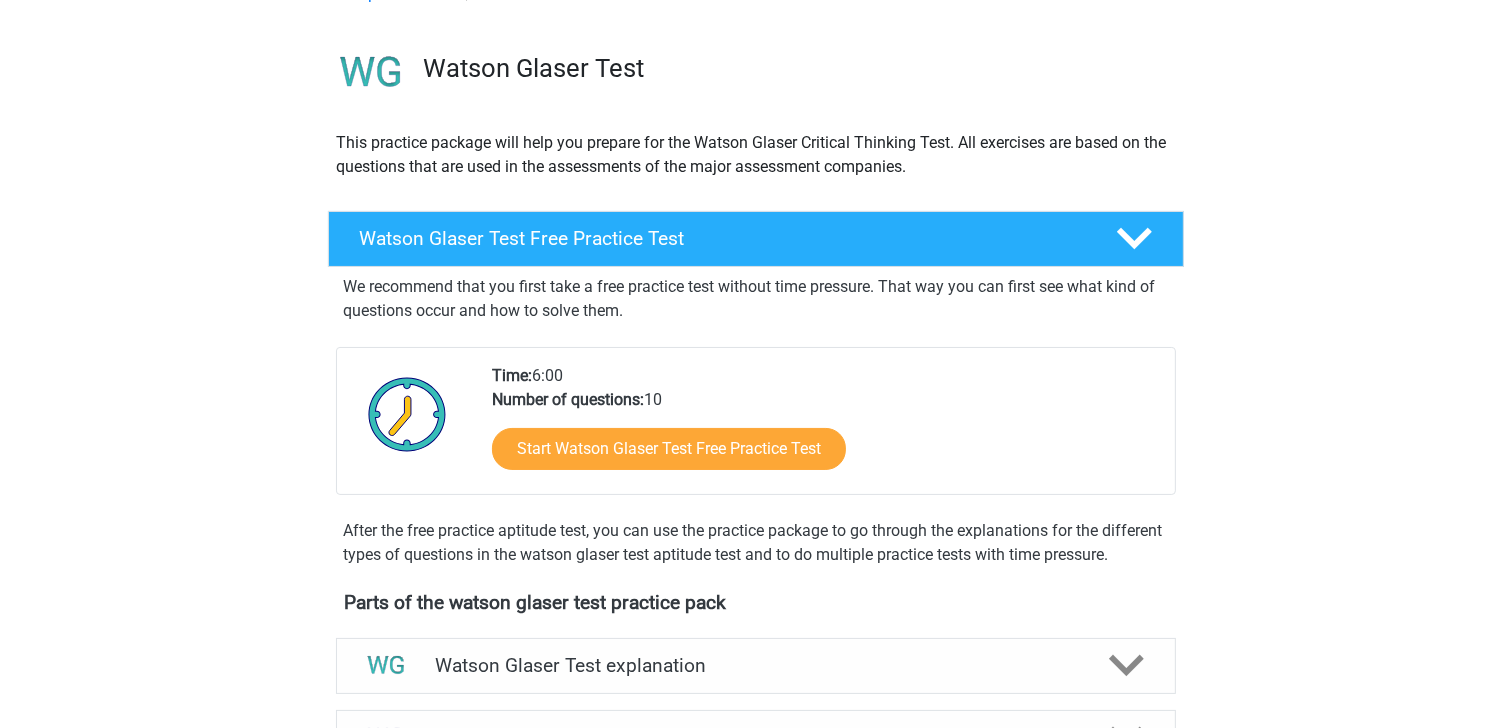 scroll, scrollTop: 0, scrollLeft: 0, axis: both 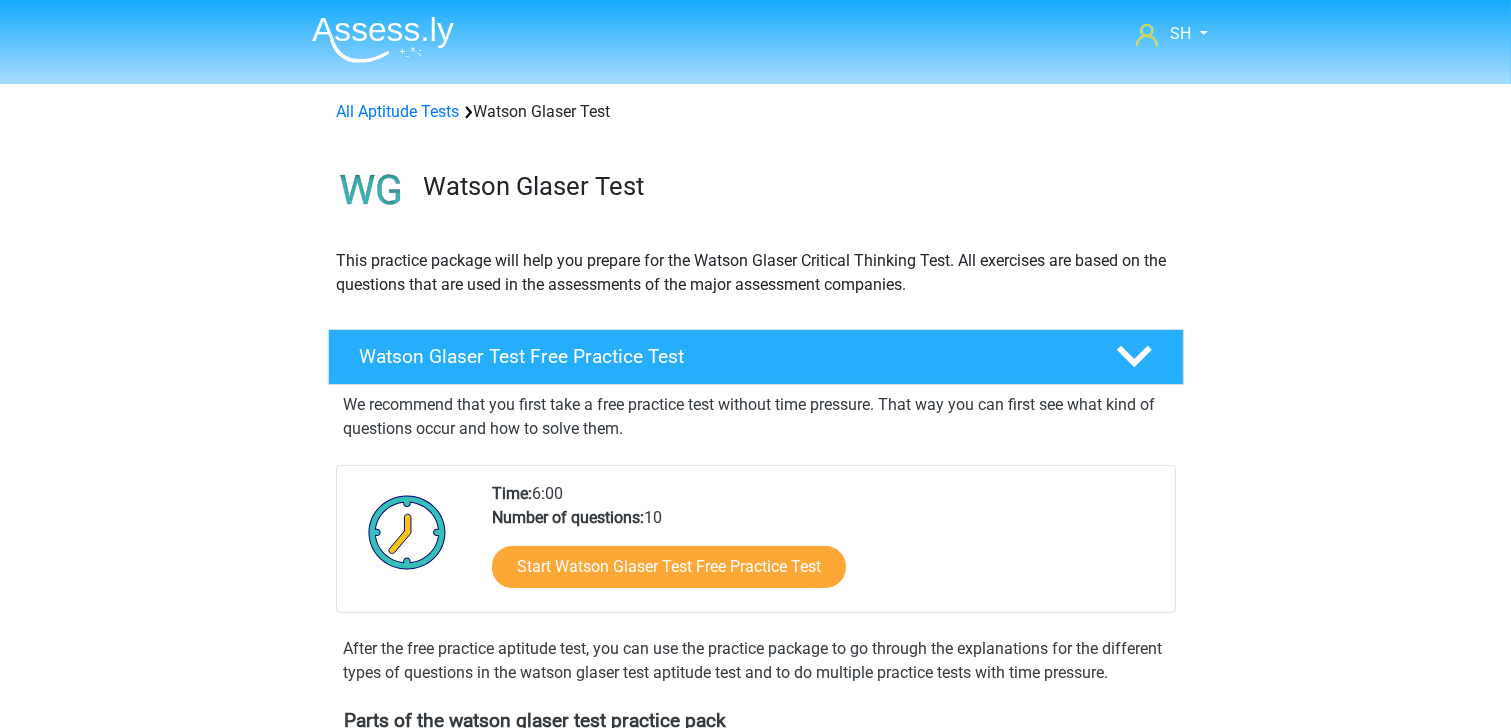 click at bounding box center [383, 39] 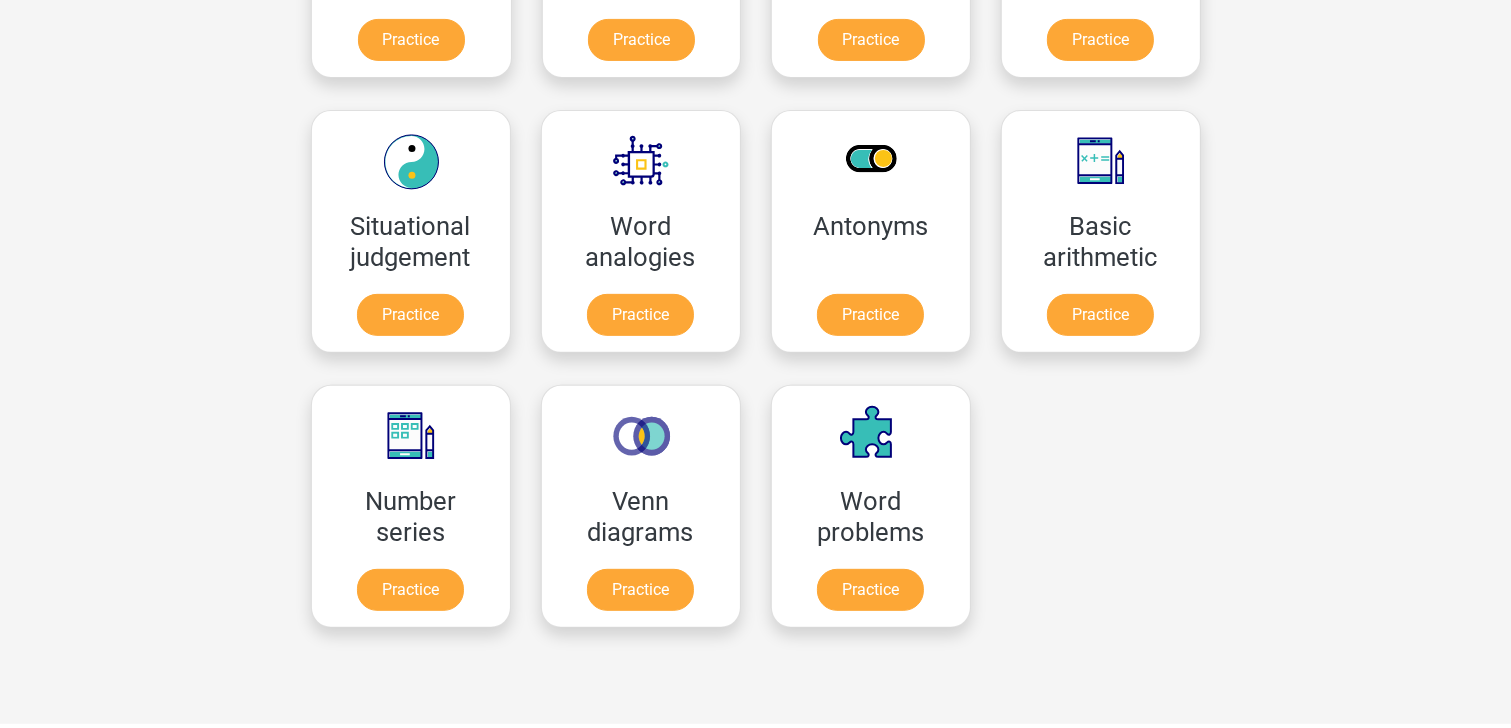 scroll, scrollTop: 480, scrollLeft: 0, axis: vertical 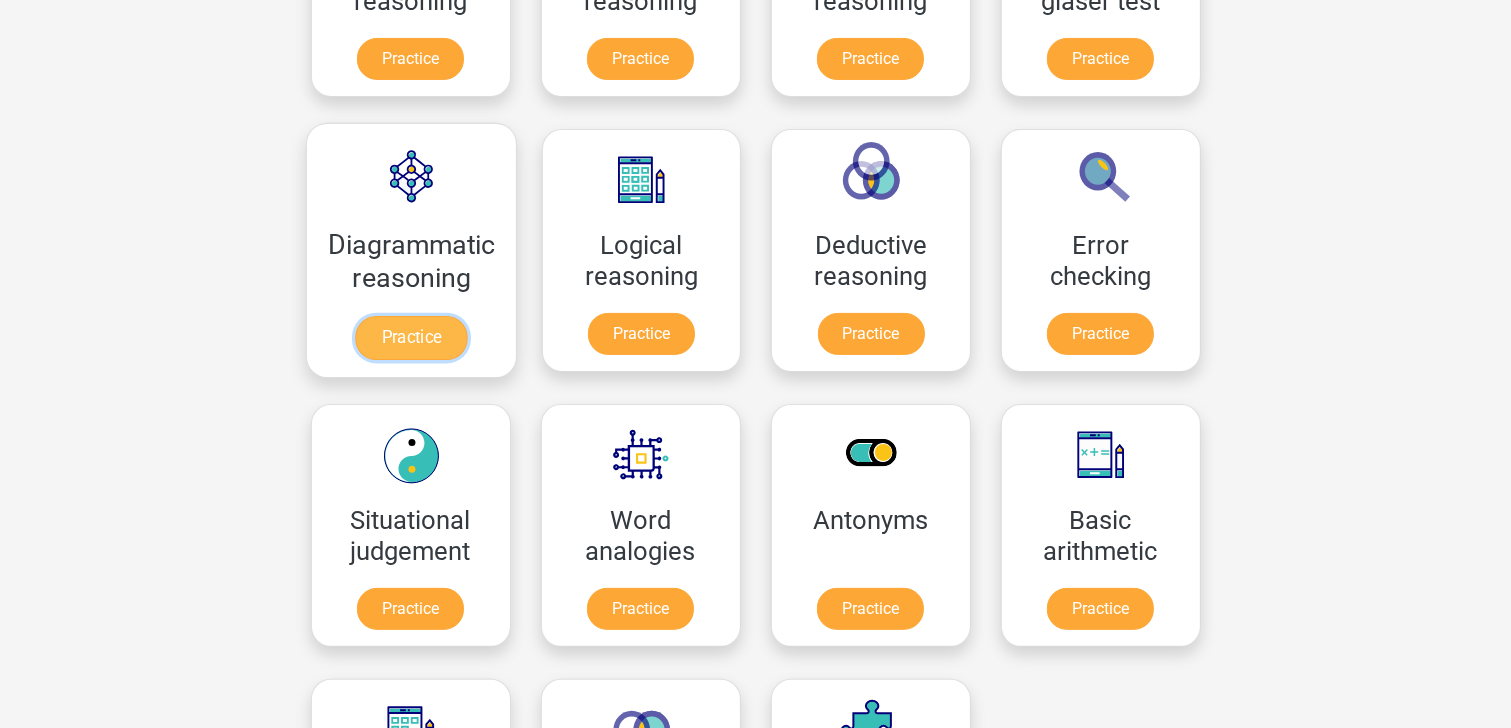 click on "Practice" at bounding box center (411, 338) 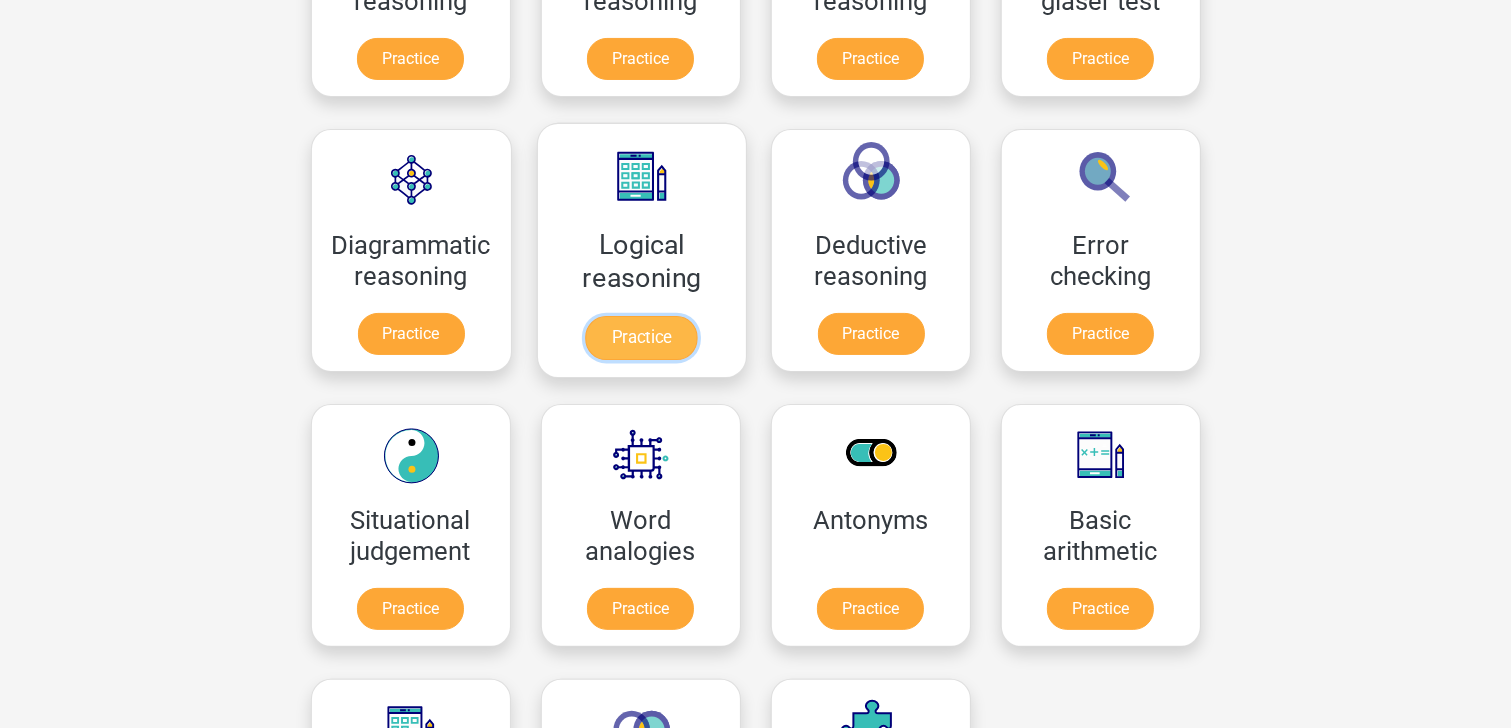 click on "Practice" at bounding box center [641, 338] 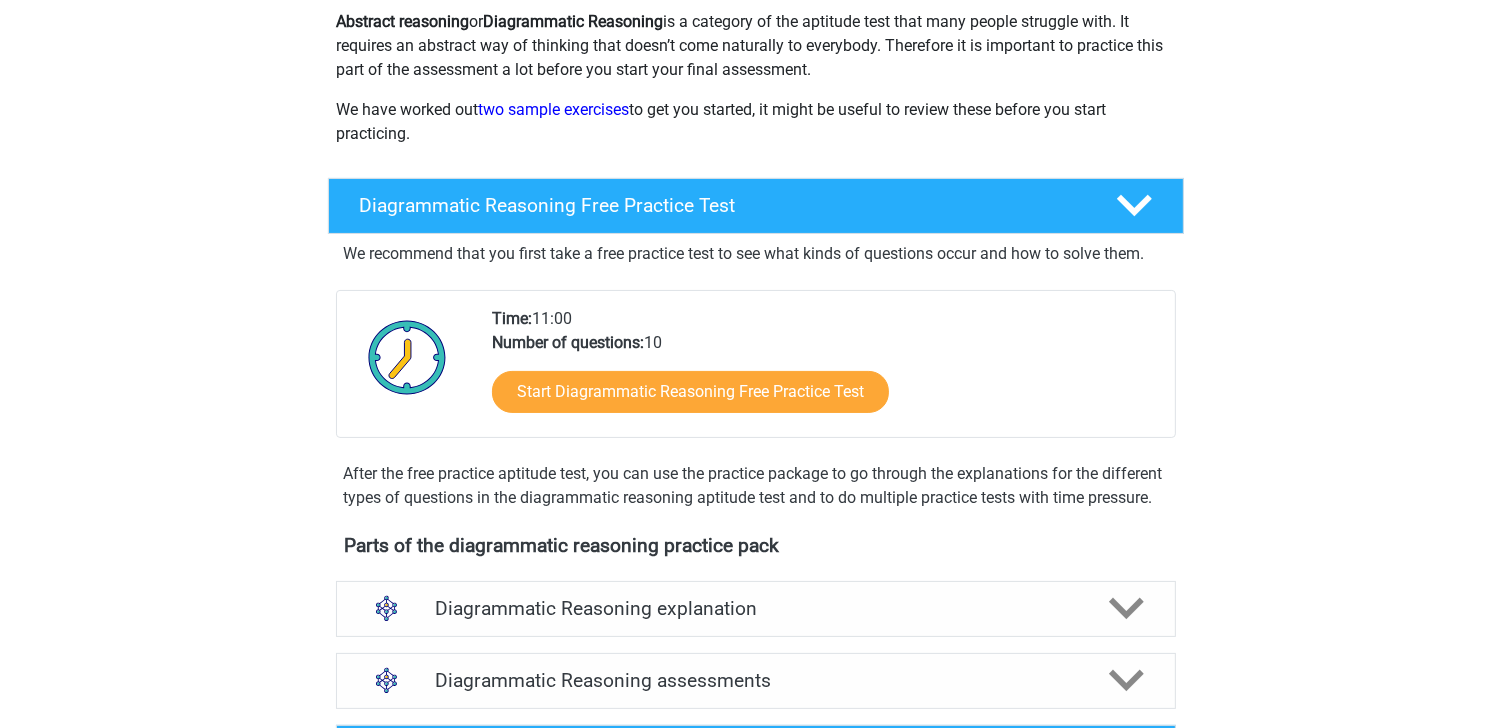 scroll, scrollTop: 480, scrollLeft: 0, axis: vertical 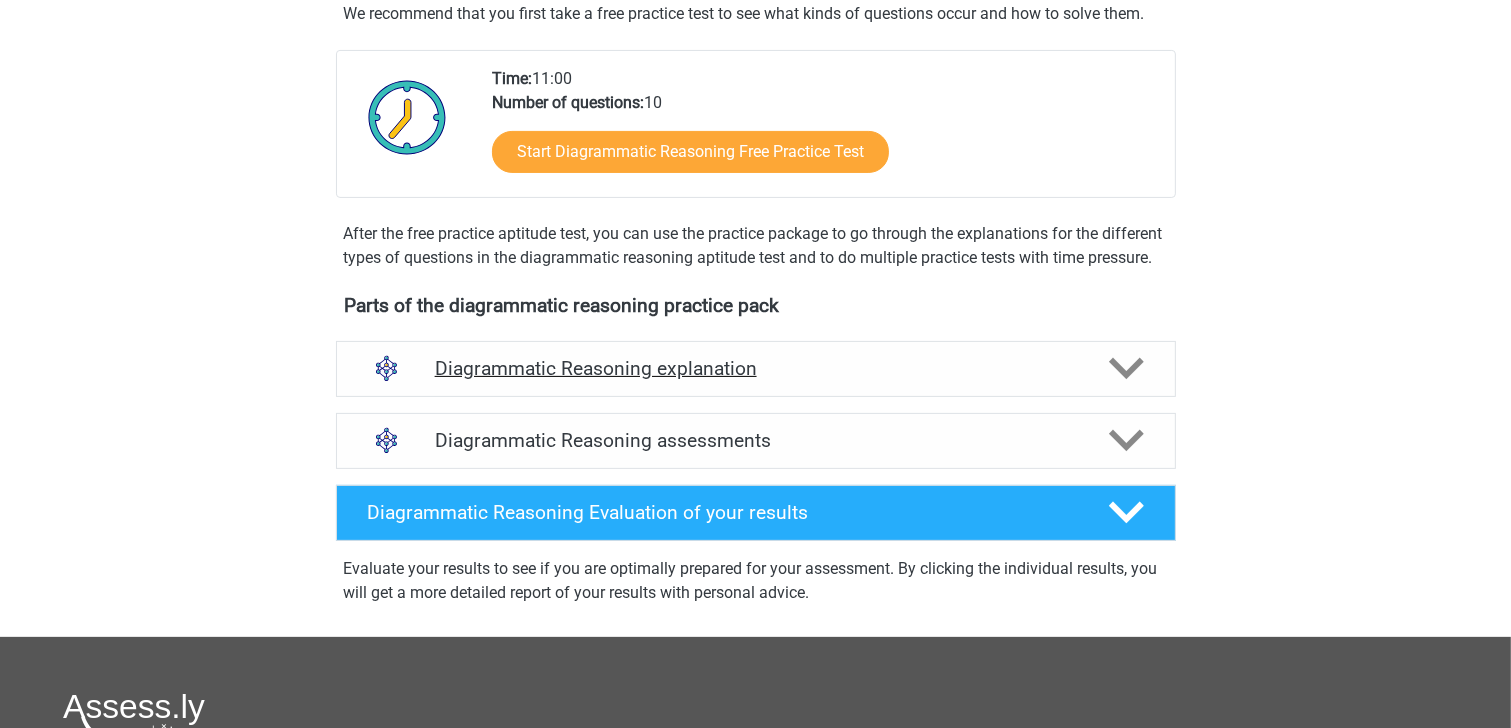 click on "Diagrammatic Reasoning explanation" at bounding box center [756, 368] 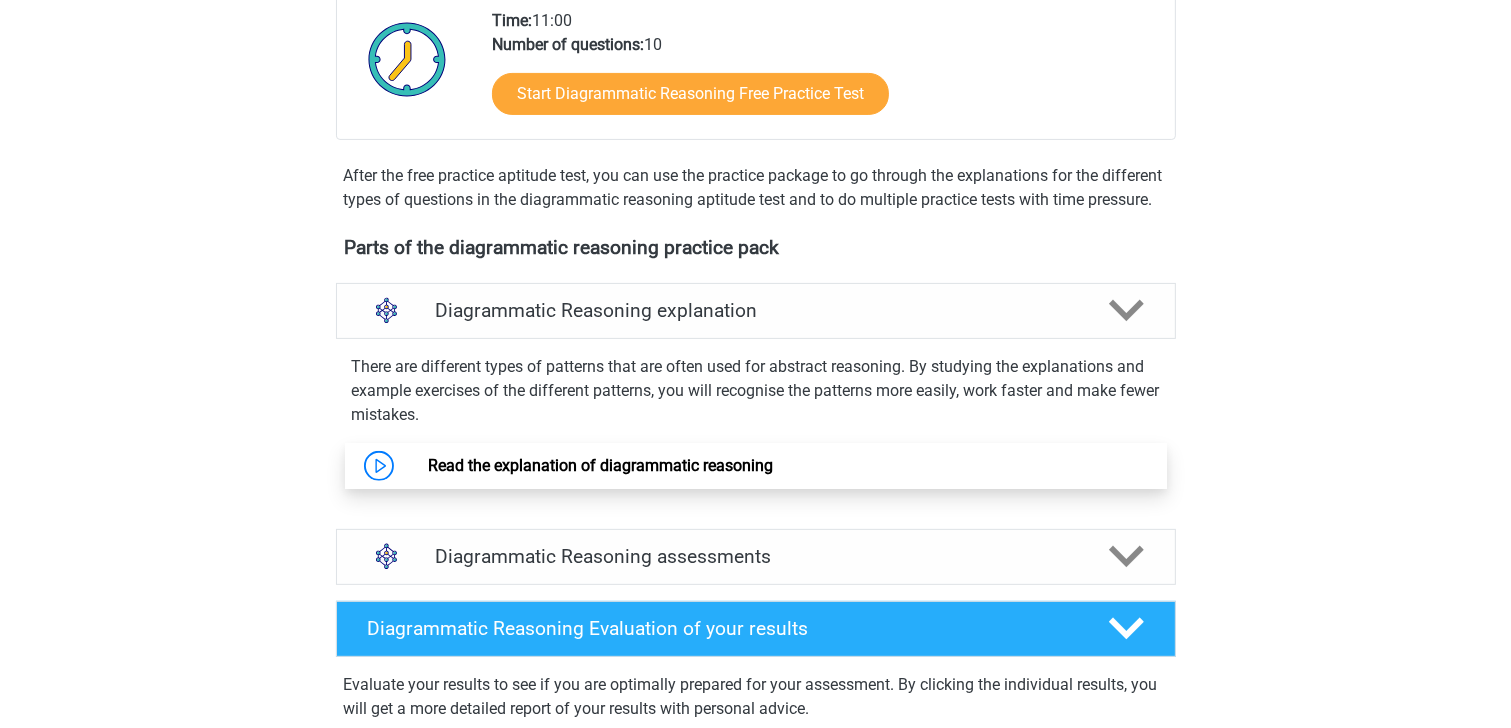 scroll, scrollTop: 720, scrollLeft: 0, axis: vertical 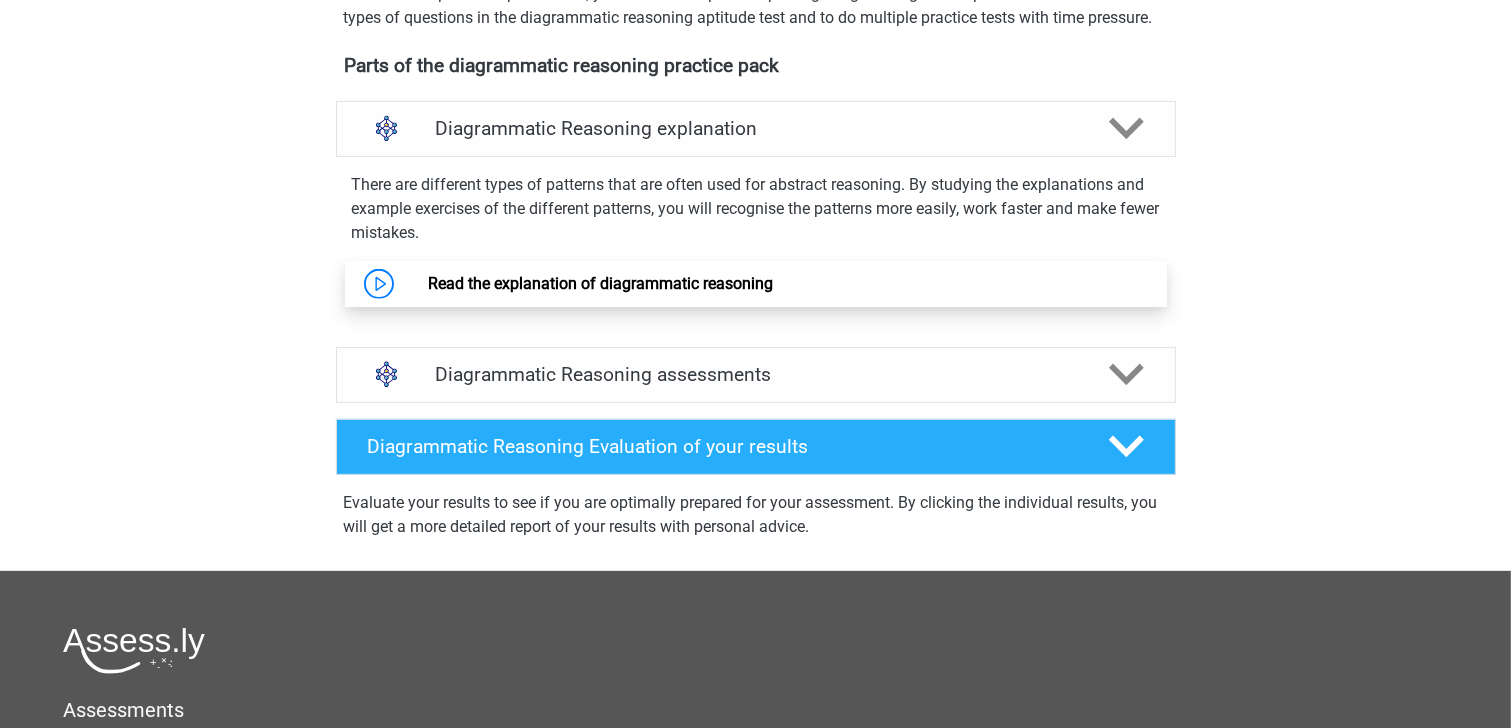 click on "Read the explanation of
diagrammatic reasoning" at bounding box center [600, 283] 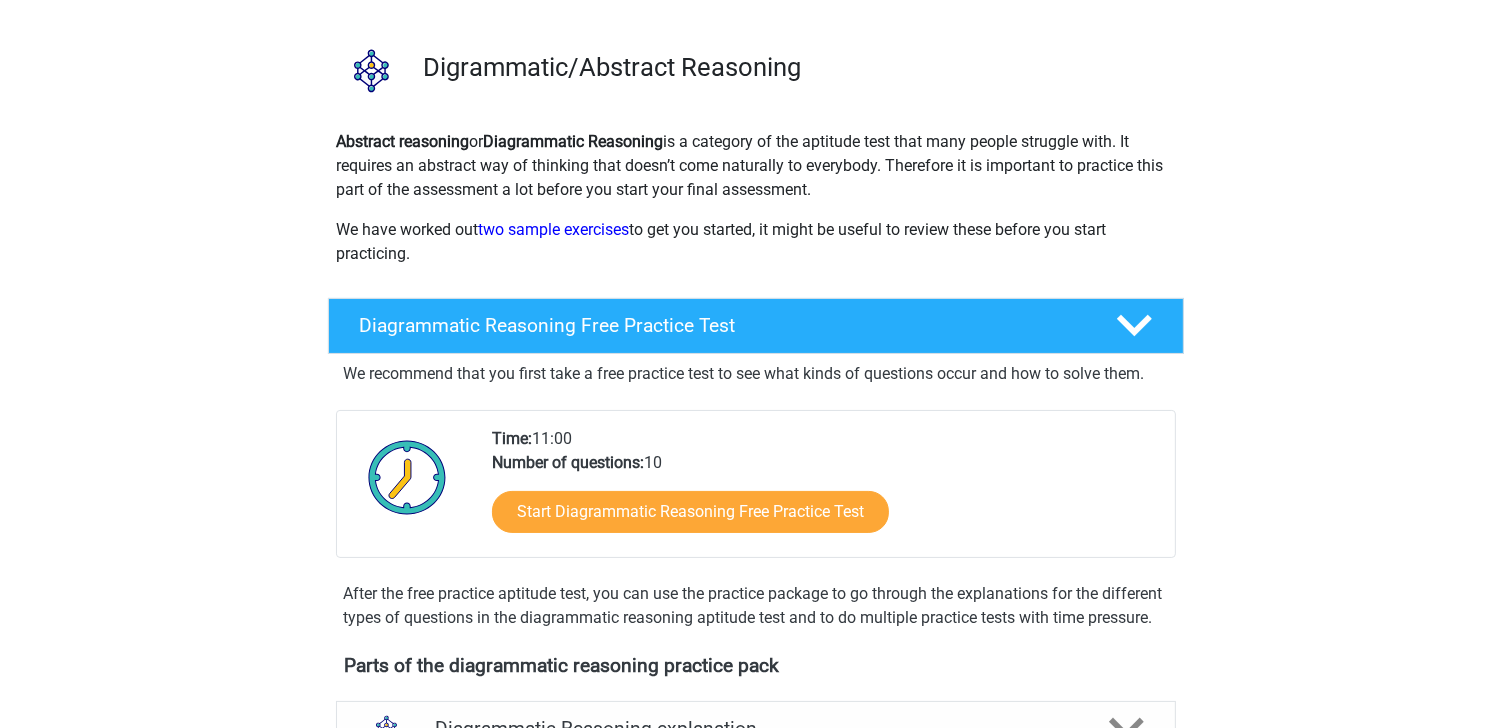 scroll, scrollTop: 0, scrollLeft: 0, axis: both 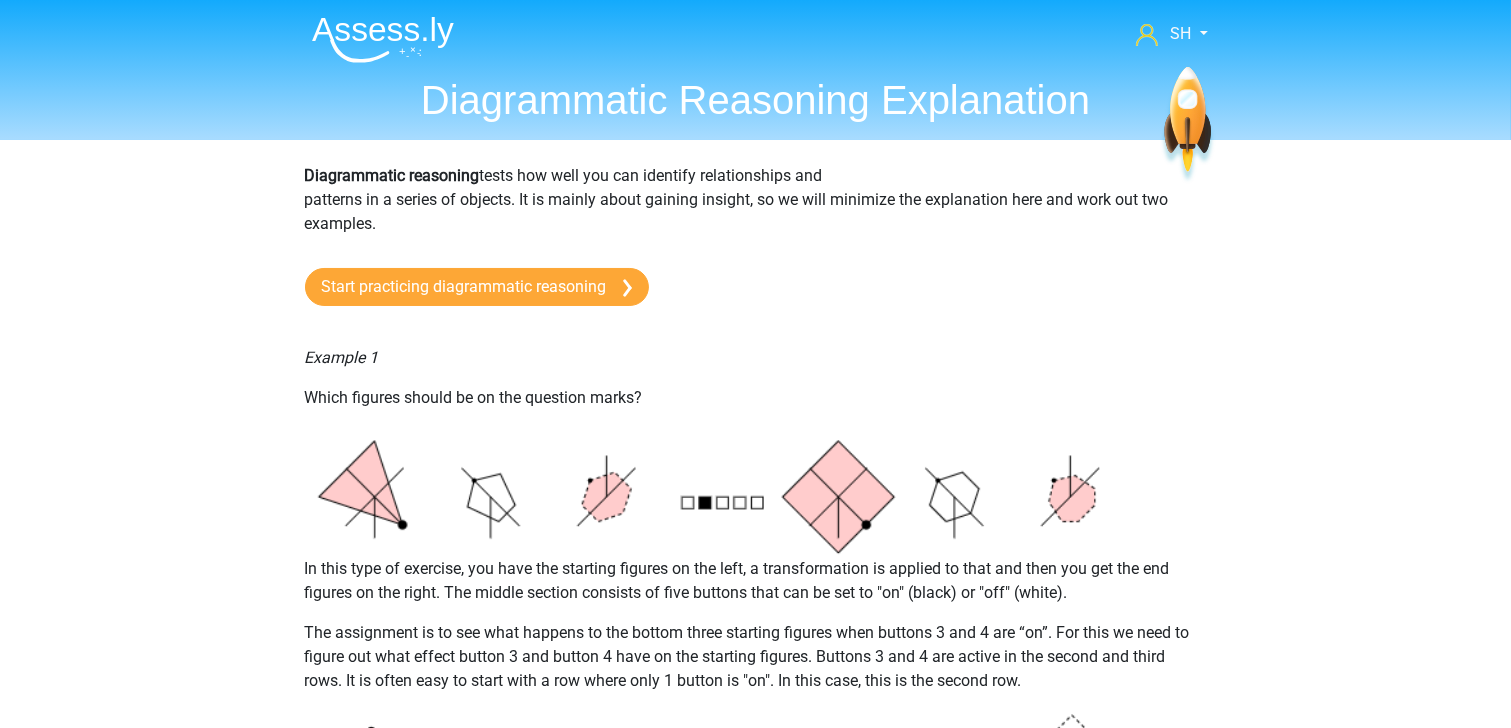 drag, startPoint x: 570, startPoint y: 359, endPoint x: 543, endPoint y: 363, distance: 27.294687 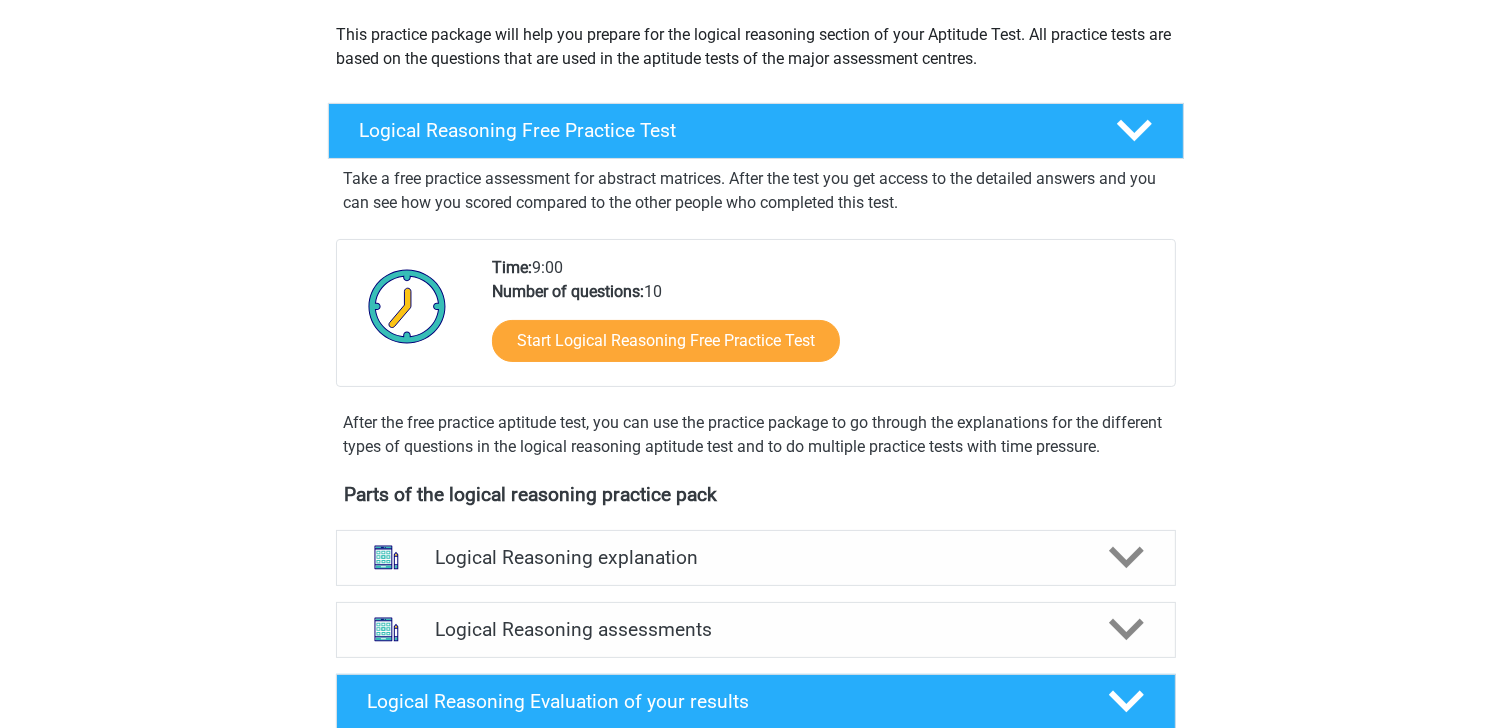 scroll, scrollTop: 400, scrollLeft: 0, axis: vertical 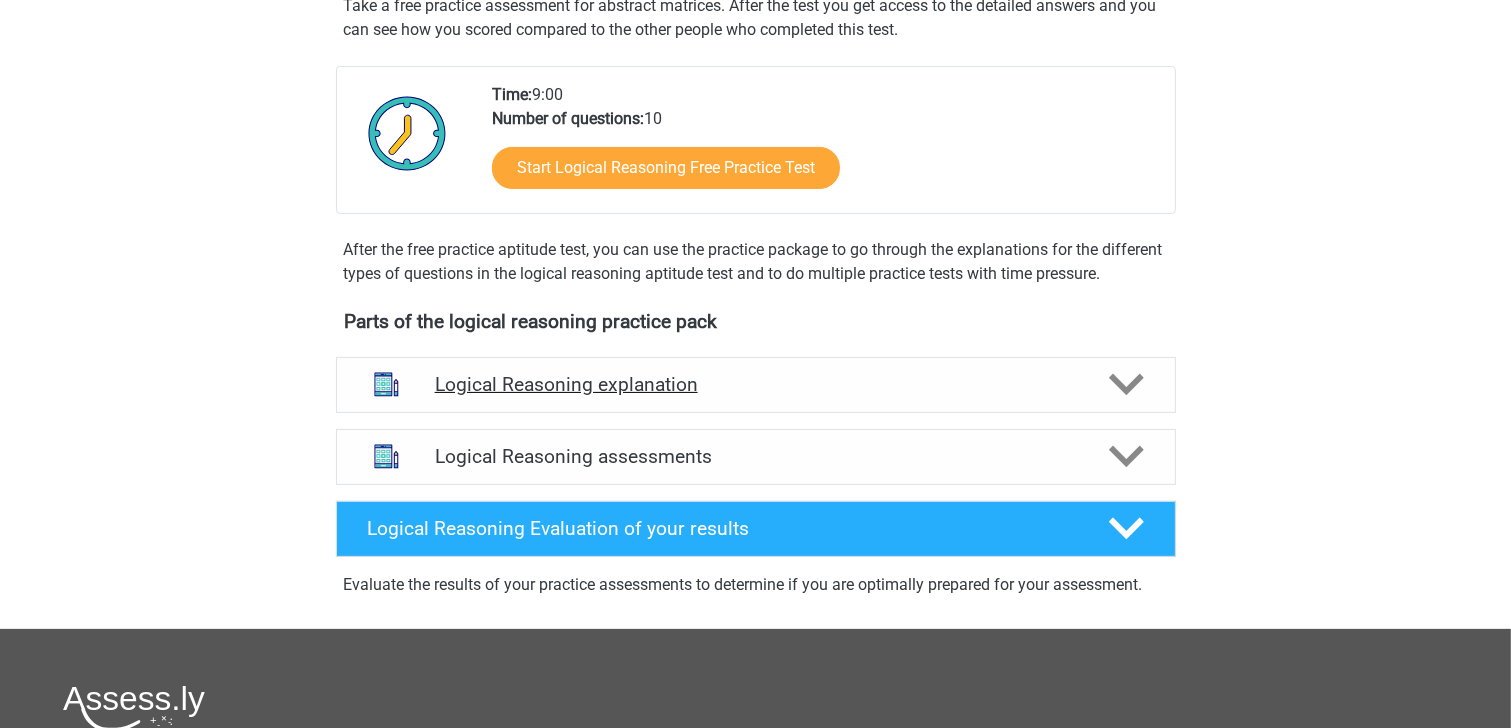 click on "Logical Reasoning explanation" at bounding box center [756, 384] 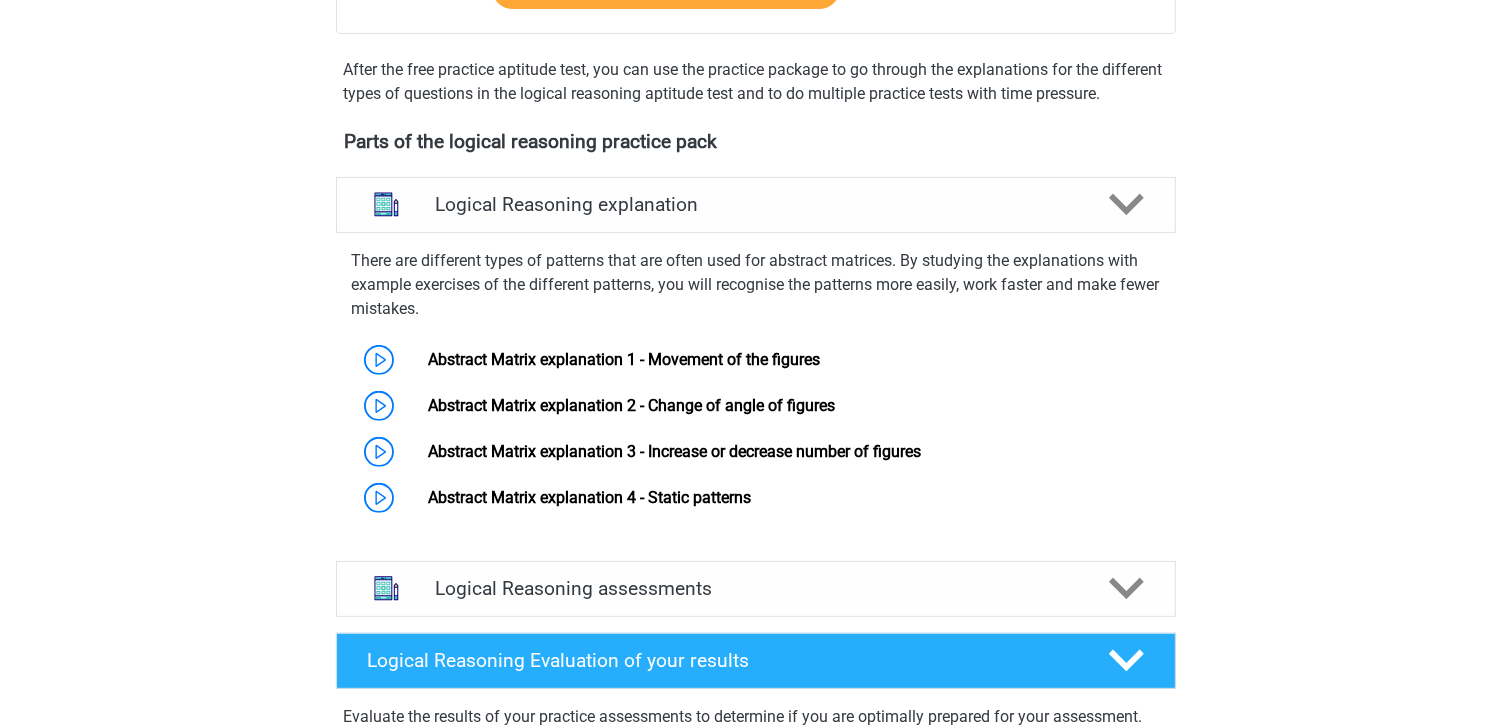 scroll, scrollTop: 800, scrollLeft: 0, axis: vertical 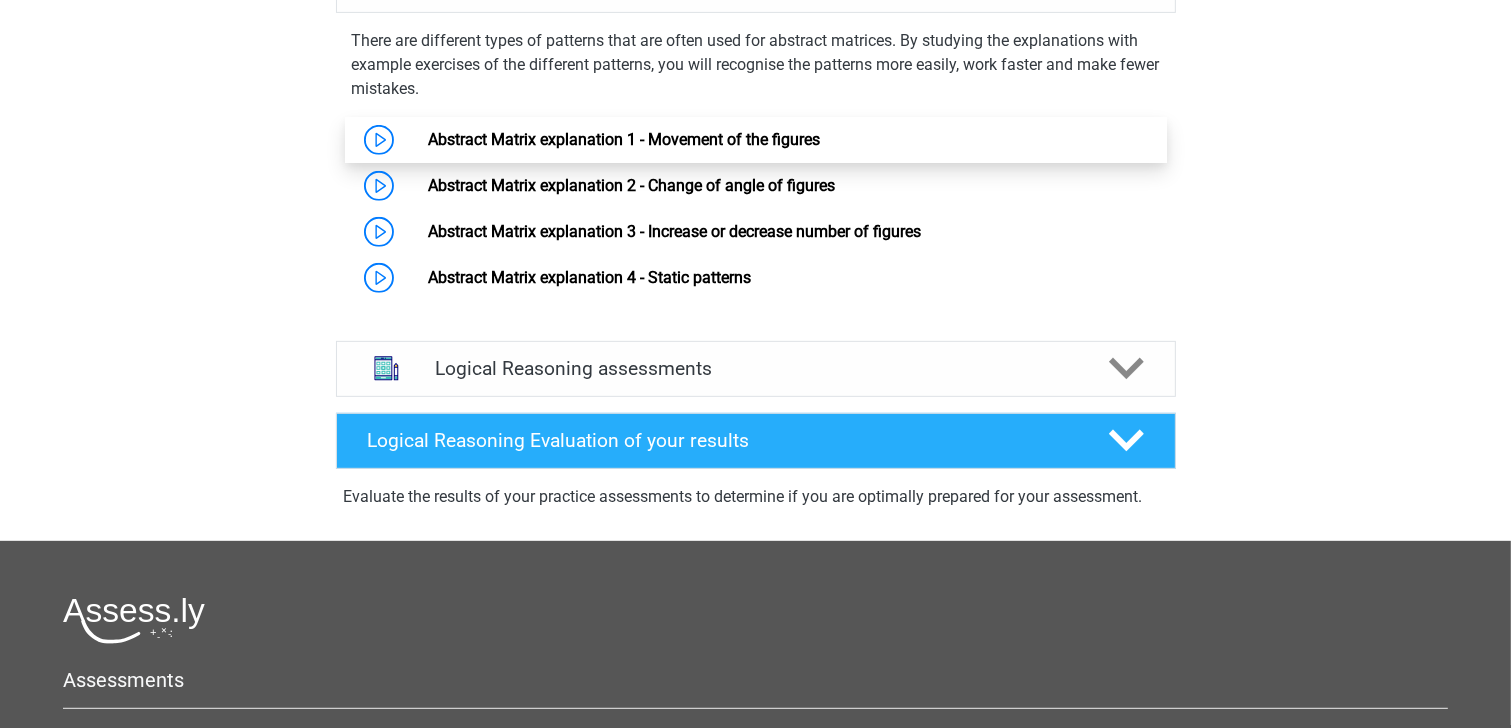 click on "Abstract Matrix explanation 1 - Movement of the figures" at bounding box center [624, 139] 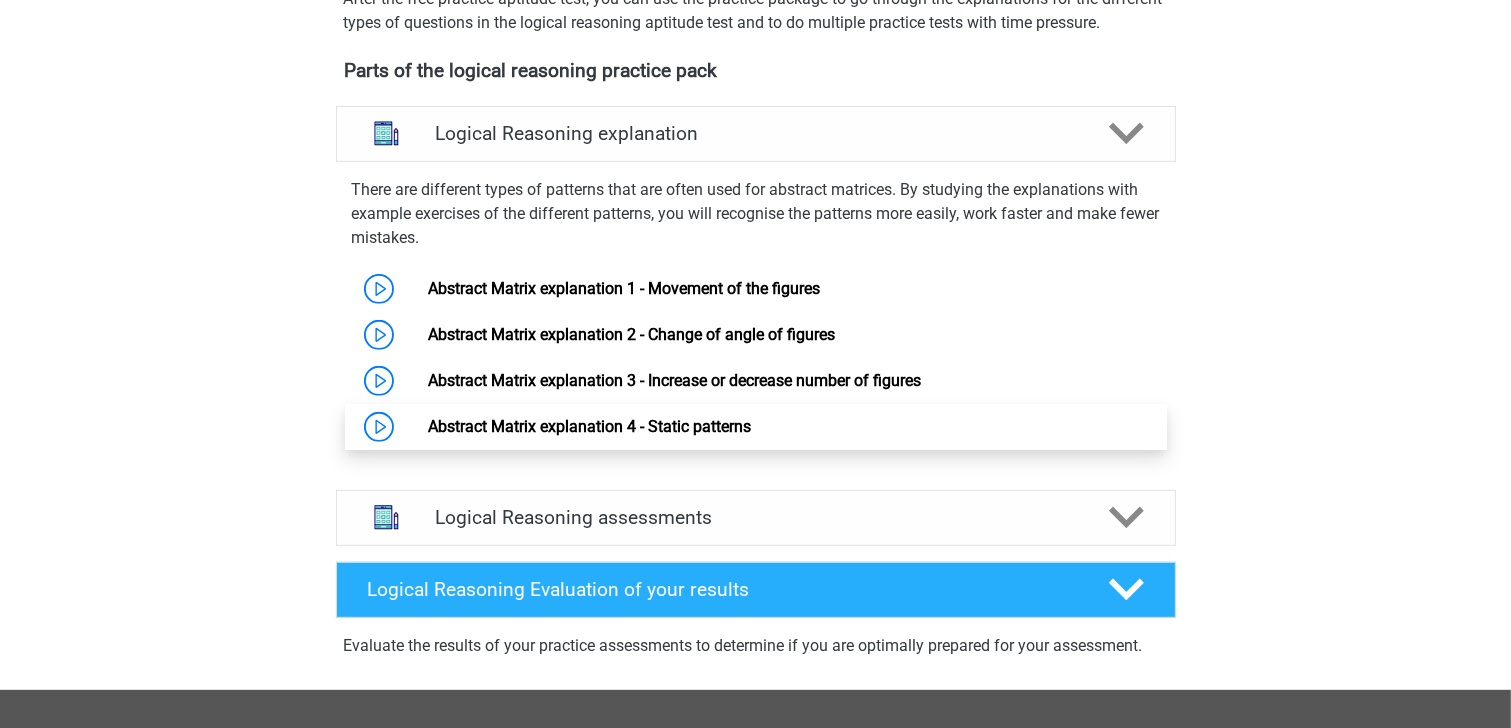 scroll, scrollTop: 640, scrollLeft: 0, axis: vertical 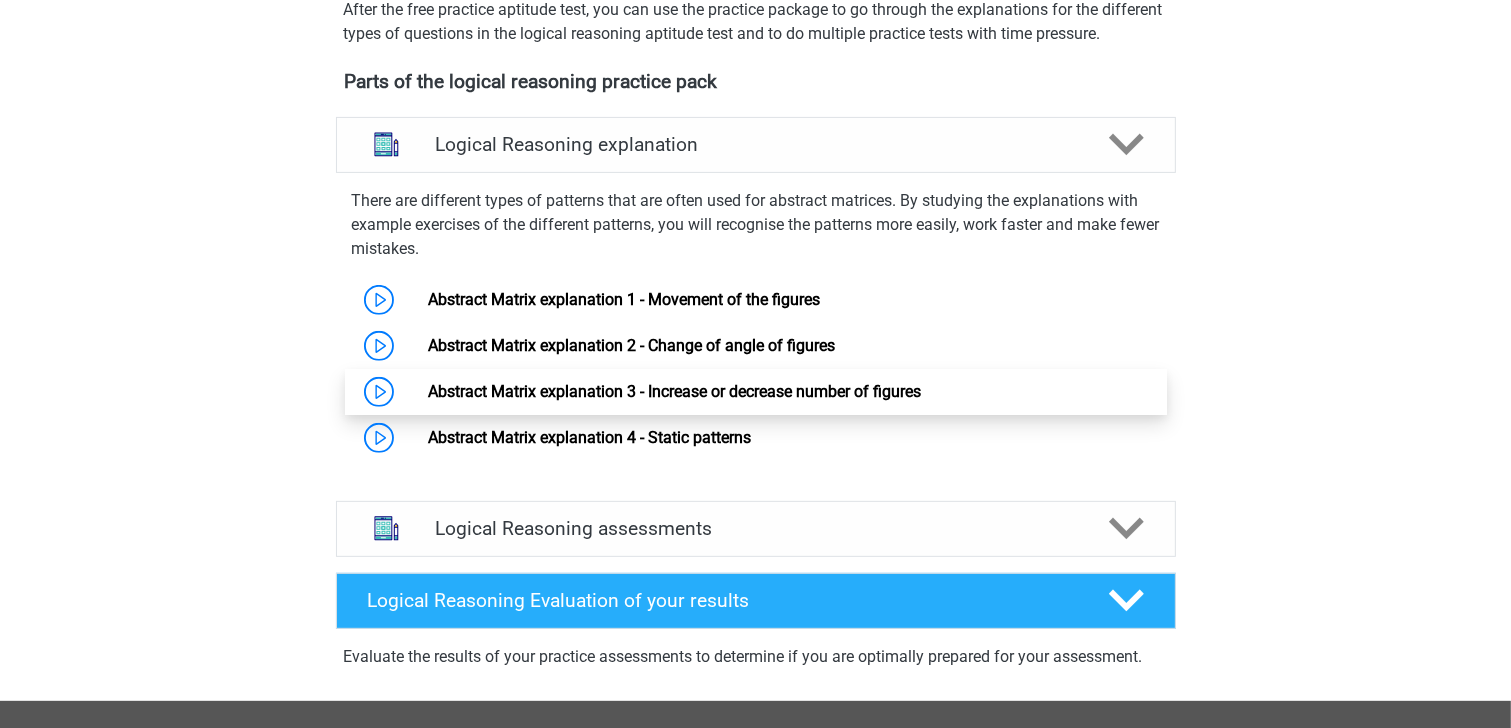 click on "Abstract Matrix explanation 3 - Increase or decrease number of figures" at bounding box center (674, 391) 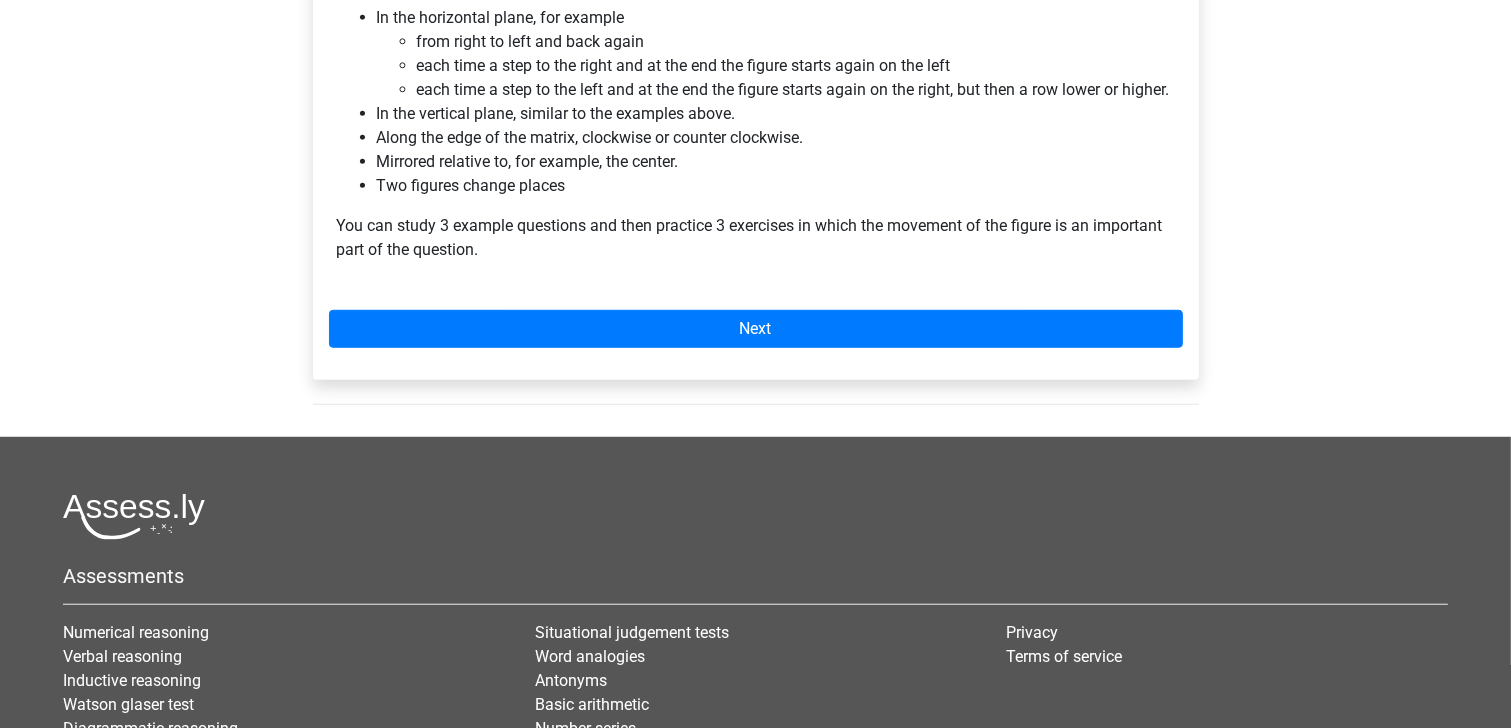 scroll, scrollTop: 1200, scrollLeft: 0, axis: vertical 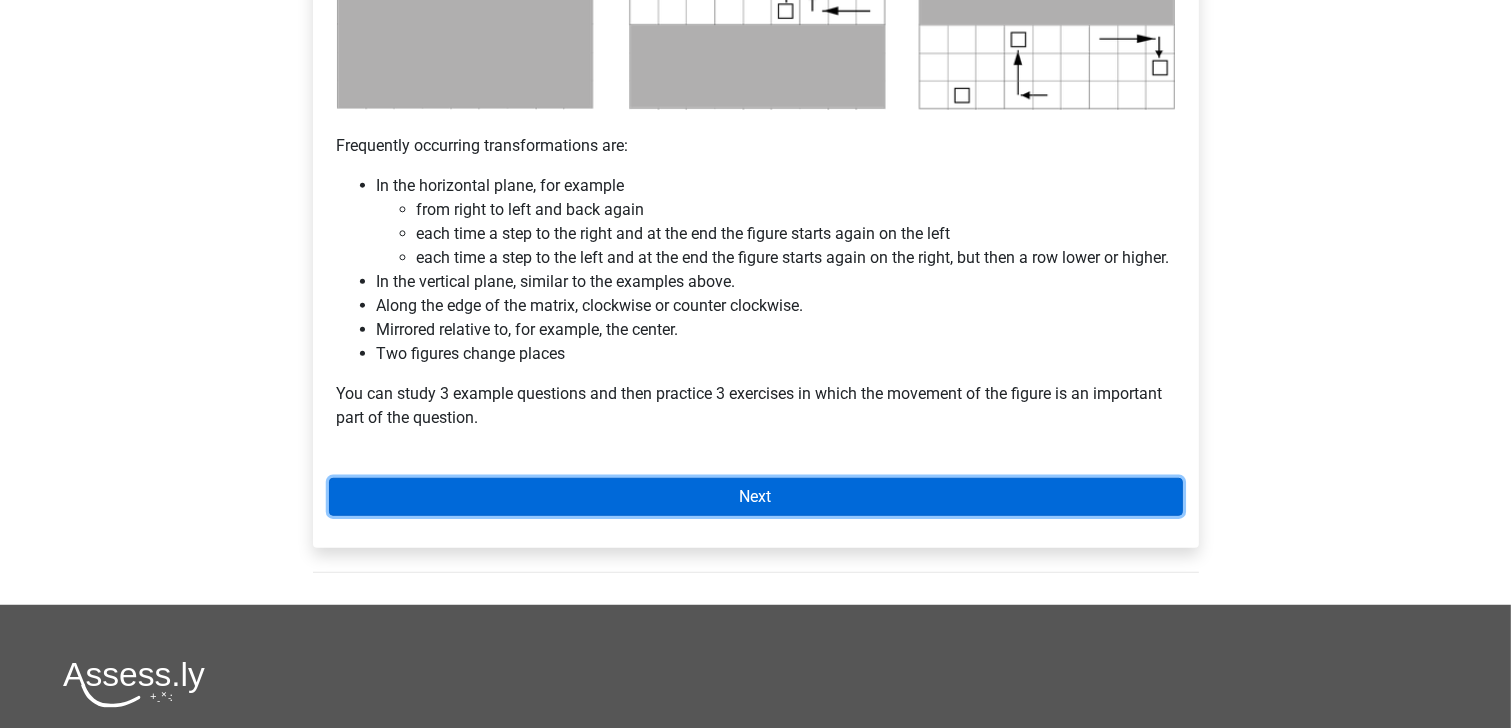 click on "Next" at bounding box center [756, 497] 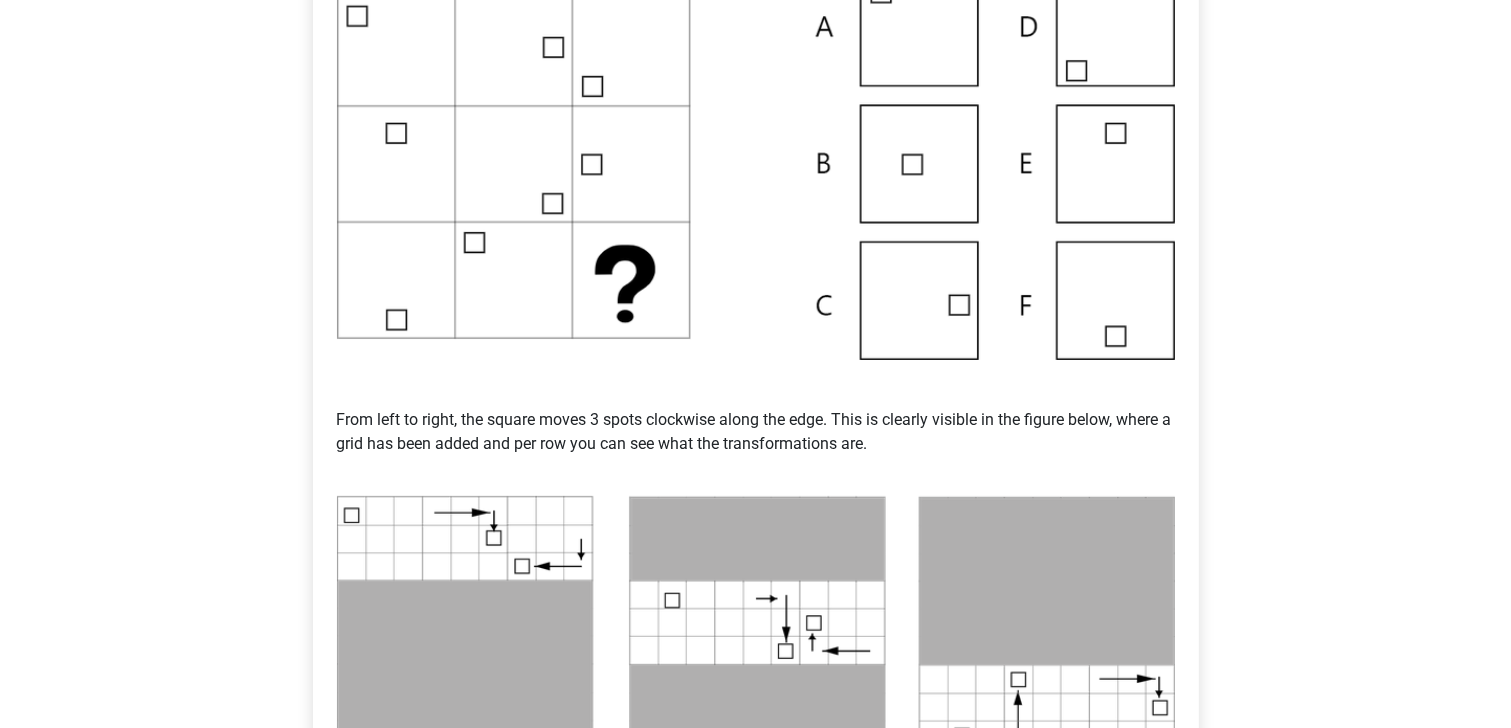 scroll, scrollTop: 320, scrollLeft: 0, axis: vertical 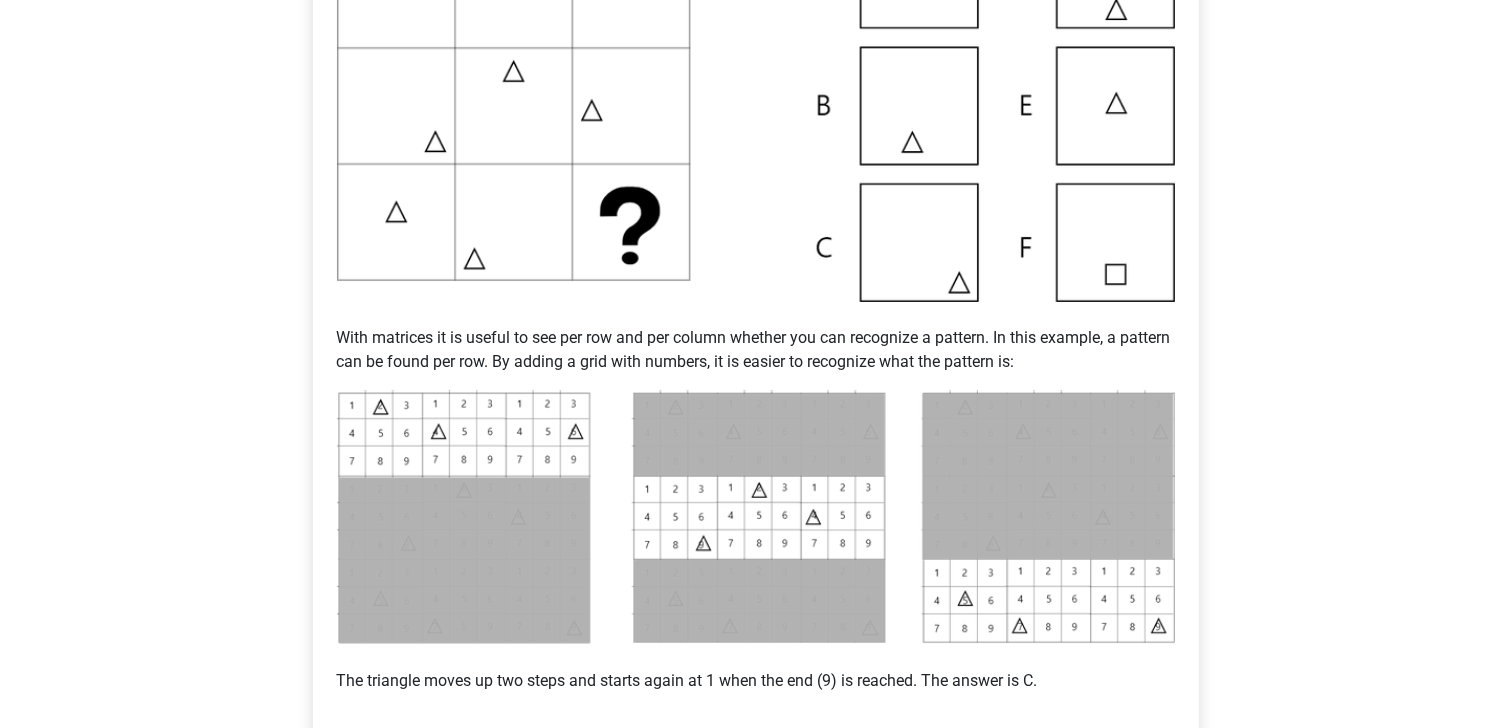 drag, startPoint x: 599, startPoint y: 459, endPoint x: 566, endPoint y: 458, distance: 33.01515 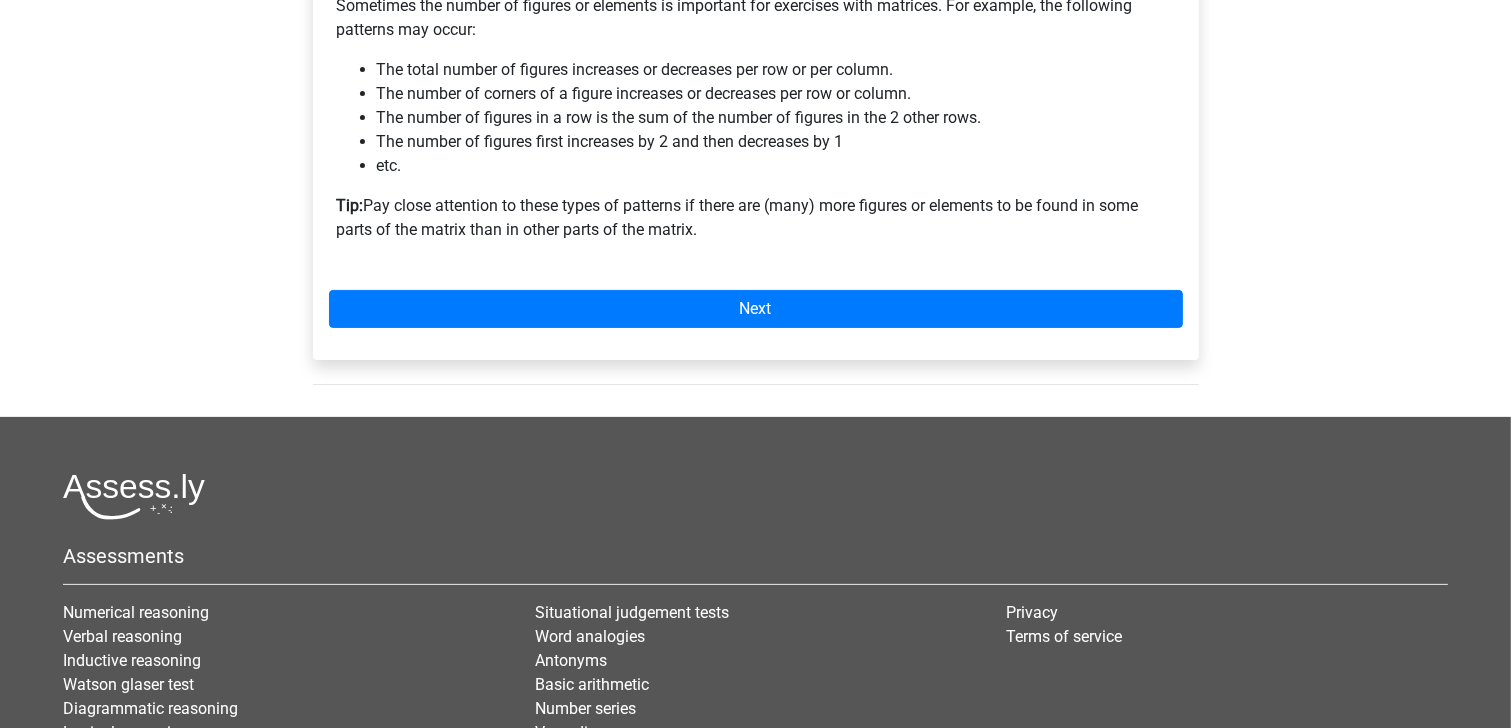 scroll, scrollTop: 480, scrollLeft: 0, axis: vertical 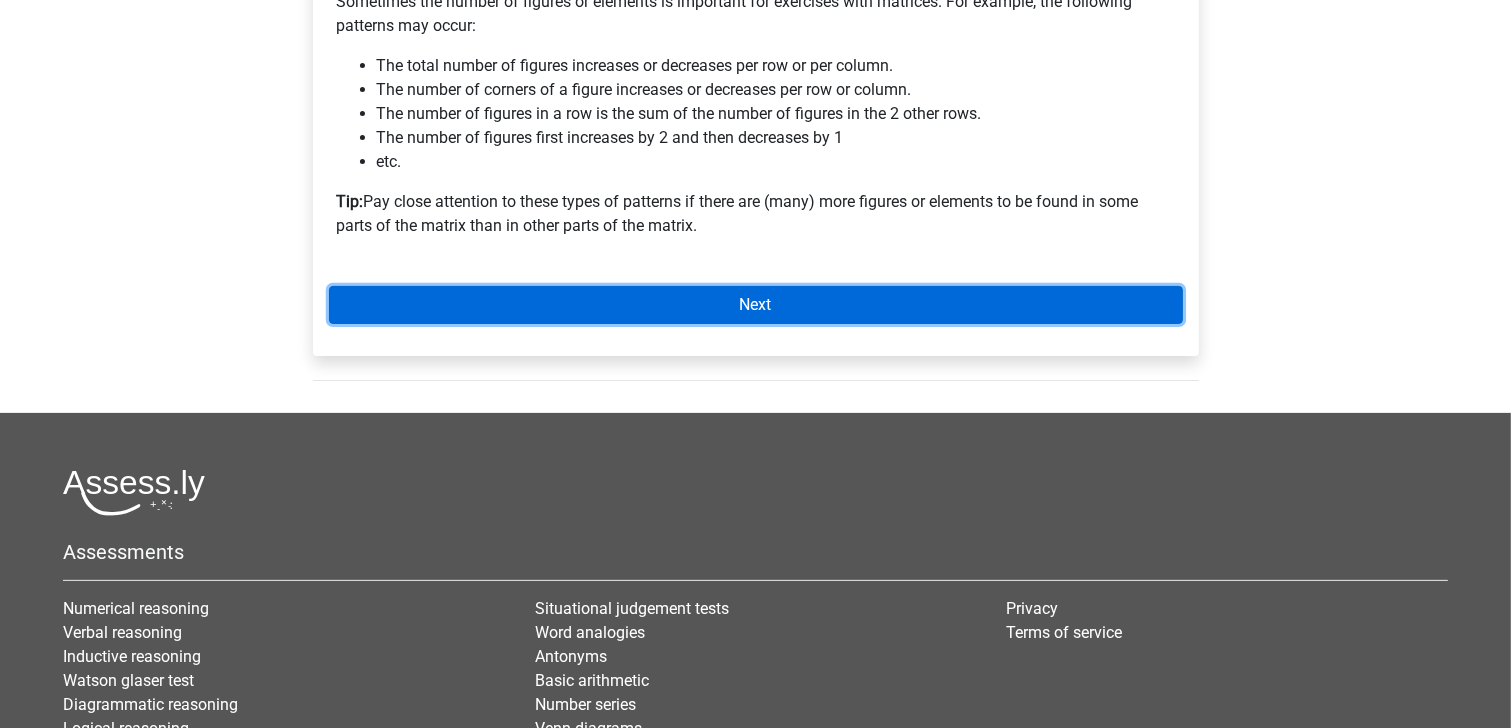 click on "Next" at bounding box center (756, 305) 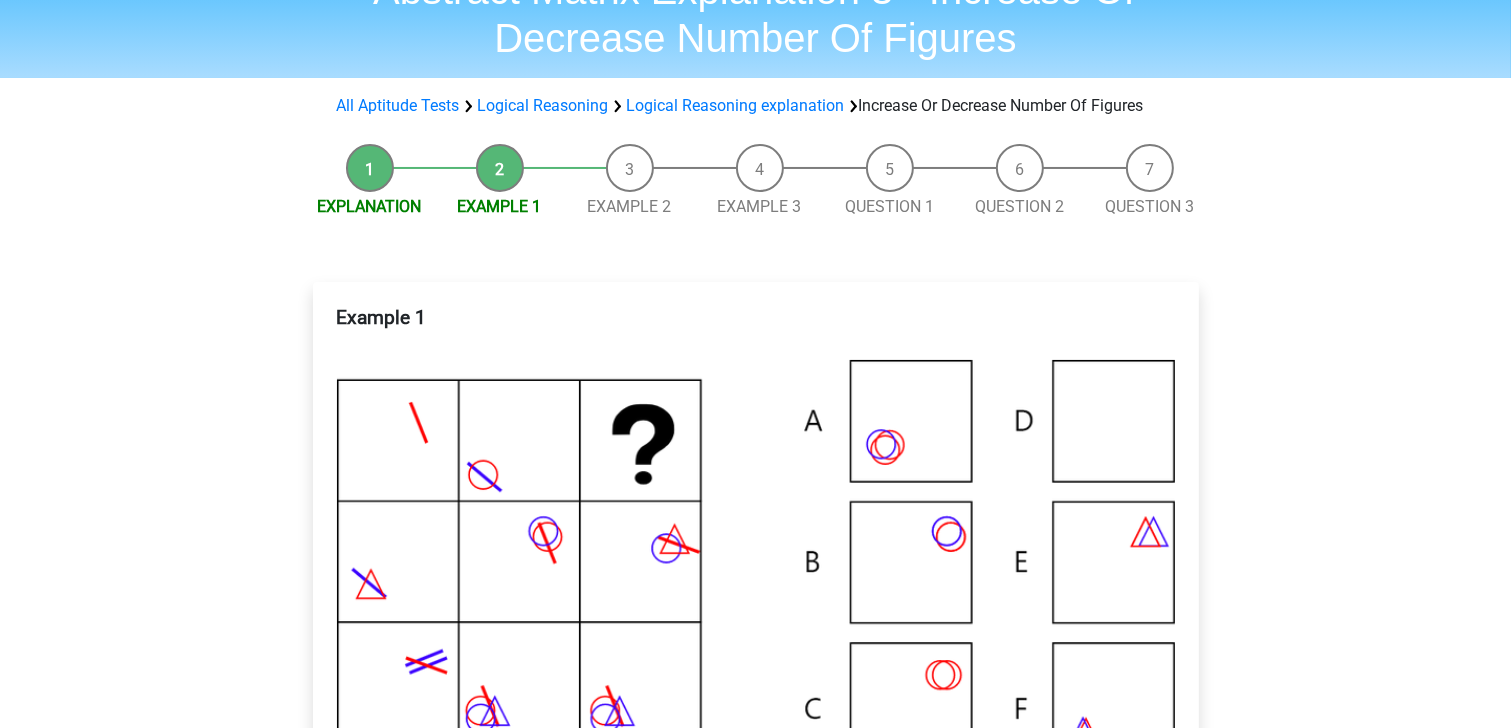 scroll, scrollTop: 320, scrollLeft: 0, axis: vertical 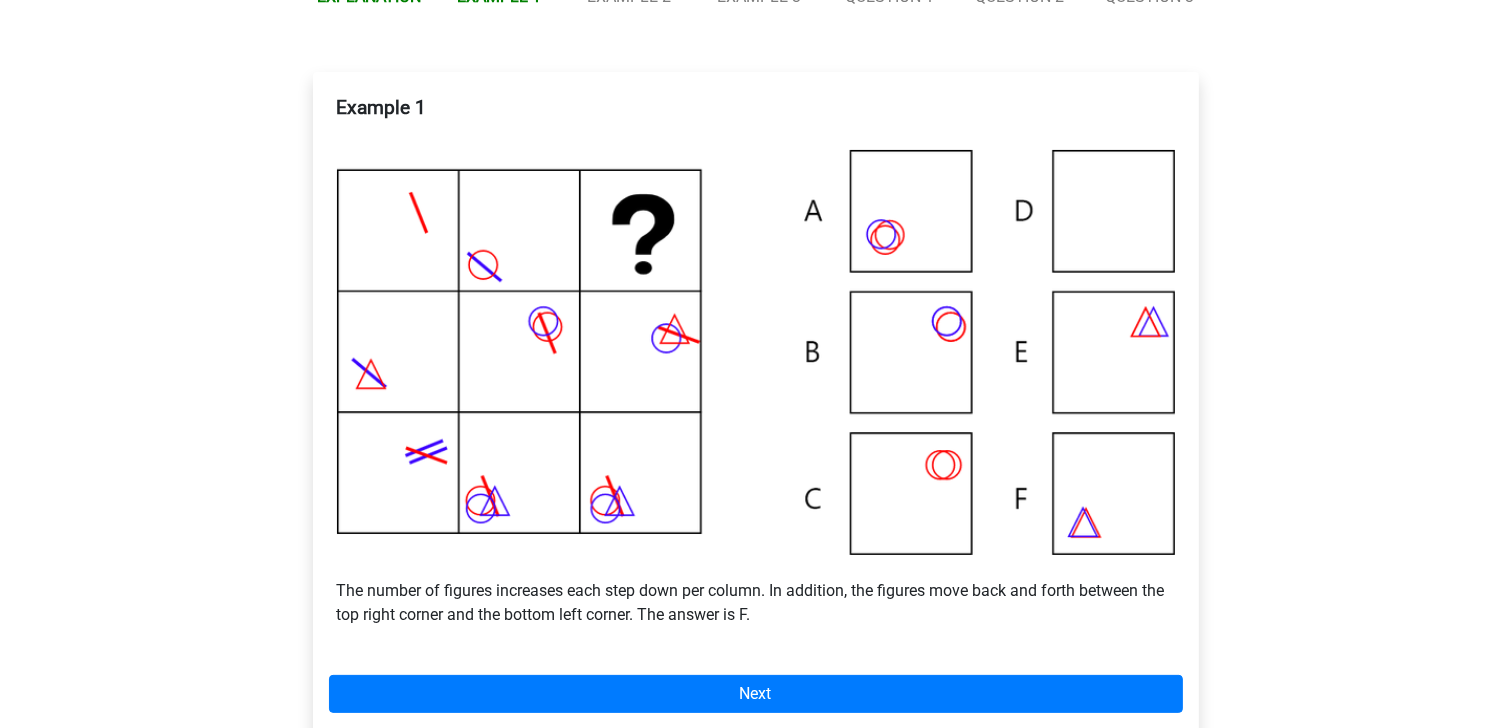 click at bounding box center (756, 352) 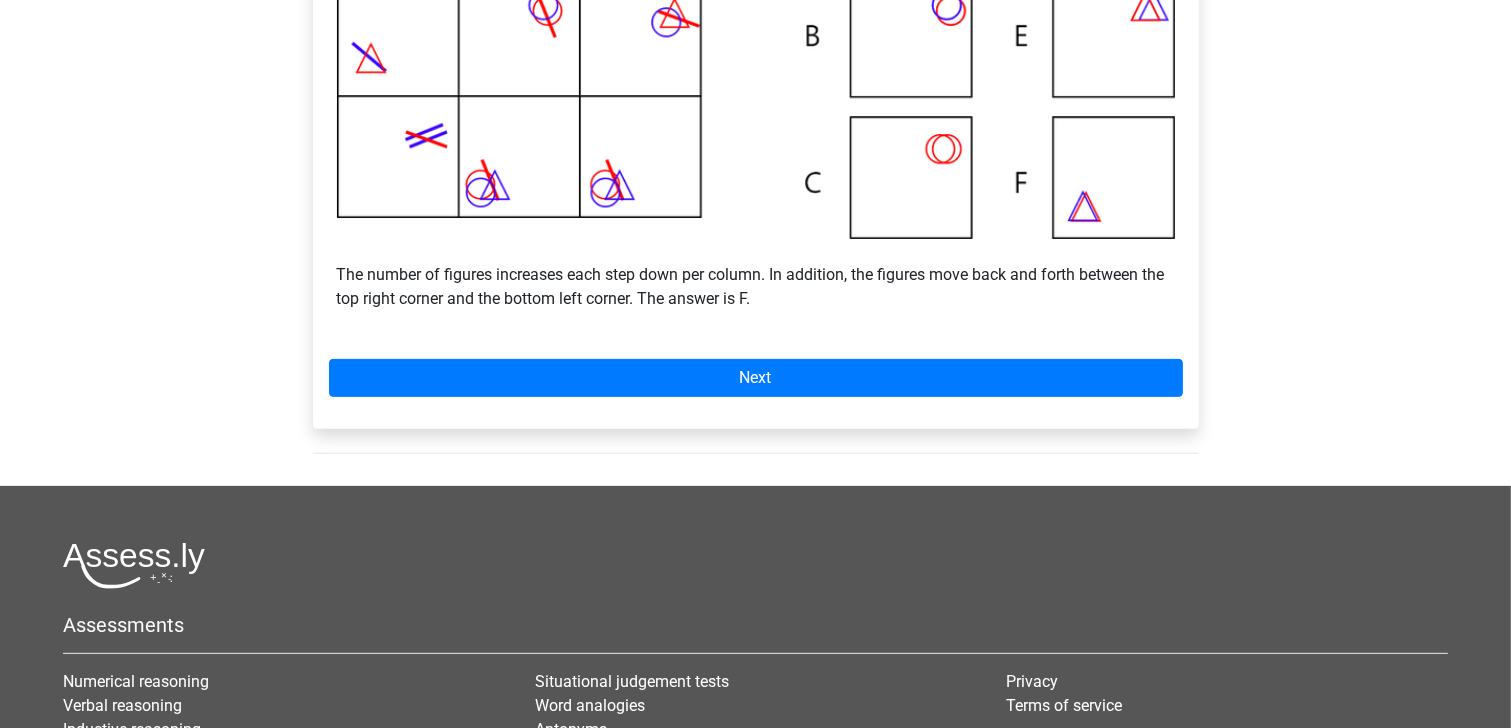 scroll, scrollTop: 640, scrollLeft: 0, axis: vertical 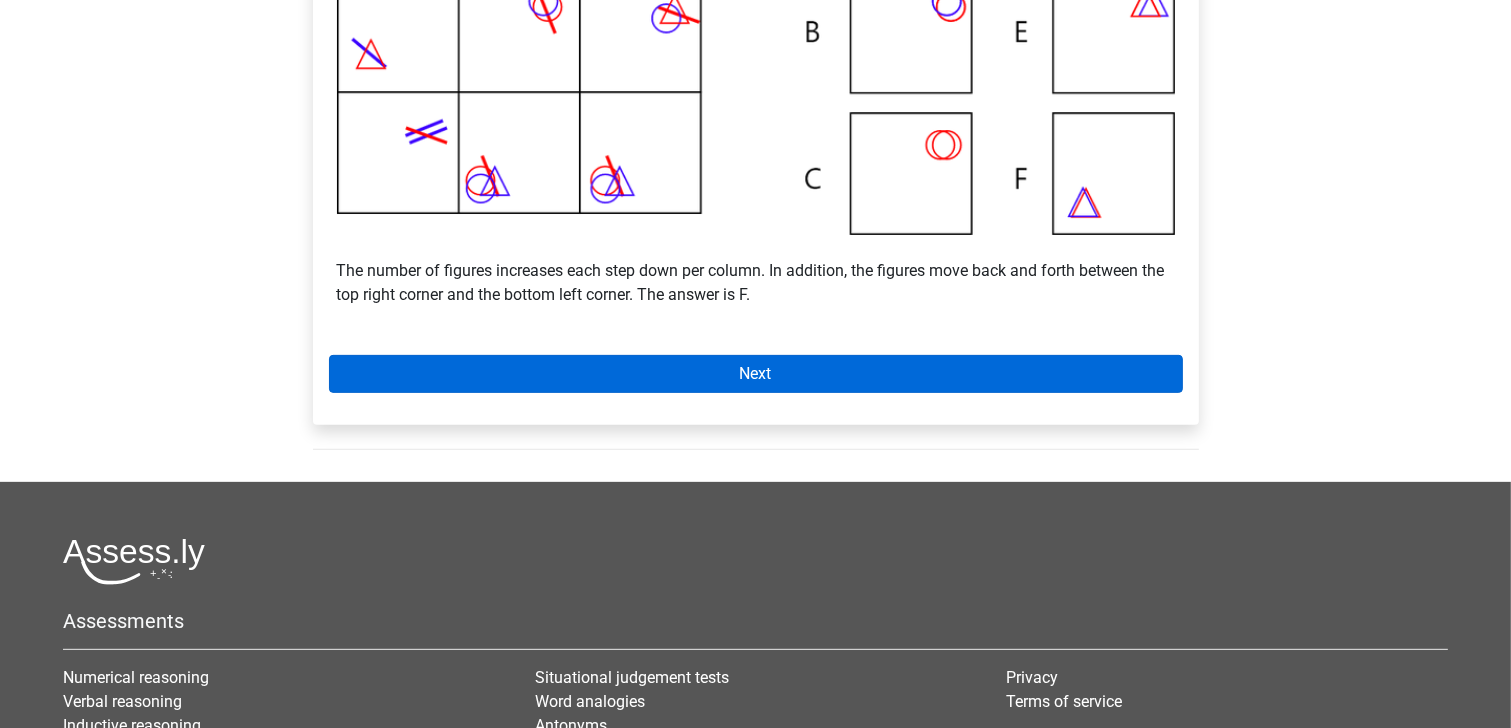 click on "Example 1 The number of figures increases each step down per column. In addition, the figures move back and forth between the top right corner and the bottom left corner. The answer is F.
Next" at bounding box center [756, 88] 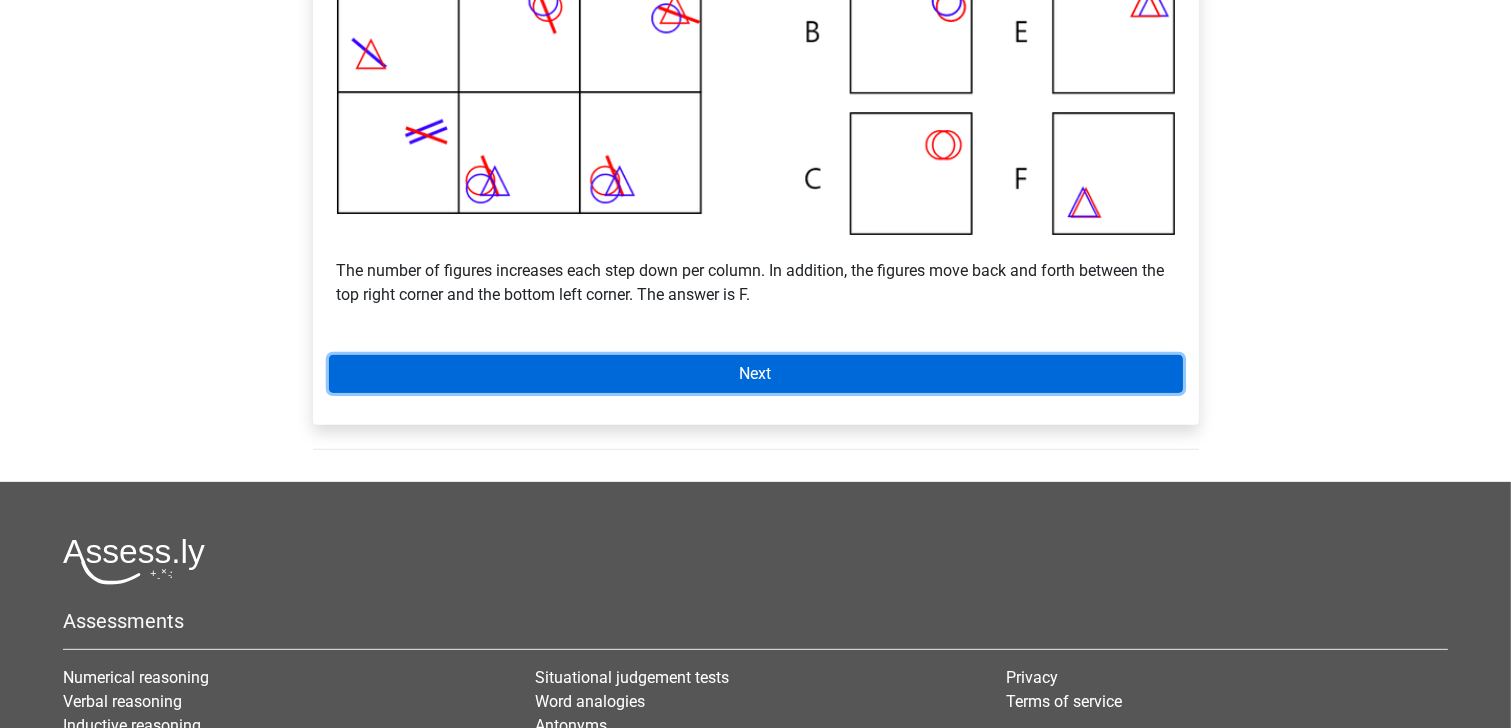 click on "Next" at bounding box center [756, 374] 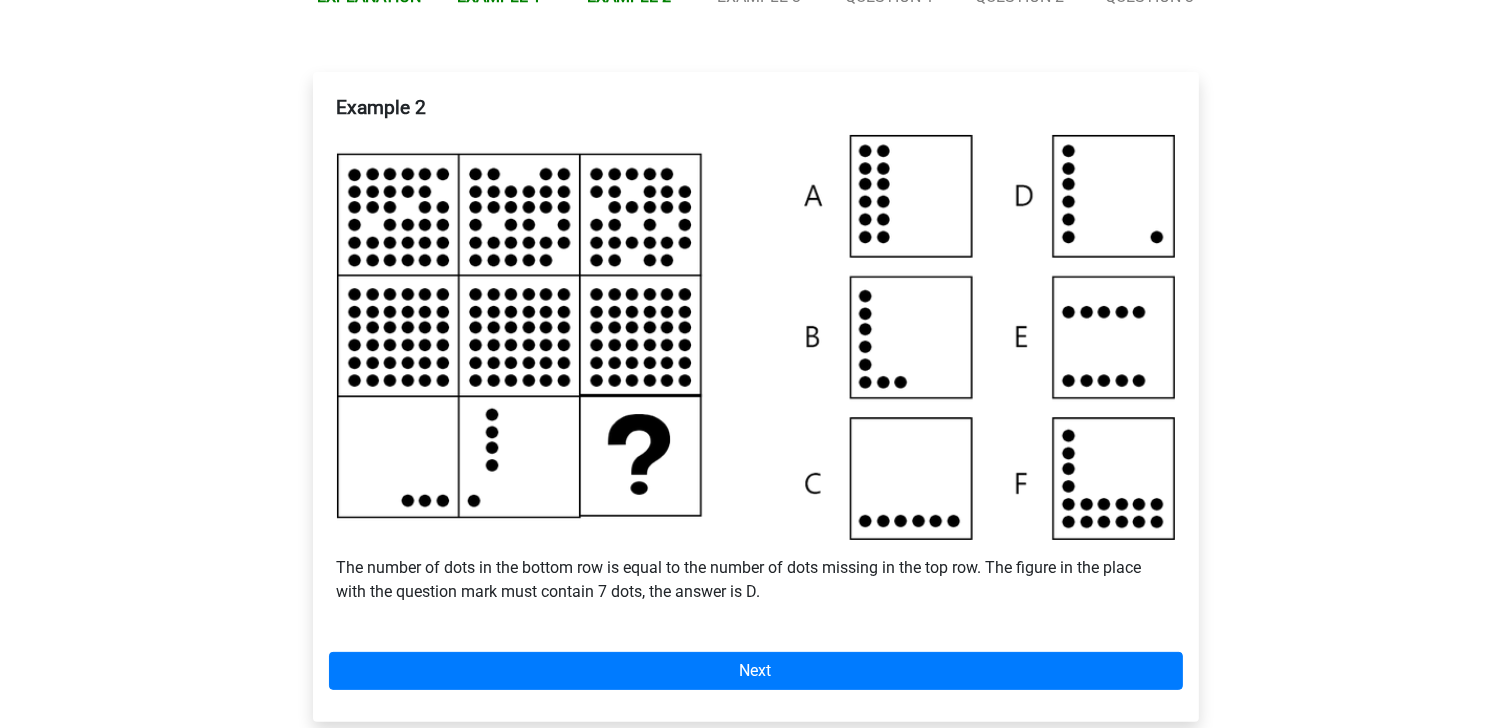 scroll, scrollTop: 400, scrollLeft: 0, axis: vertical 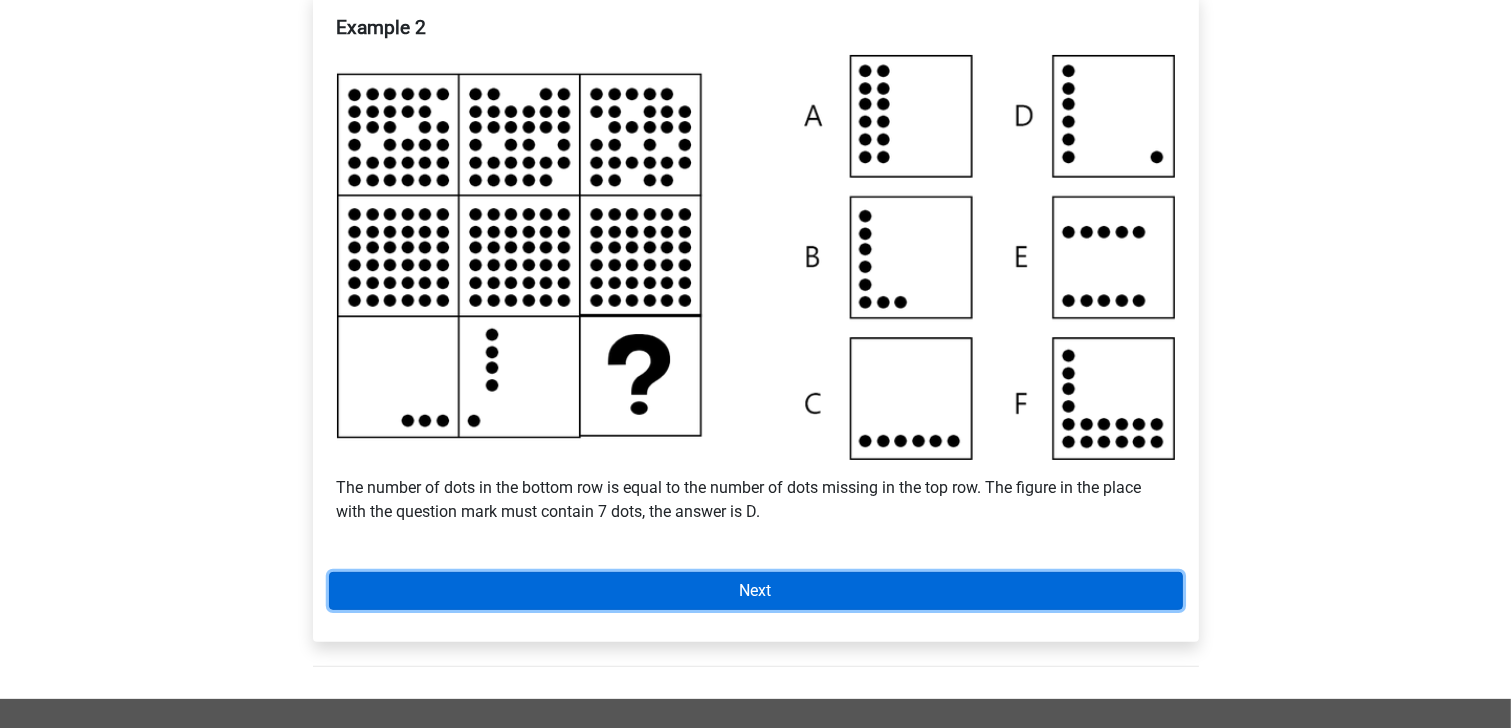 click on "Next" at bounding box center [756, 591] 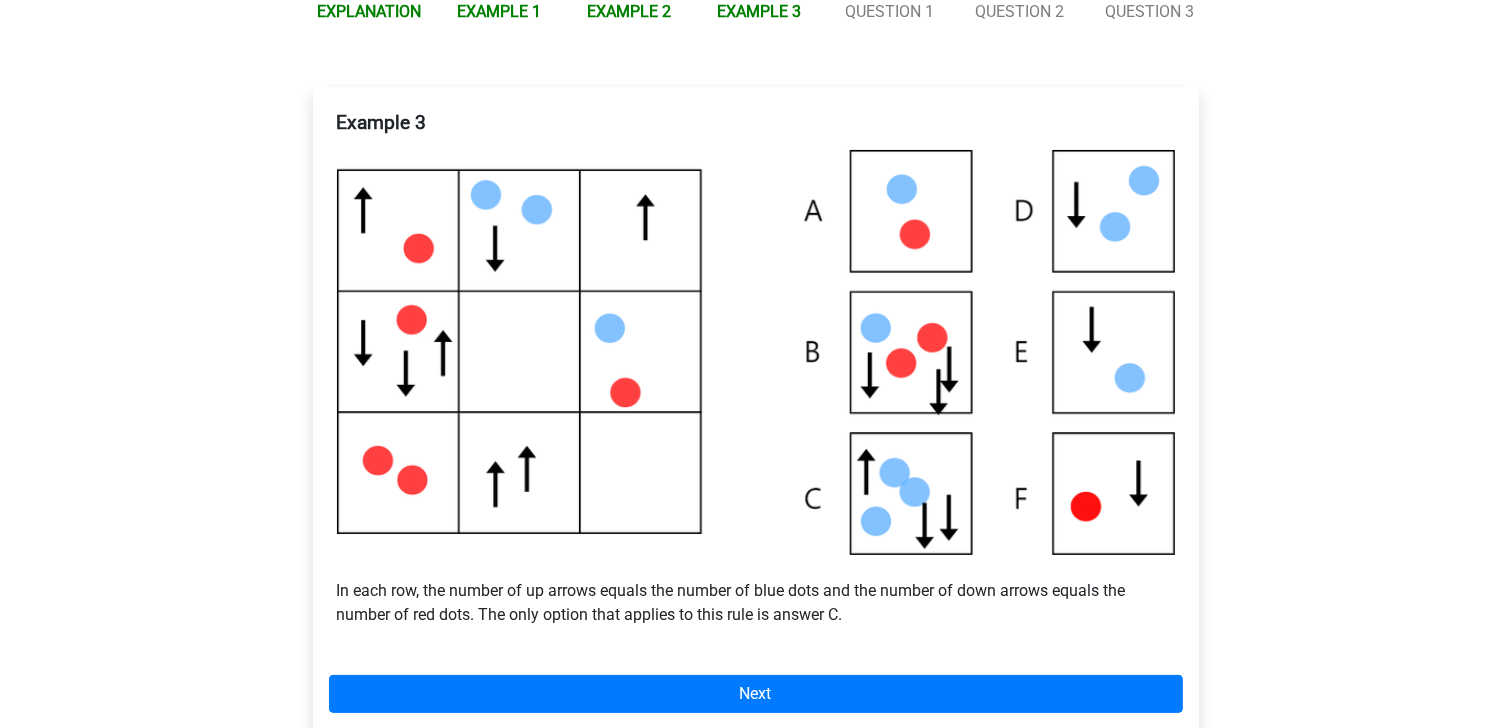 scroll, scrollTop: 400, scrollLeft: 0, axis: vertical 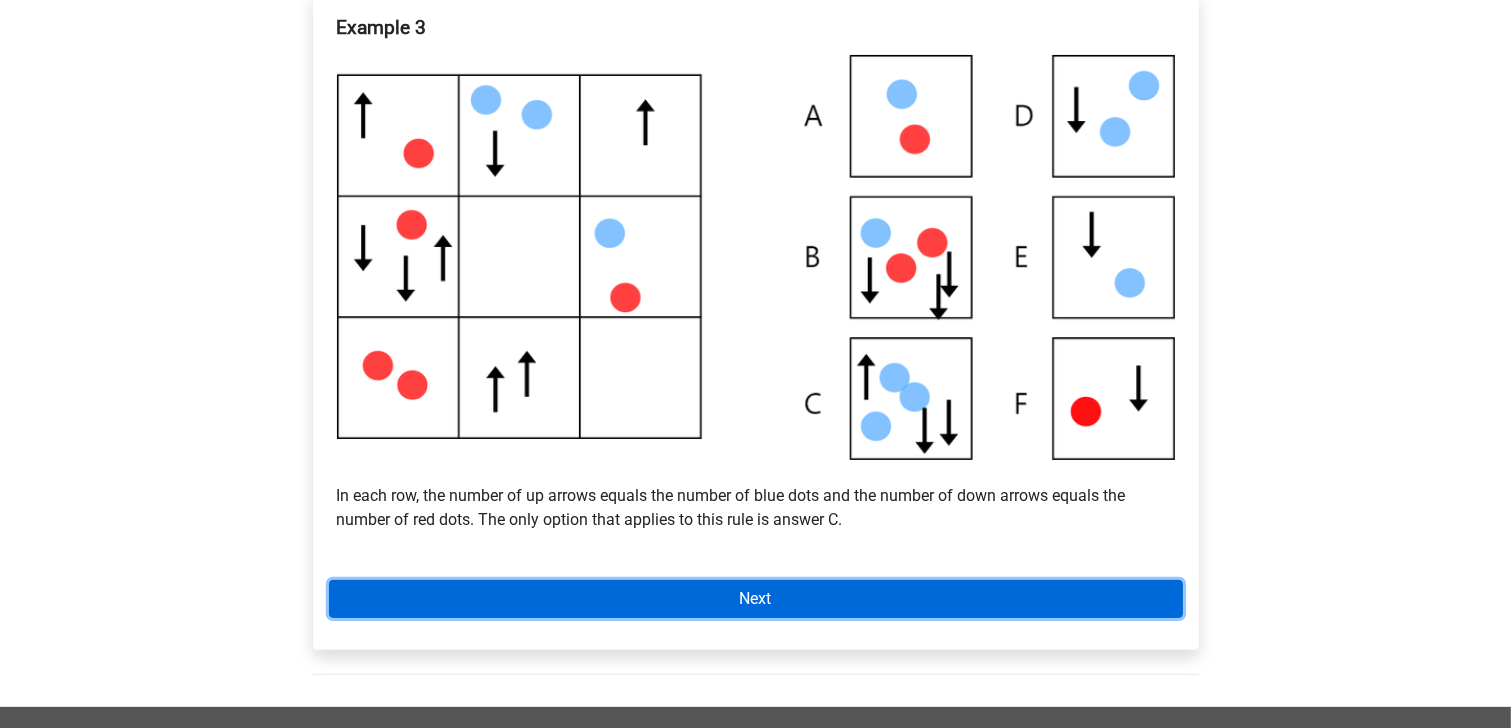 click on "Next" at bounding box center (756, 599) 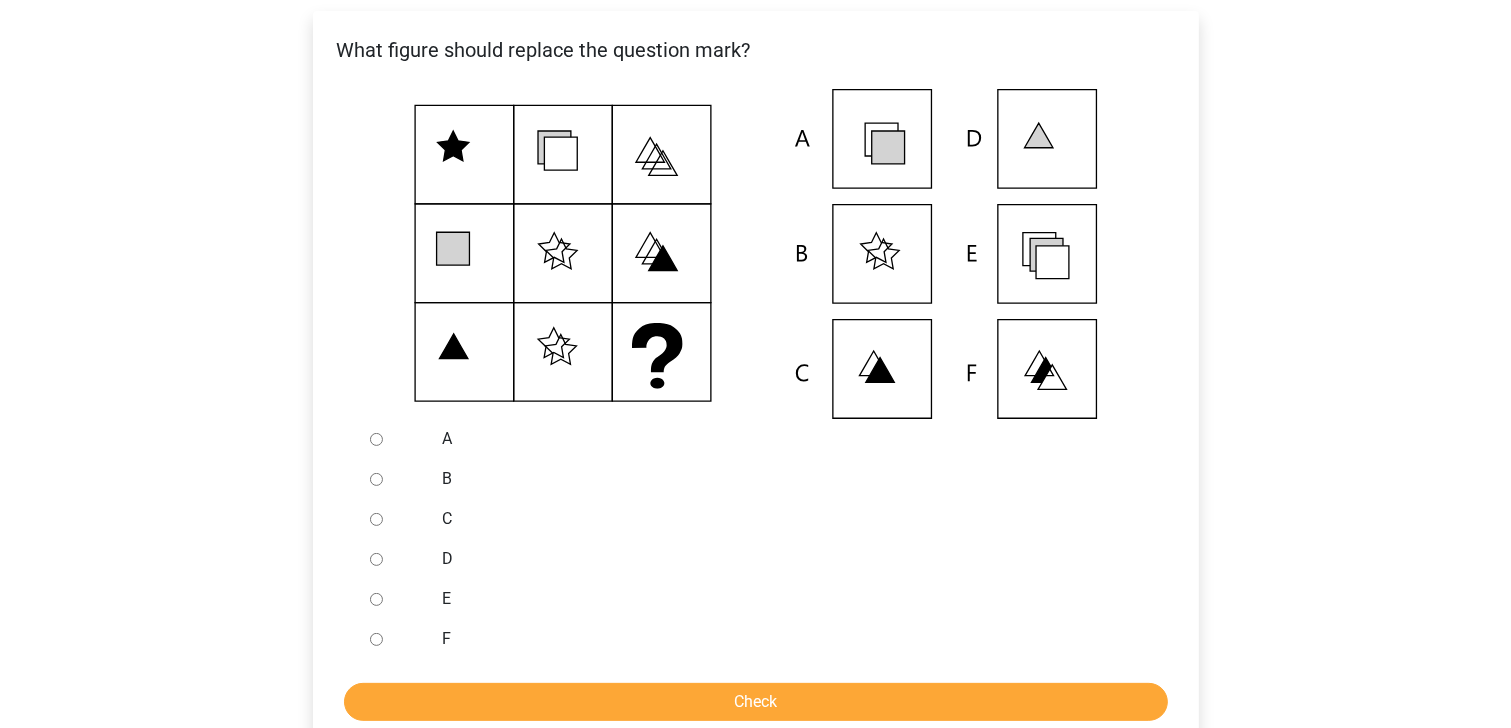 scroll, scrollTop: 400, scrollLeft: 0, axis: vertical 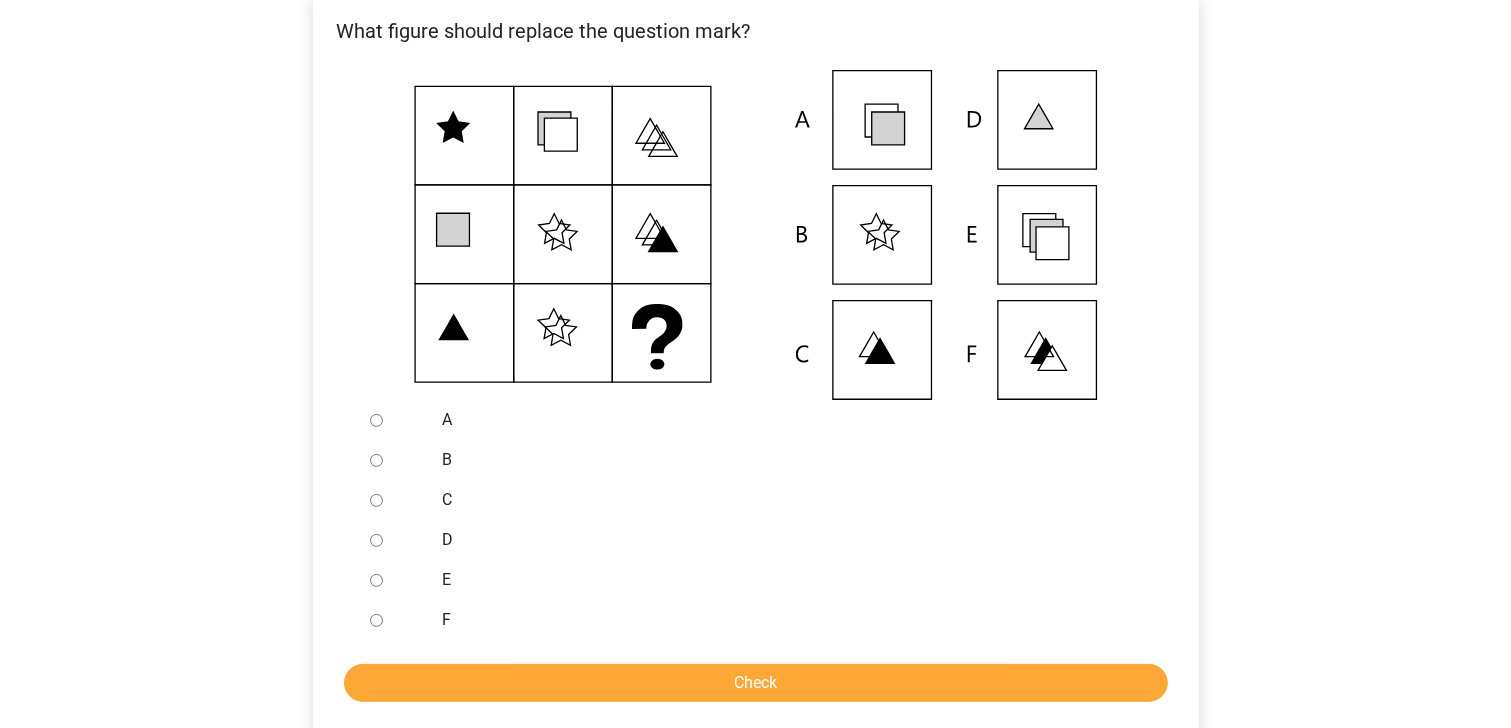 click on "E" at bounding box center (376, 580) 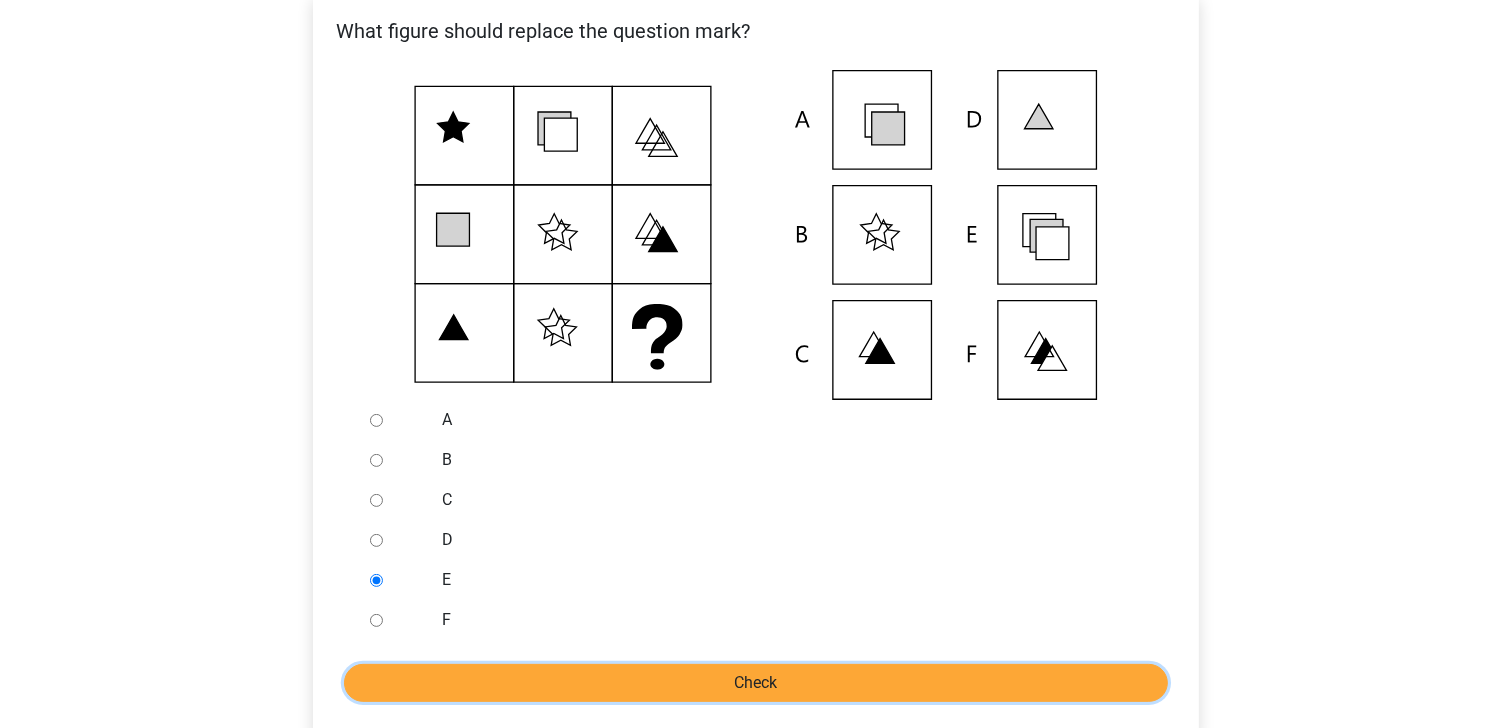 click on "Check" at bounding box center [756, 683] 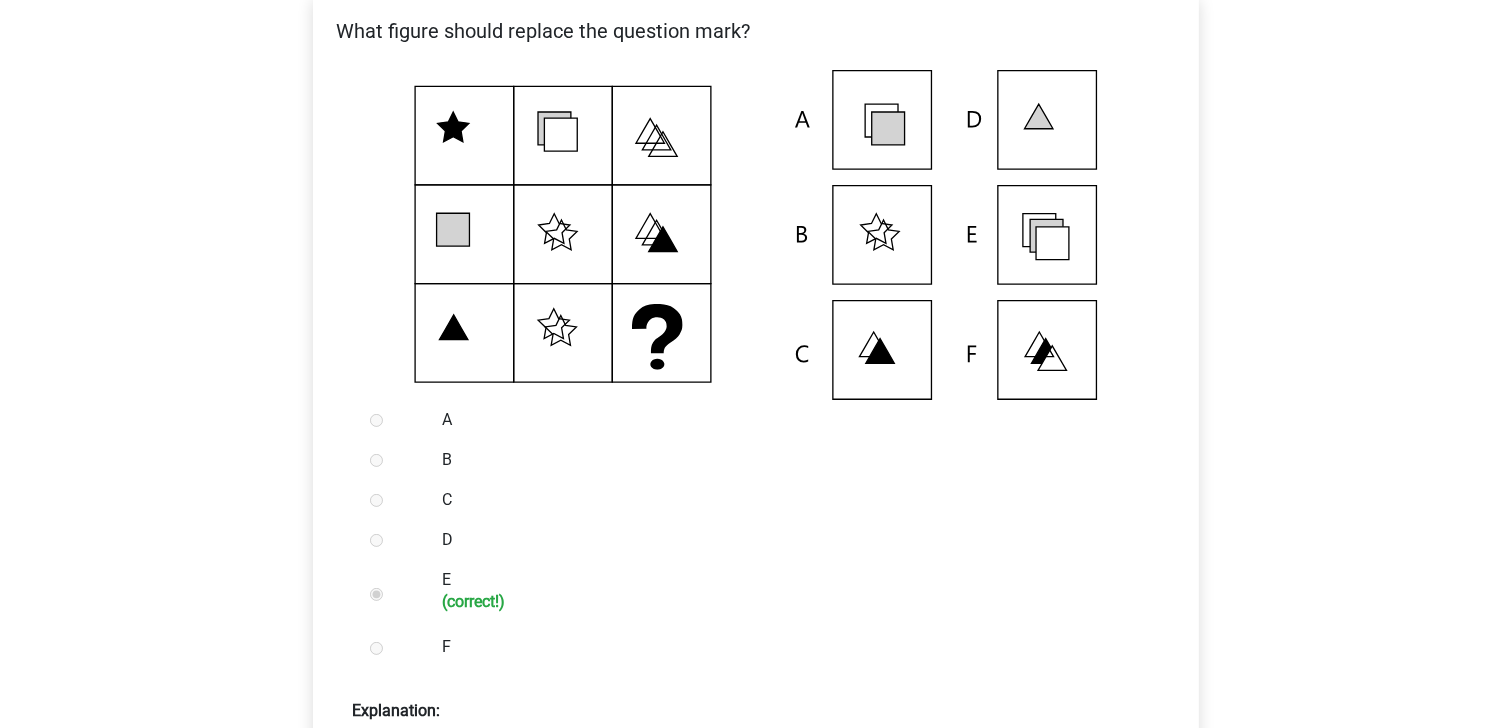 scroll, scrollTop: 560, scrollLeft: 0, axis: vertical 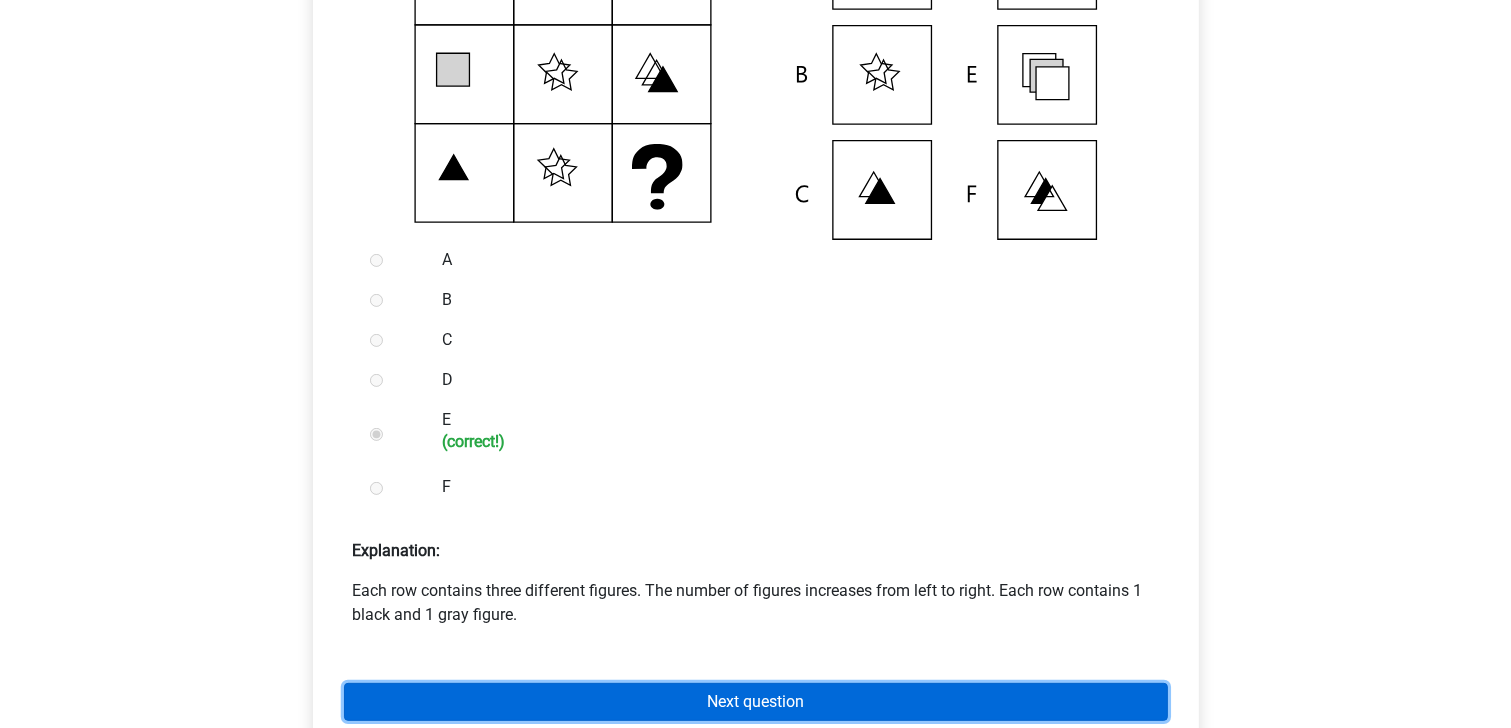 click on "Next question" at bounding box center (756, 702) 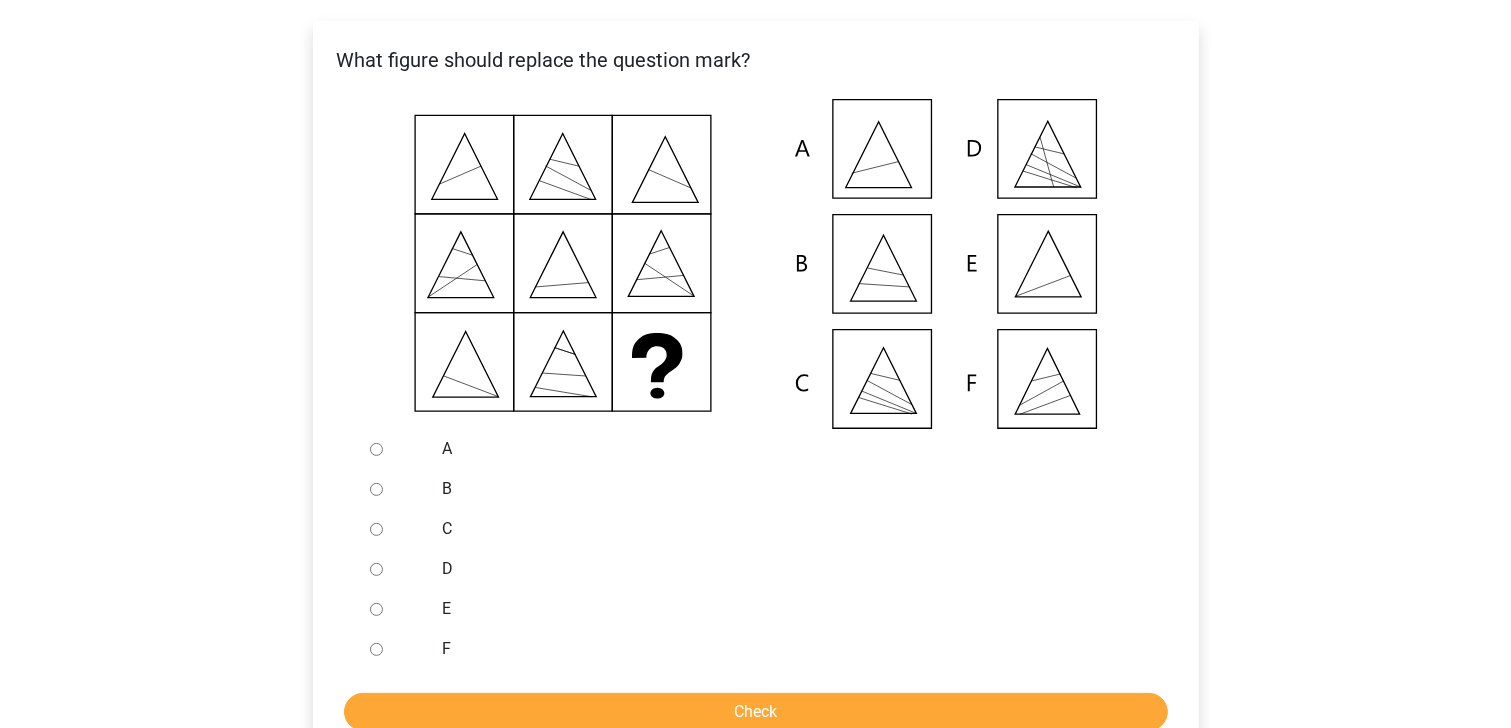scroll, scrollTop: 400, scrollLeft: 0, axis: vertical 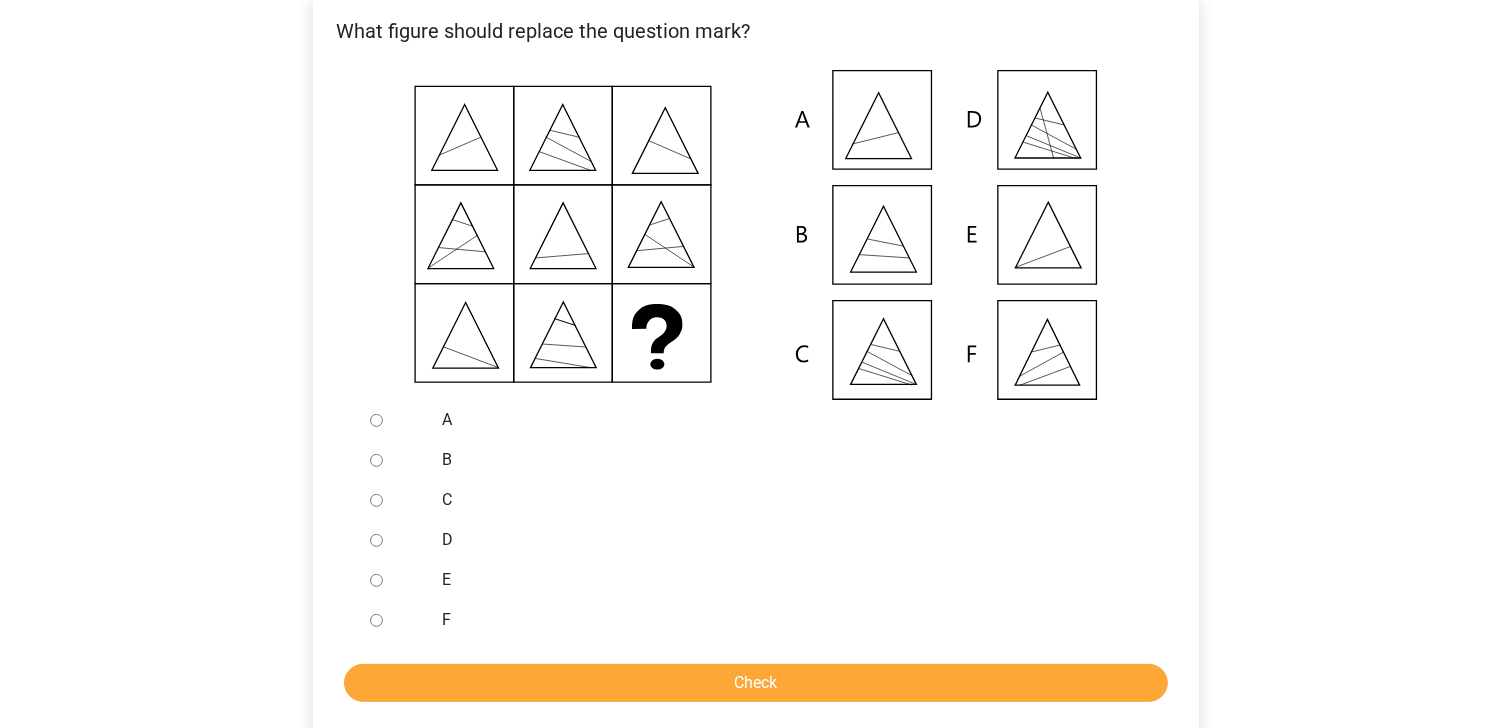 click on "E" at bounding box center [376, 580] 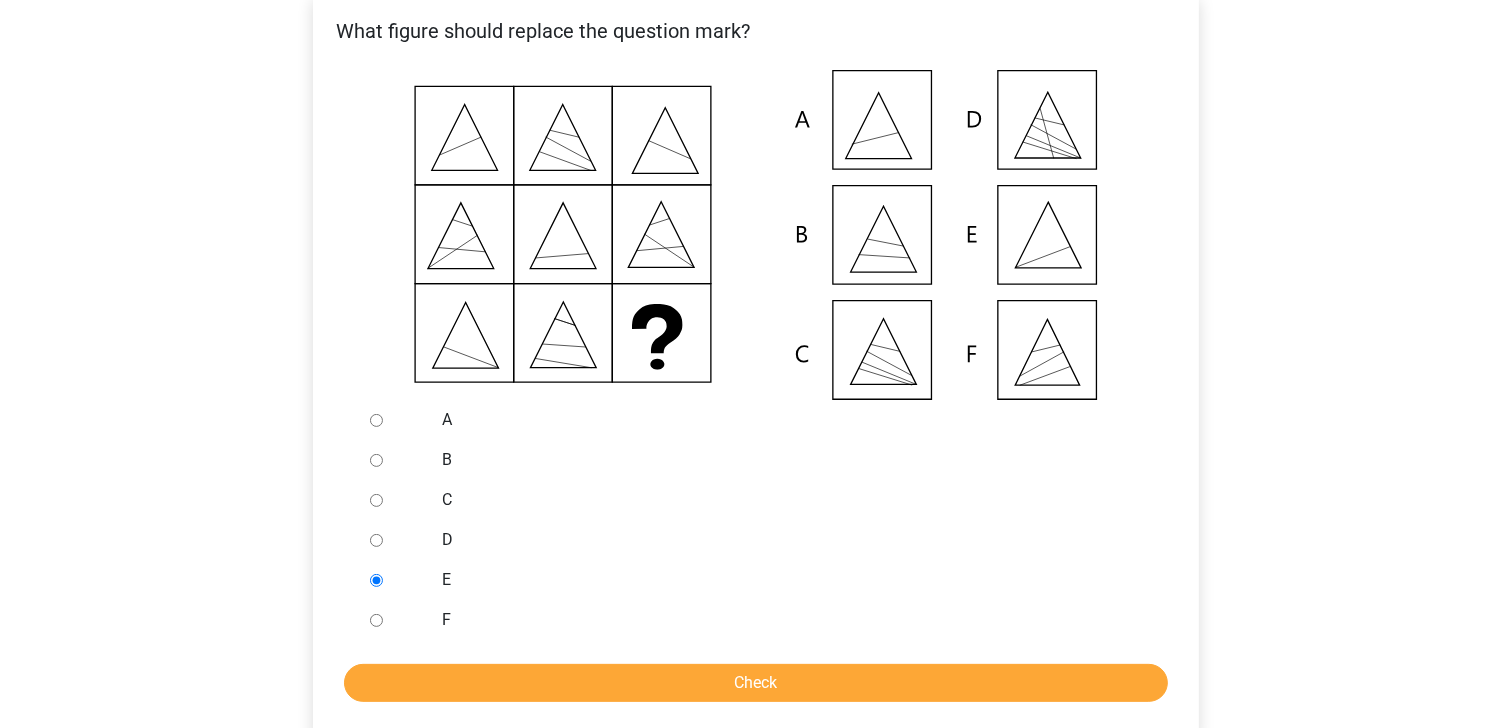 click on "What figure should replace the question mark?" at bounding box center (756, 363) 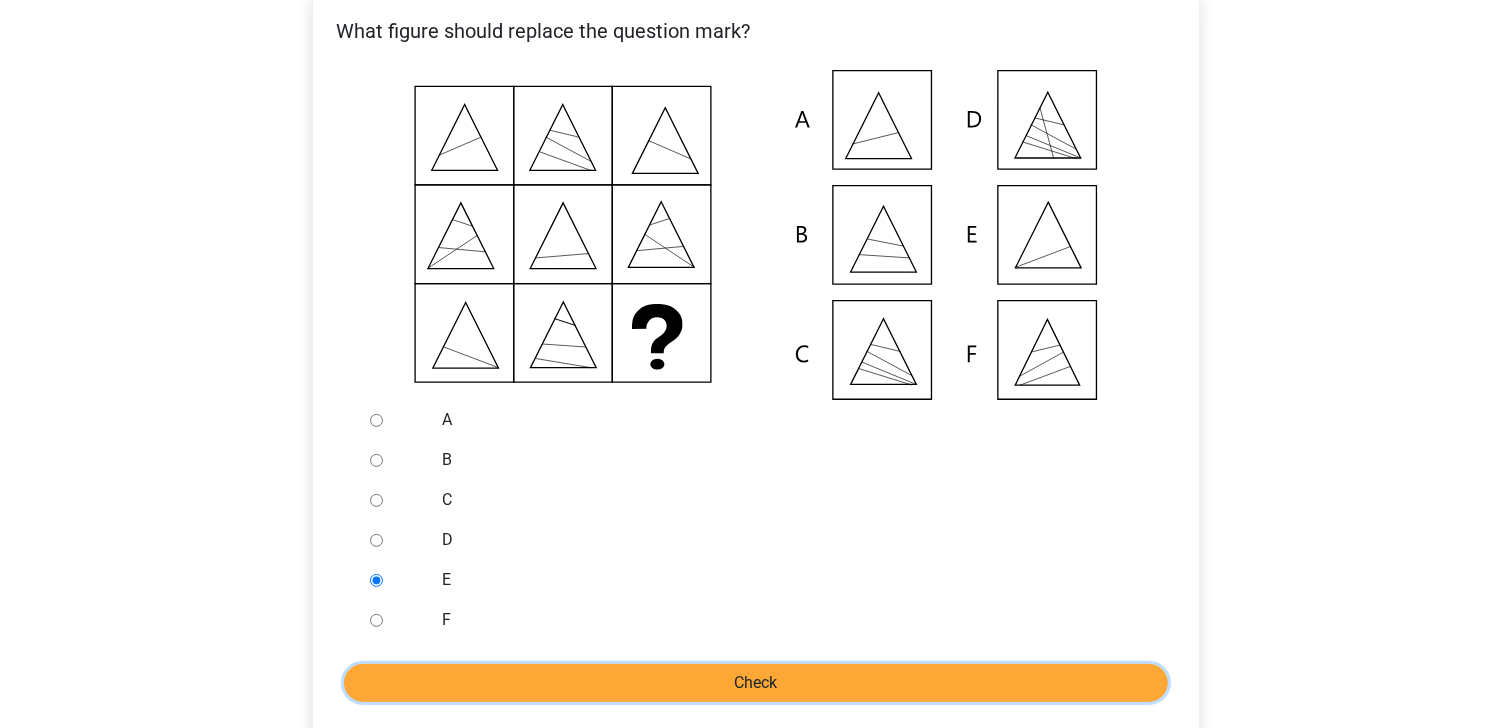 click on "Check" at bounding box center [756, 683] 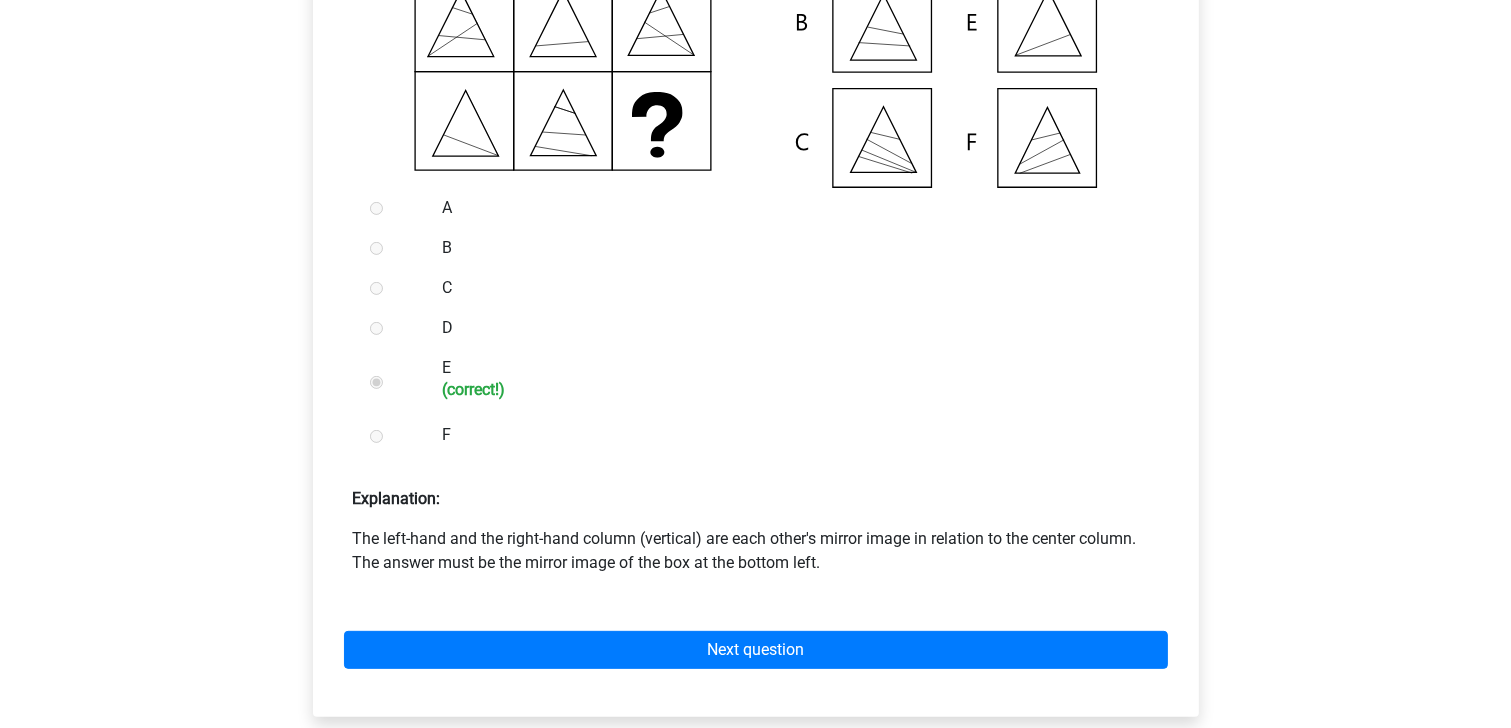 scroll, scrollTop: 640, scrollLeft: 0, axis: vertical 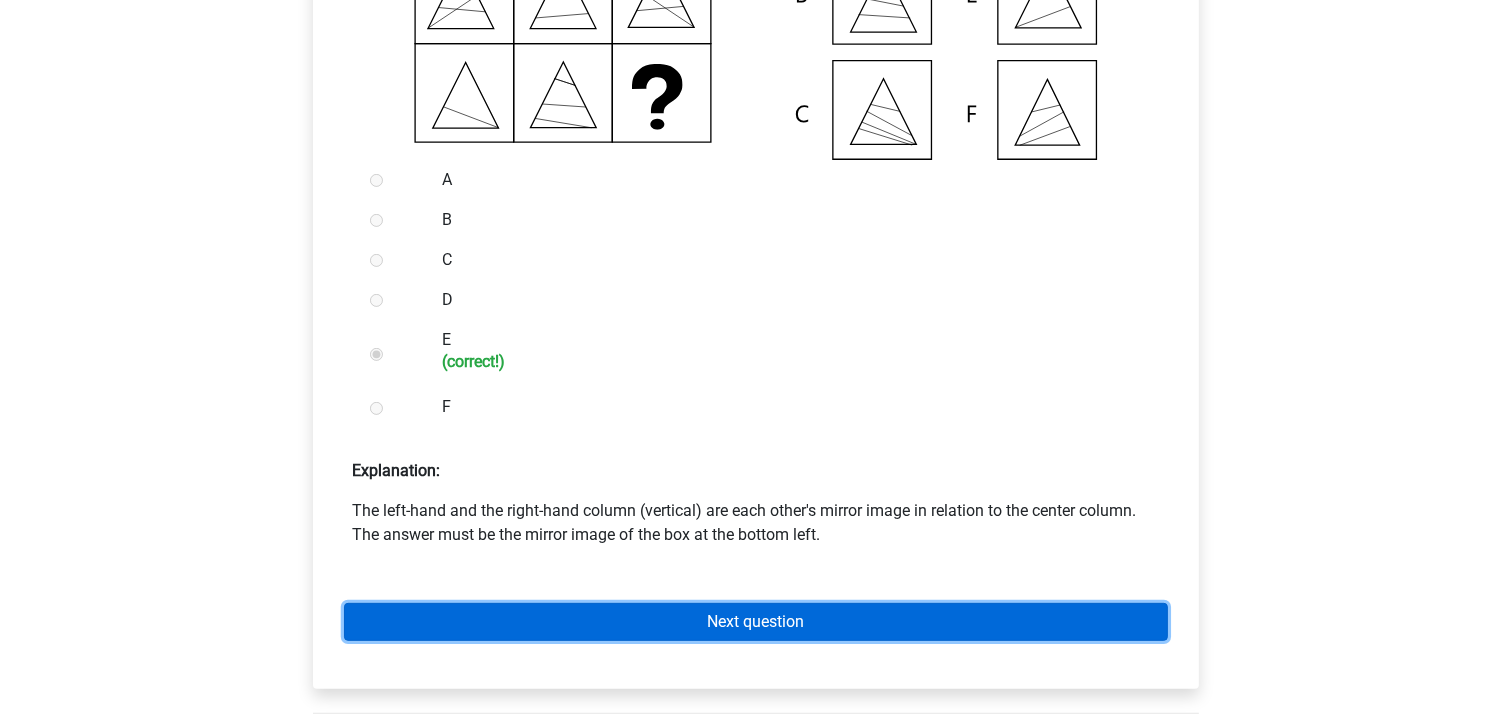 click on "Next question" at bounding box center [756, 622] 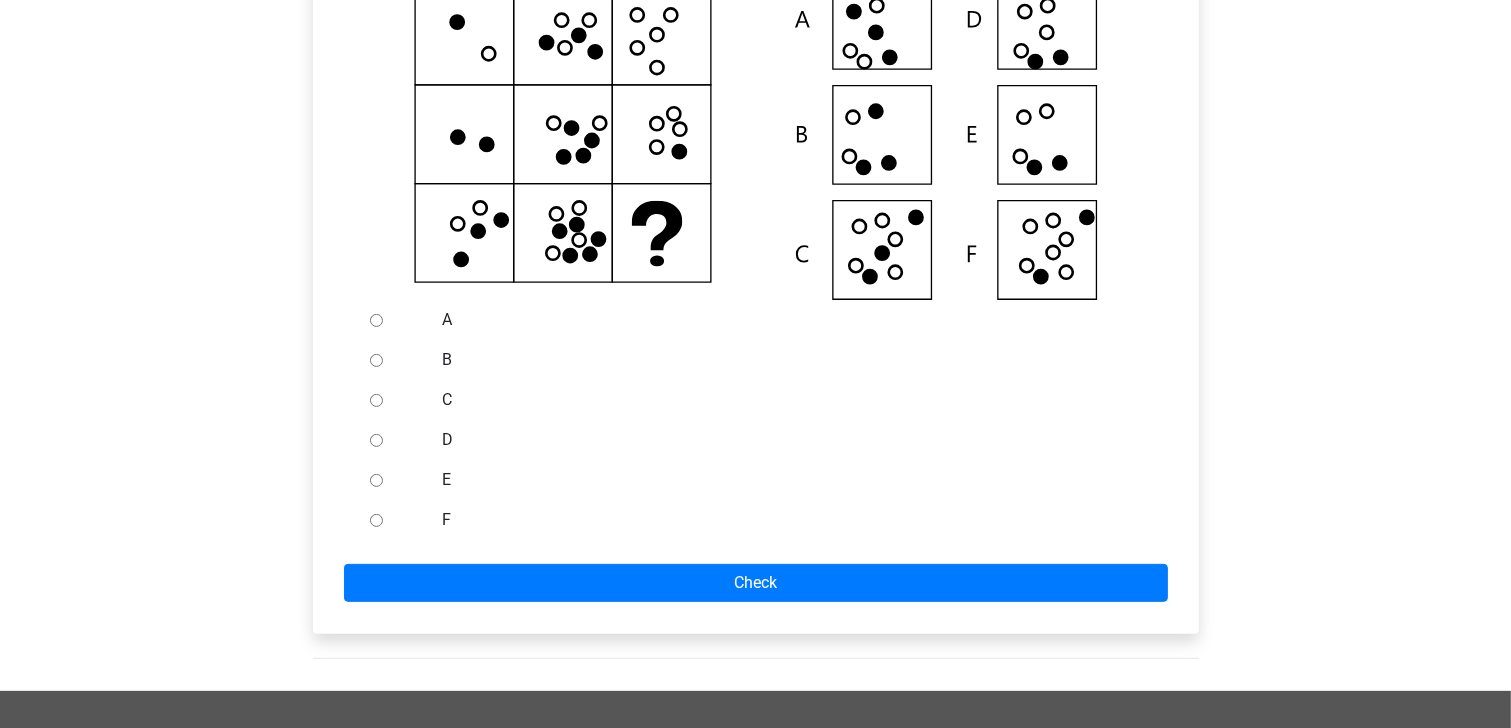 scroll, scrollTop: 560, scrollLeft: 0, axis: vertical 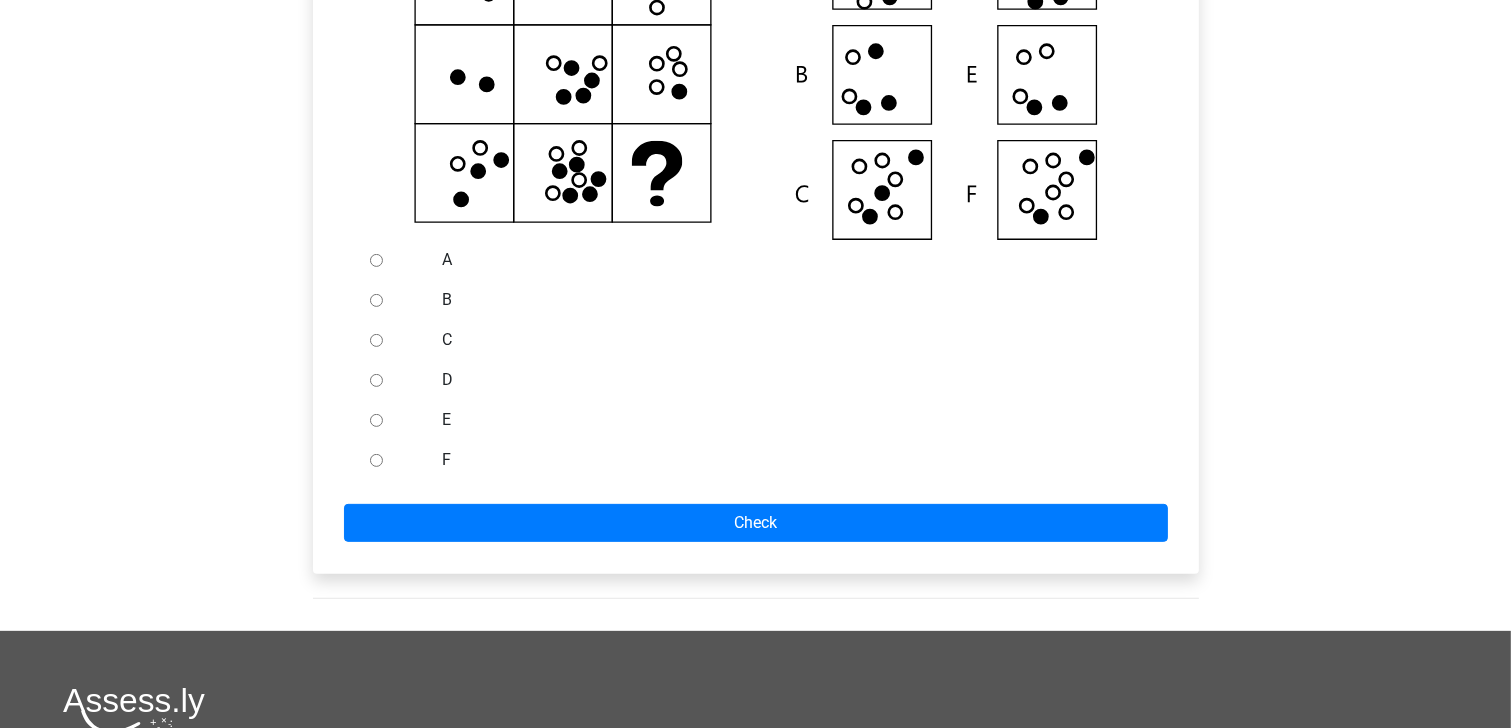 click at bounding box center [395, 460] 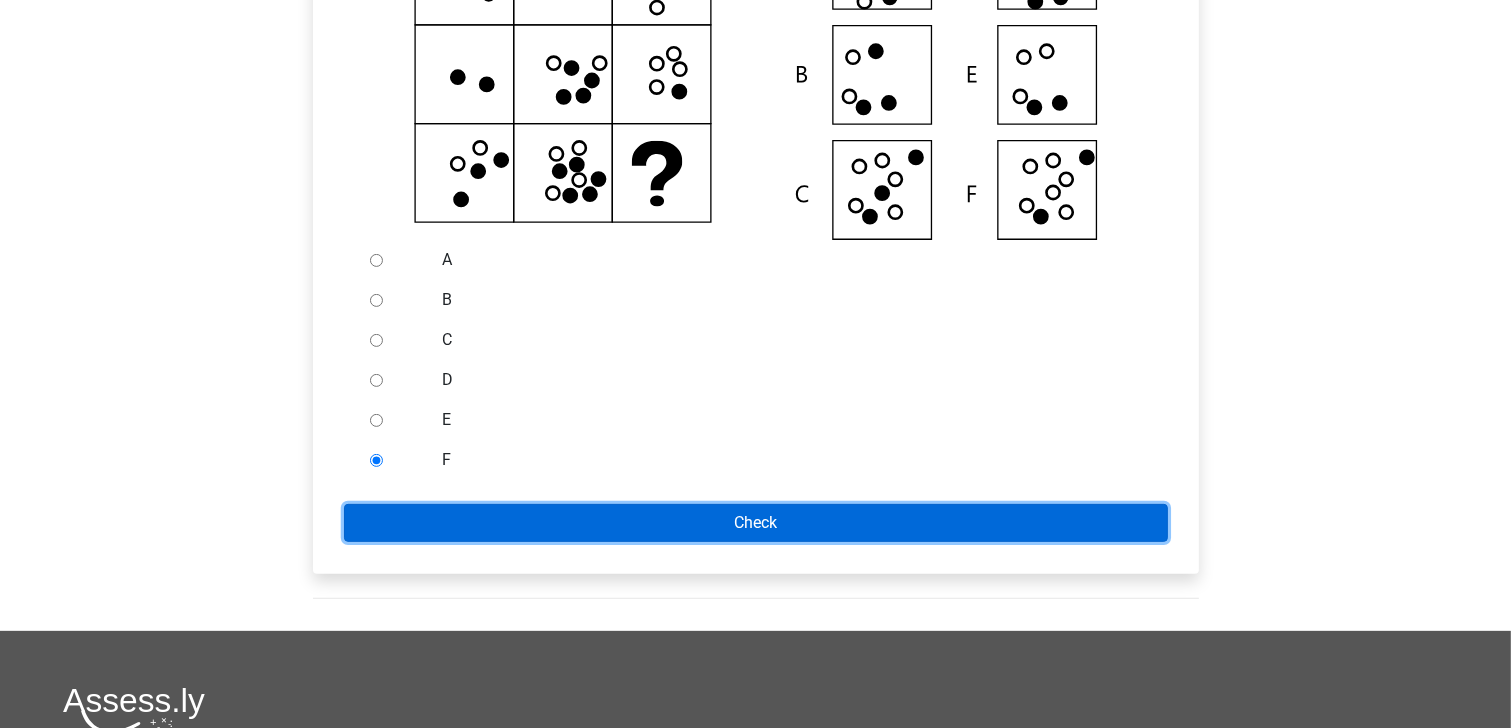 click on "Check" at bounding box center (756, 523) 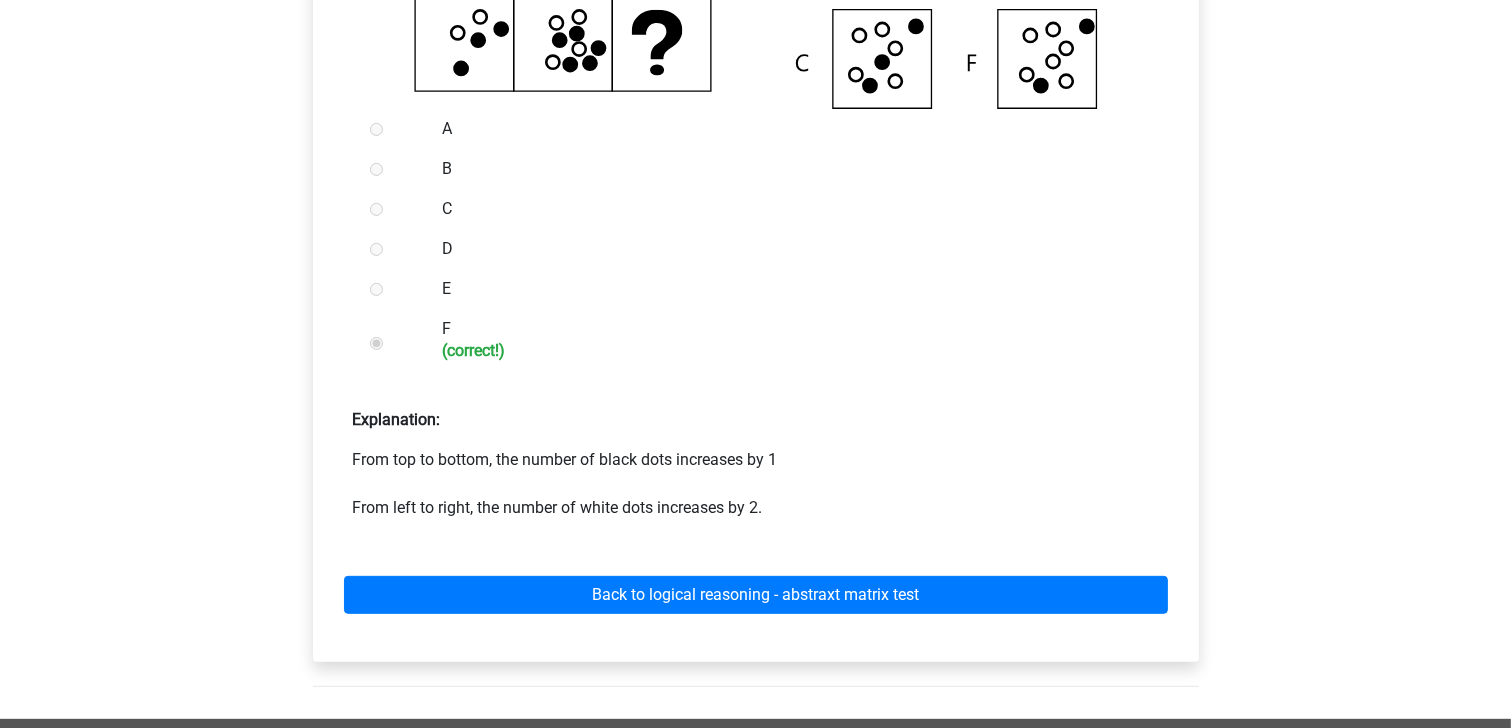 scroll, scrollTop: 720, scrollLeft: 0, axis: vertical 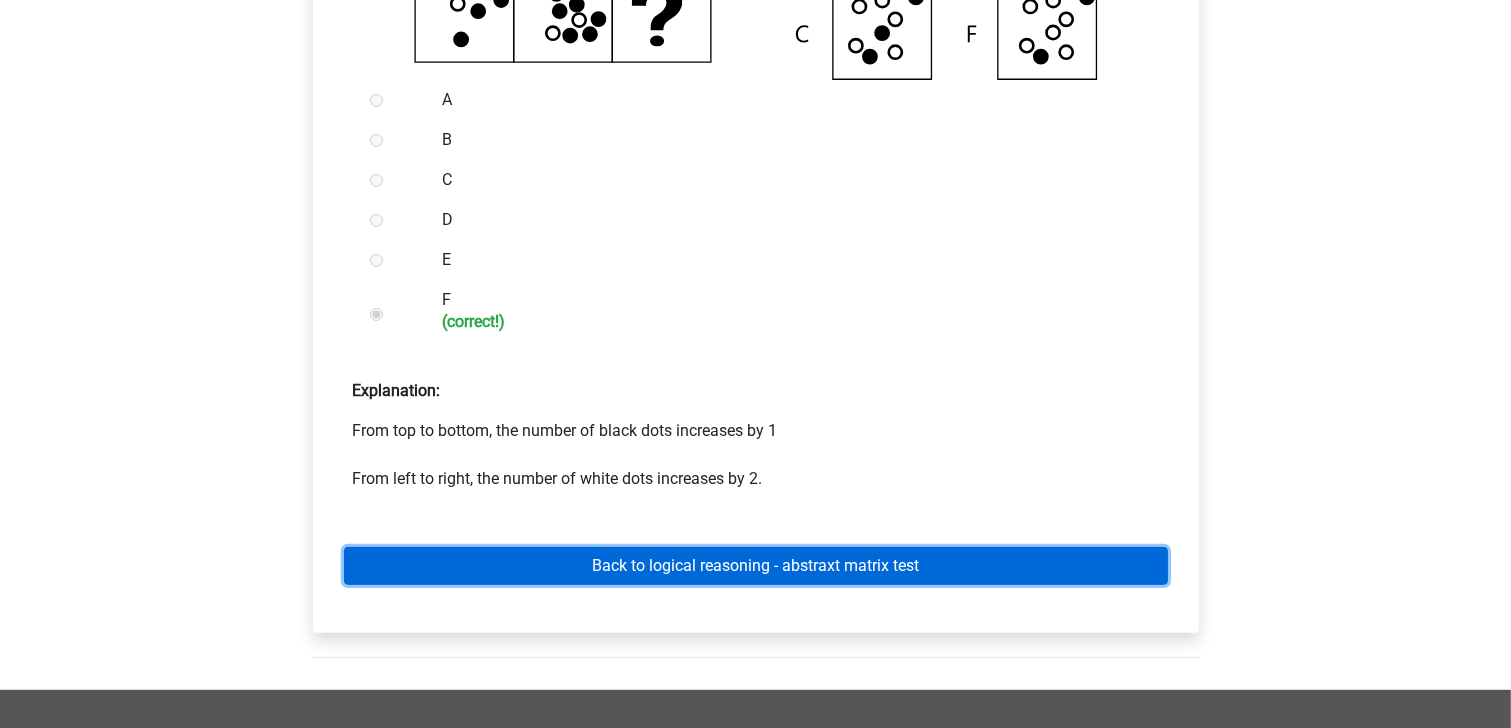 click on "Back to logical reasoning - abstraxt matrix test" at bounding box center [756, 566] 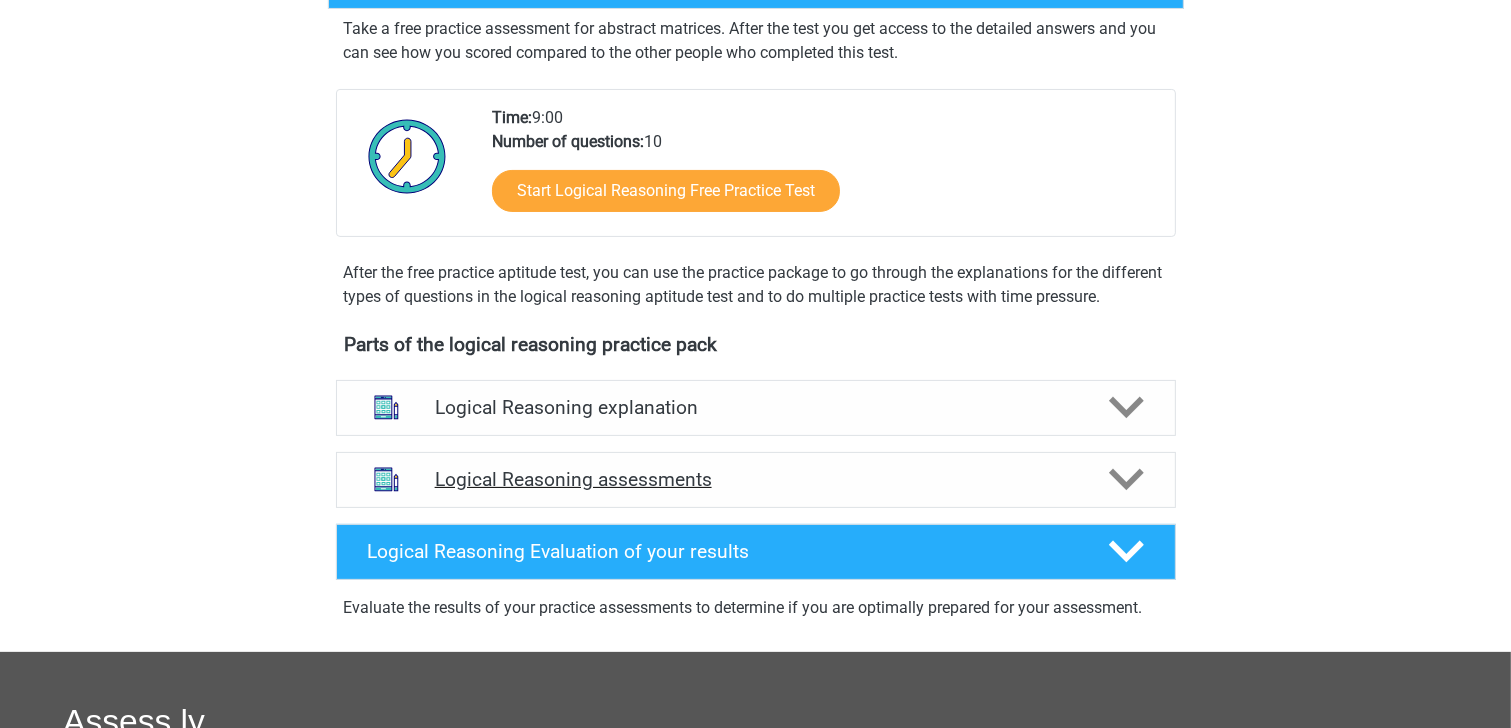 scroll, scrollTop: 400, scrollLeft: 0, axis: vertical 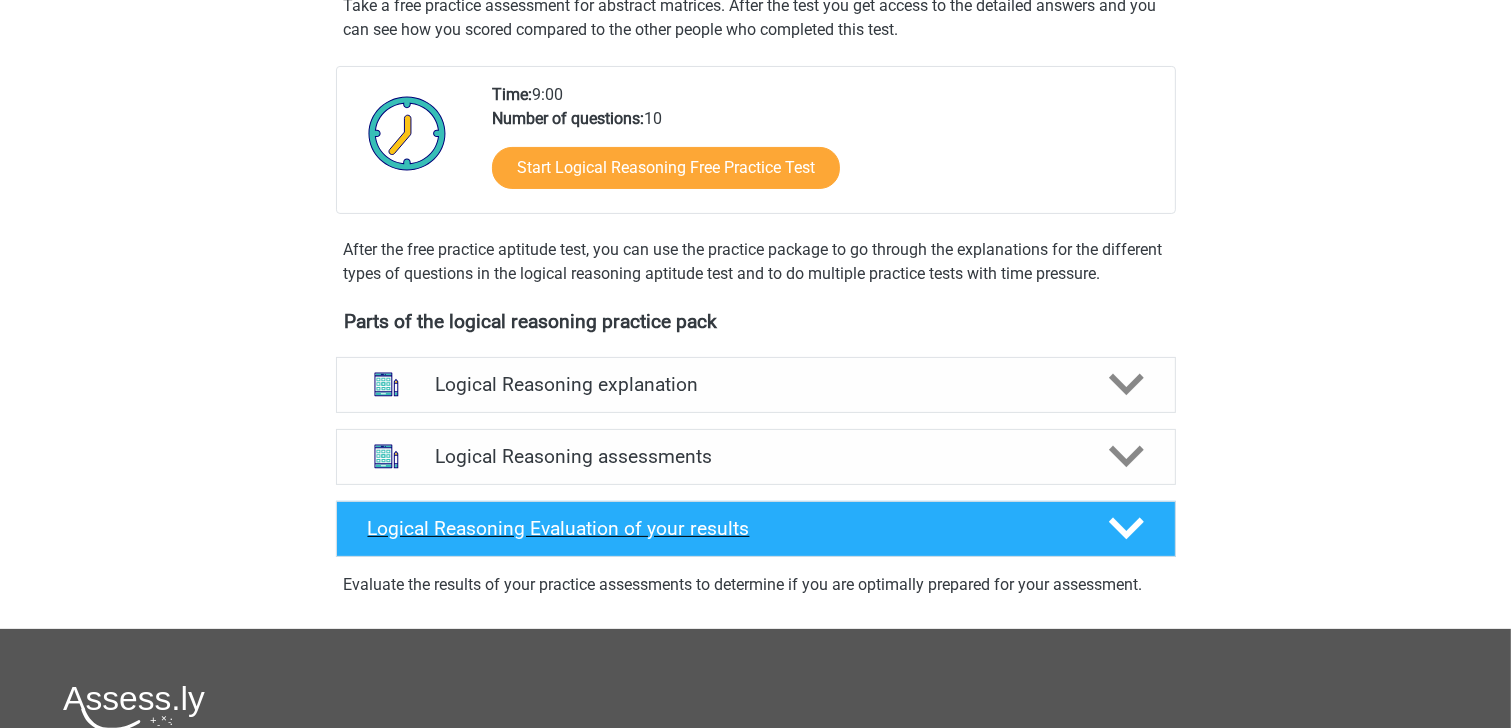 click 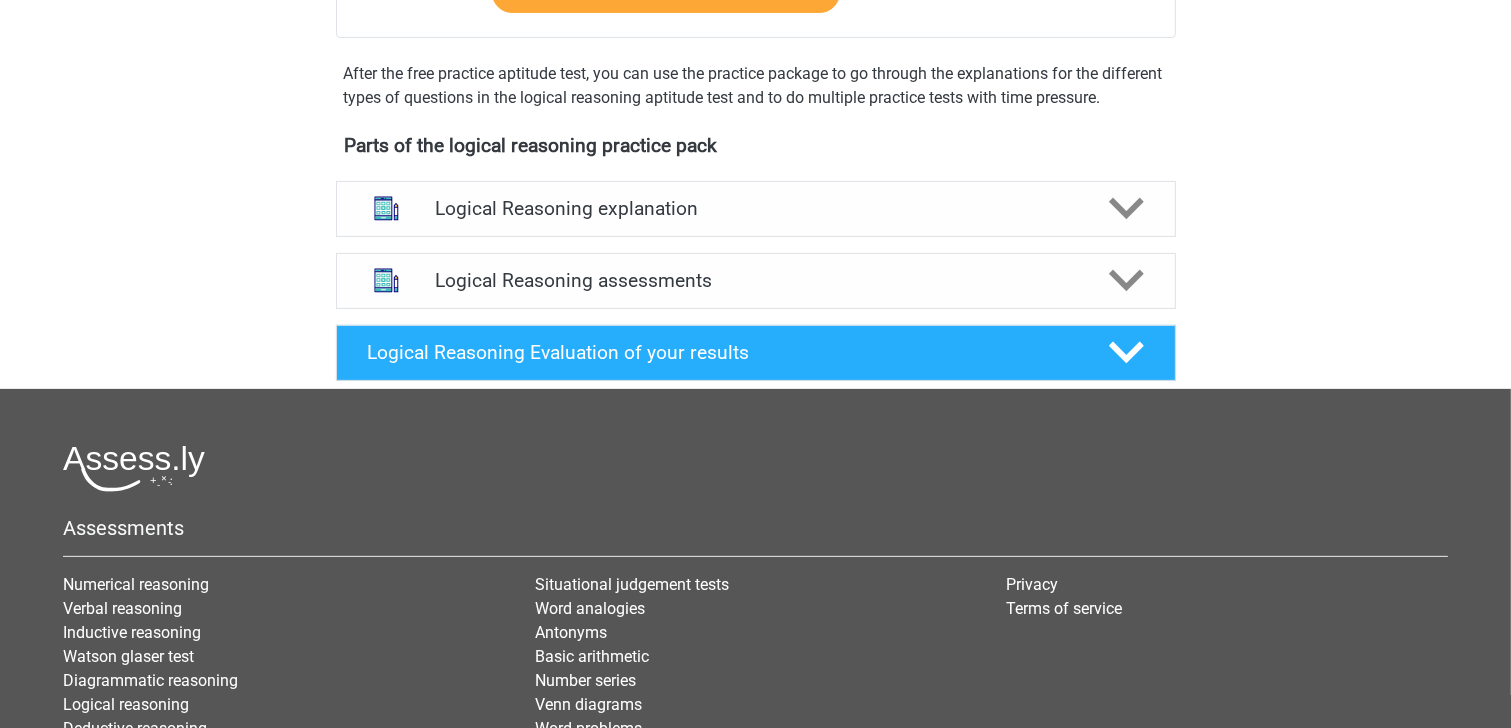 scroll, scrollTop: 640, scrollLeft: 0, axis: vertical 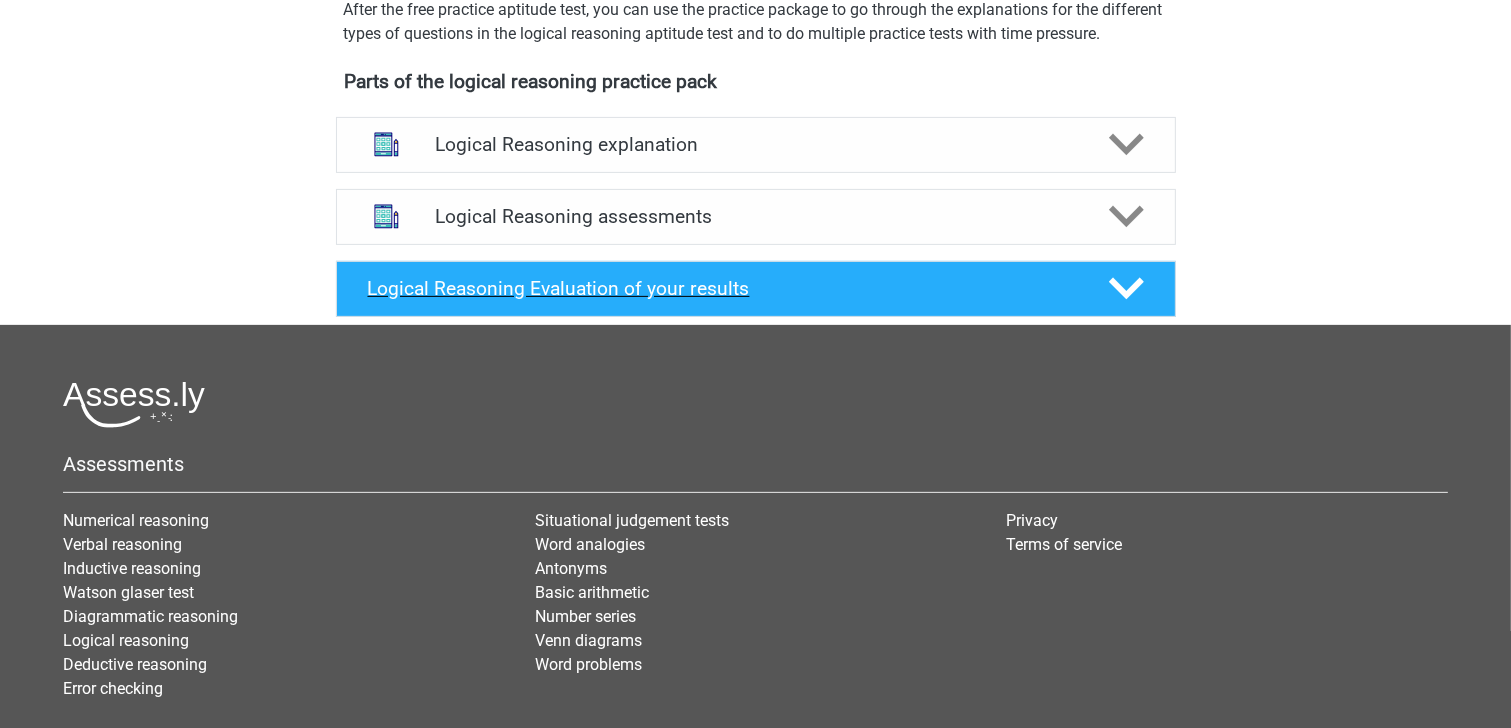 click at bounding box center (1124, 288) 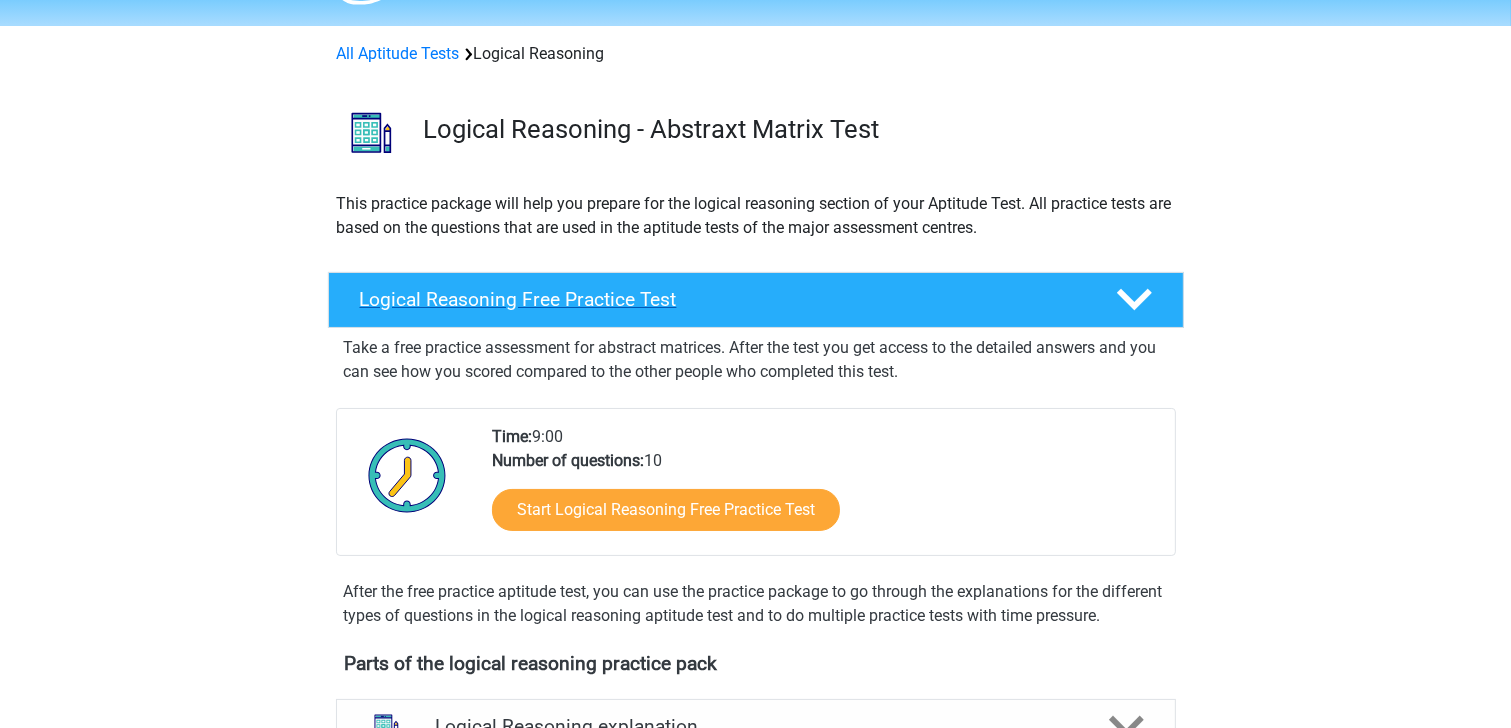 scroll, scrollTop: 0, scrollLeft: 0, axis: both 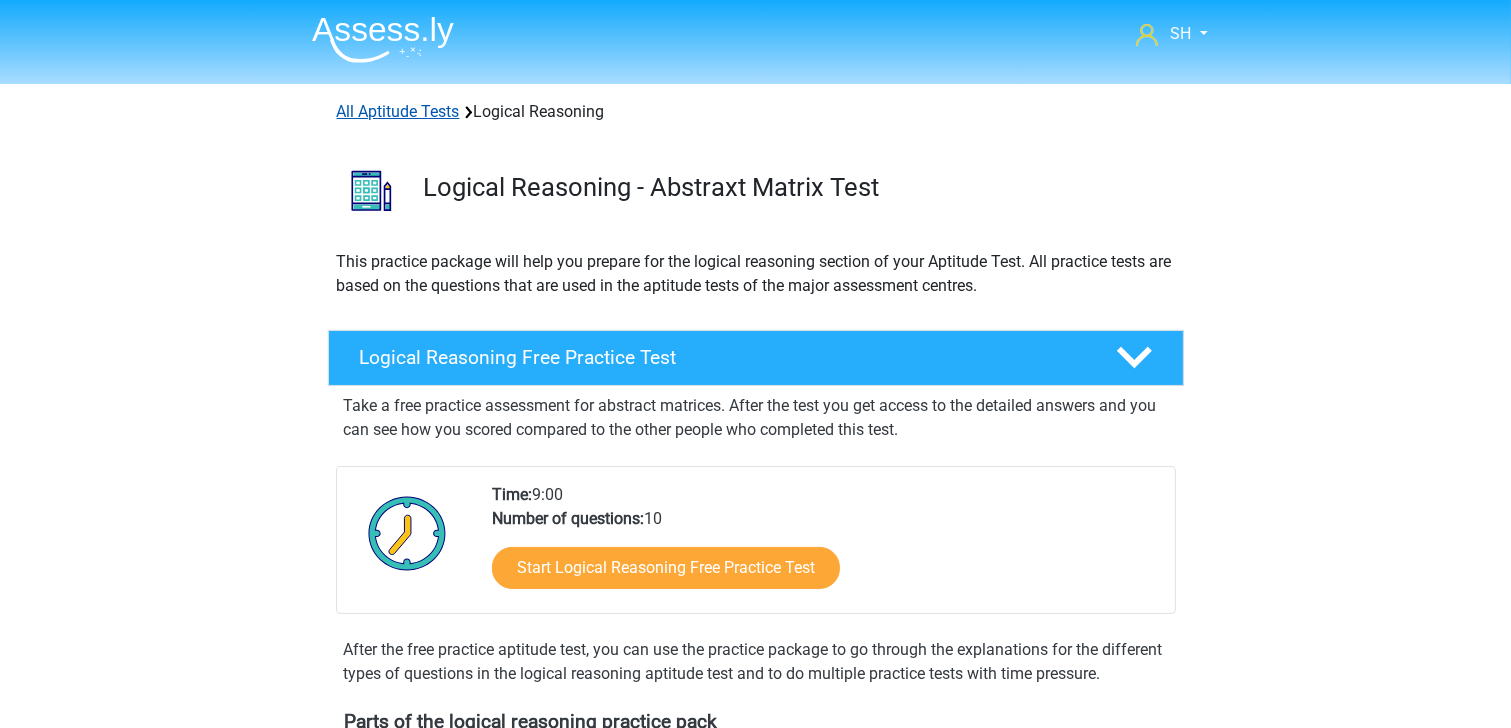 click on "All Aptitude Tests" at bounding box center [398, 111] 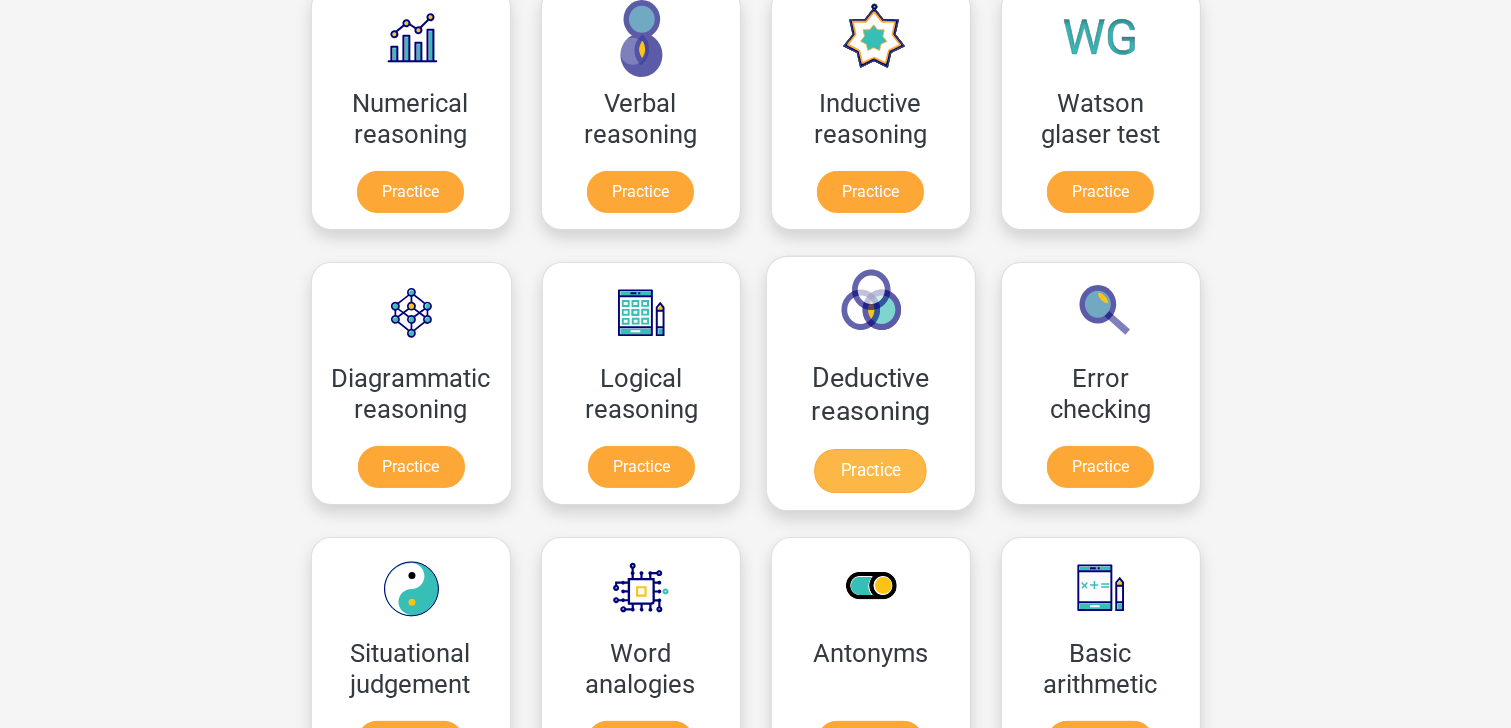 scroll, scrollTop: 318, scrollLeft: 0, axis: vertical 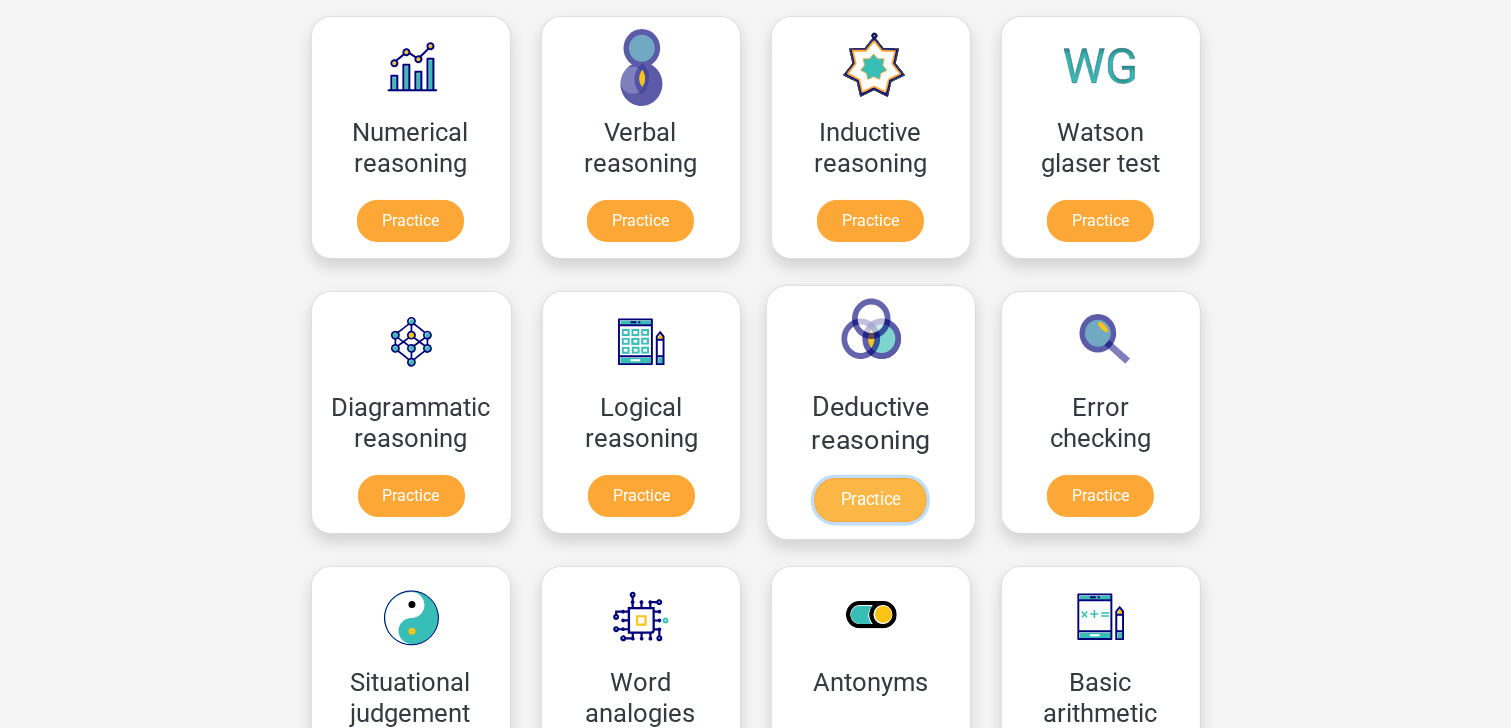 click on "Practice" at bounding box center (871, 500) 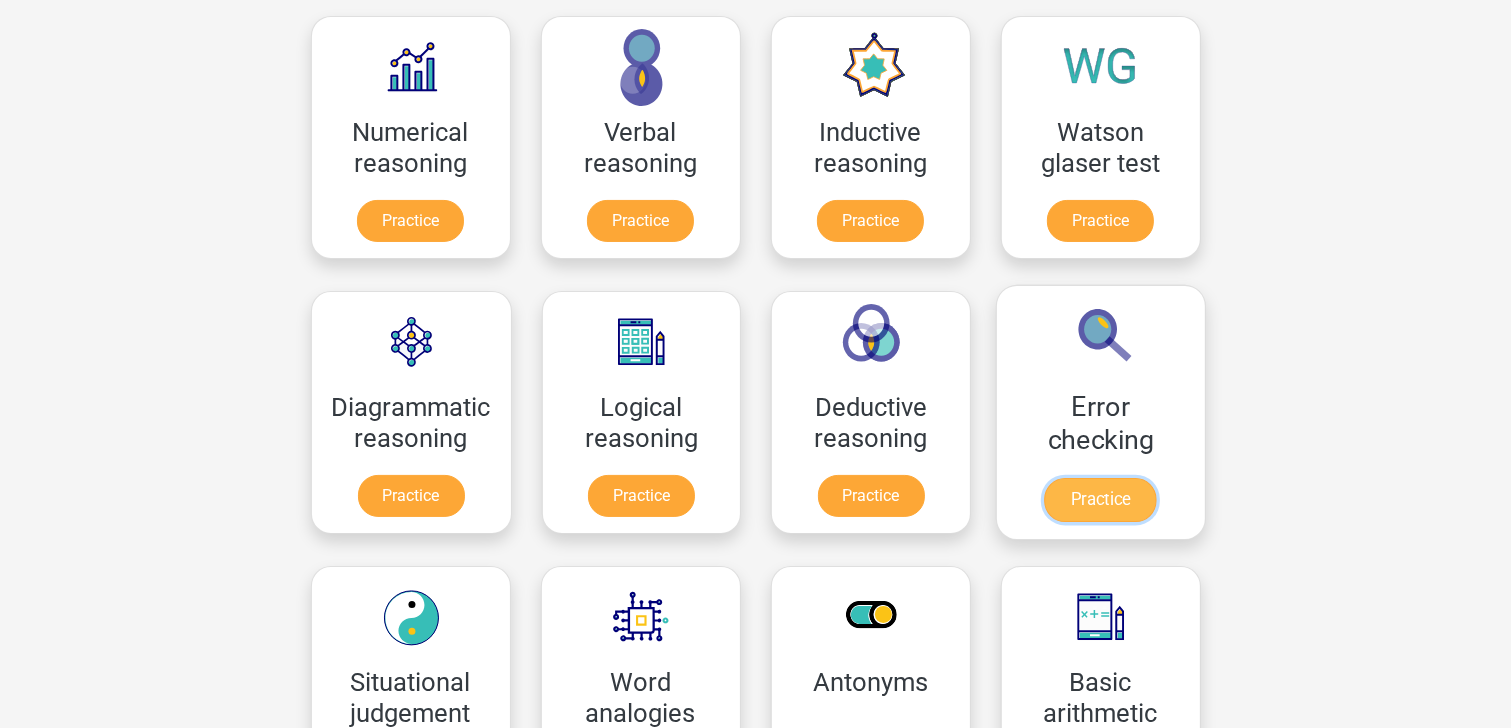 click on "Practice" at bounding box center (1100, 500) 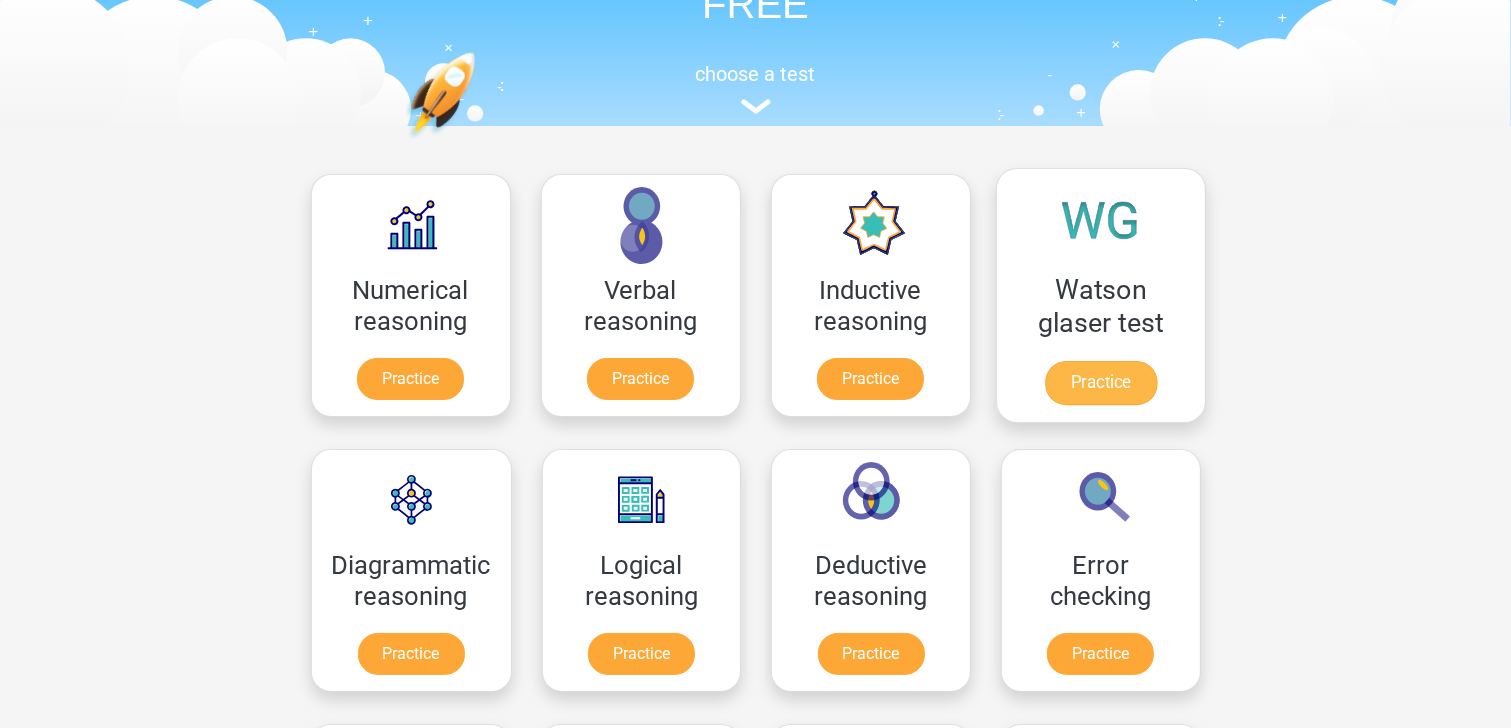 scroll, scrollTop: 158, scrollLeft: 0, axis: vertical 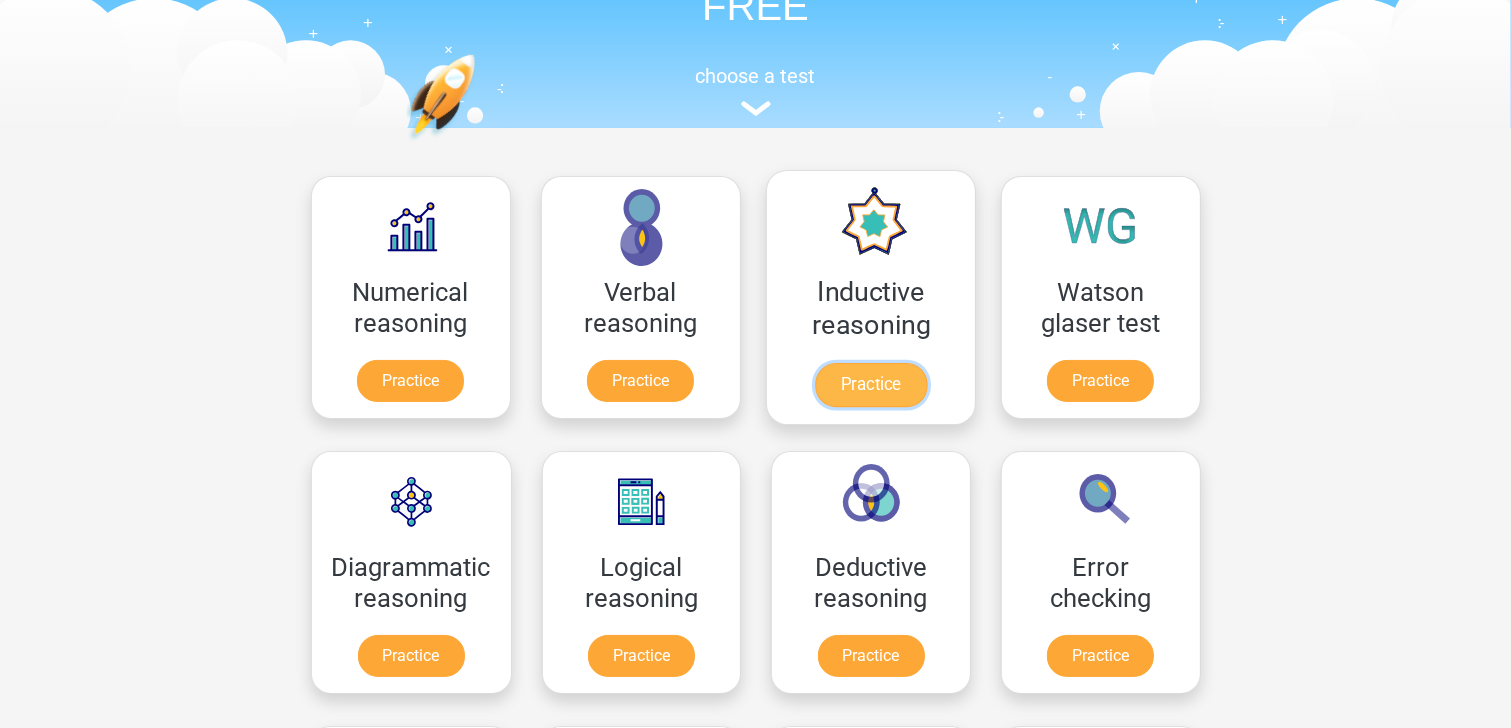click on "Practice" at bounding box center [870, 385] 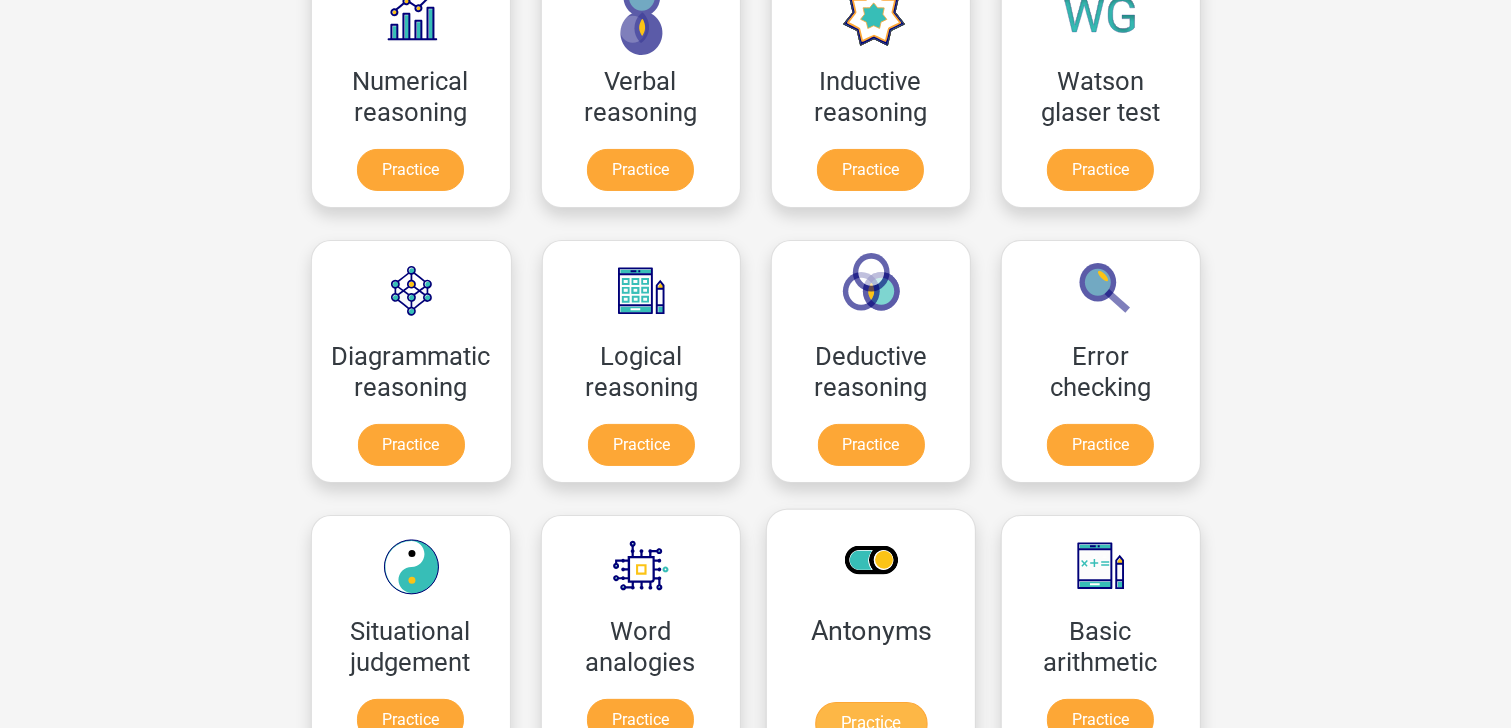scroll, scrollTop: 398, scrollLeft: 0, axis: vertical 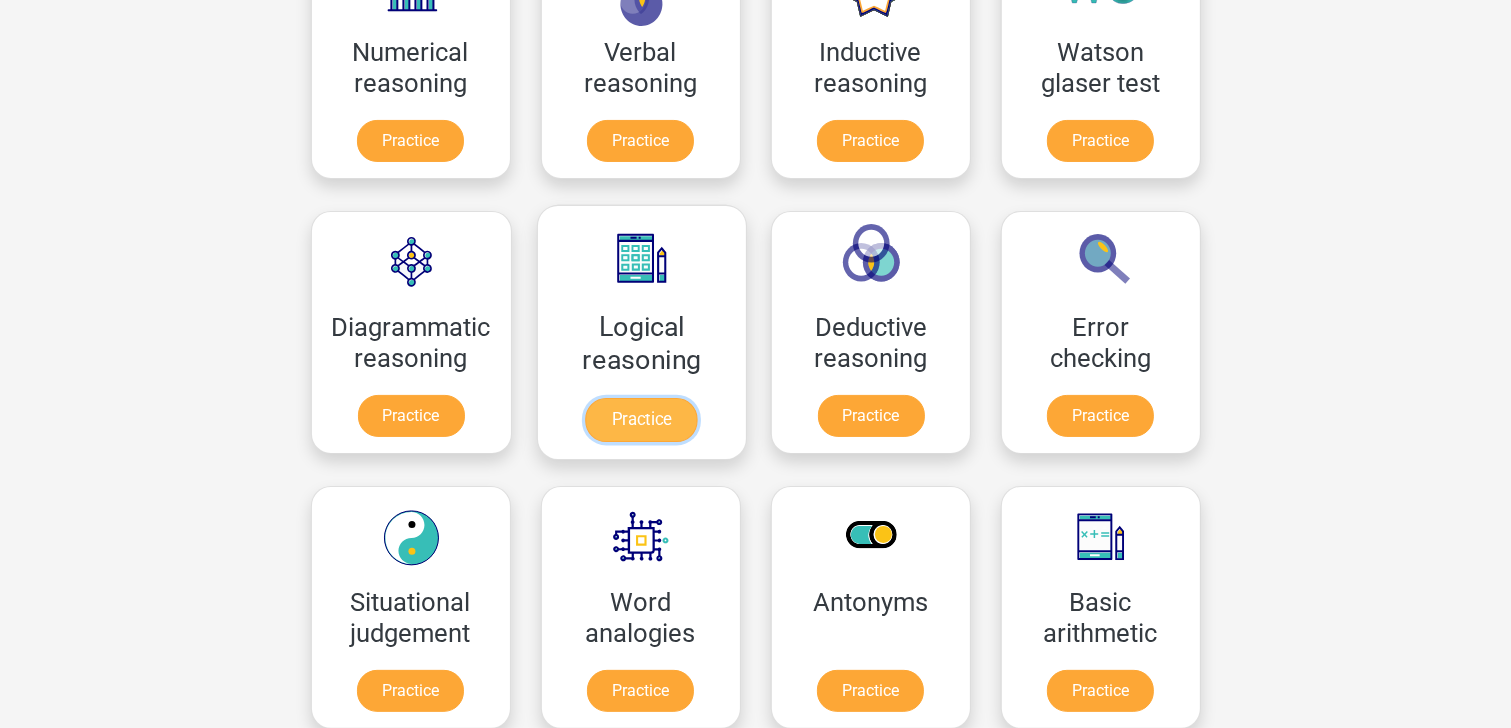 click on "Practice" at bounding box center [641, 420] 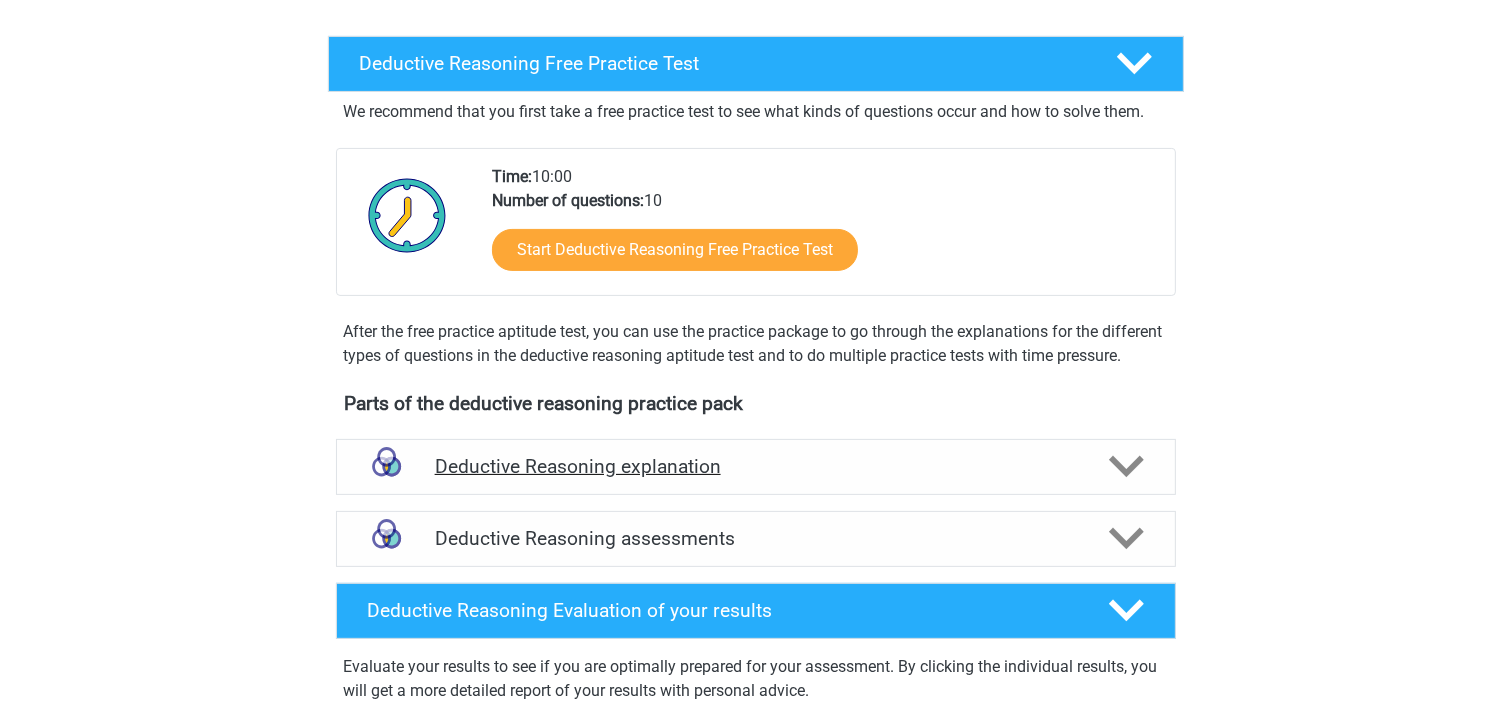 scroll, scrollTop: 480, scrollLeft: 0, axis: vertical 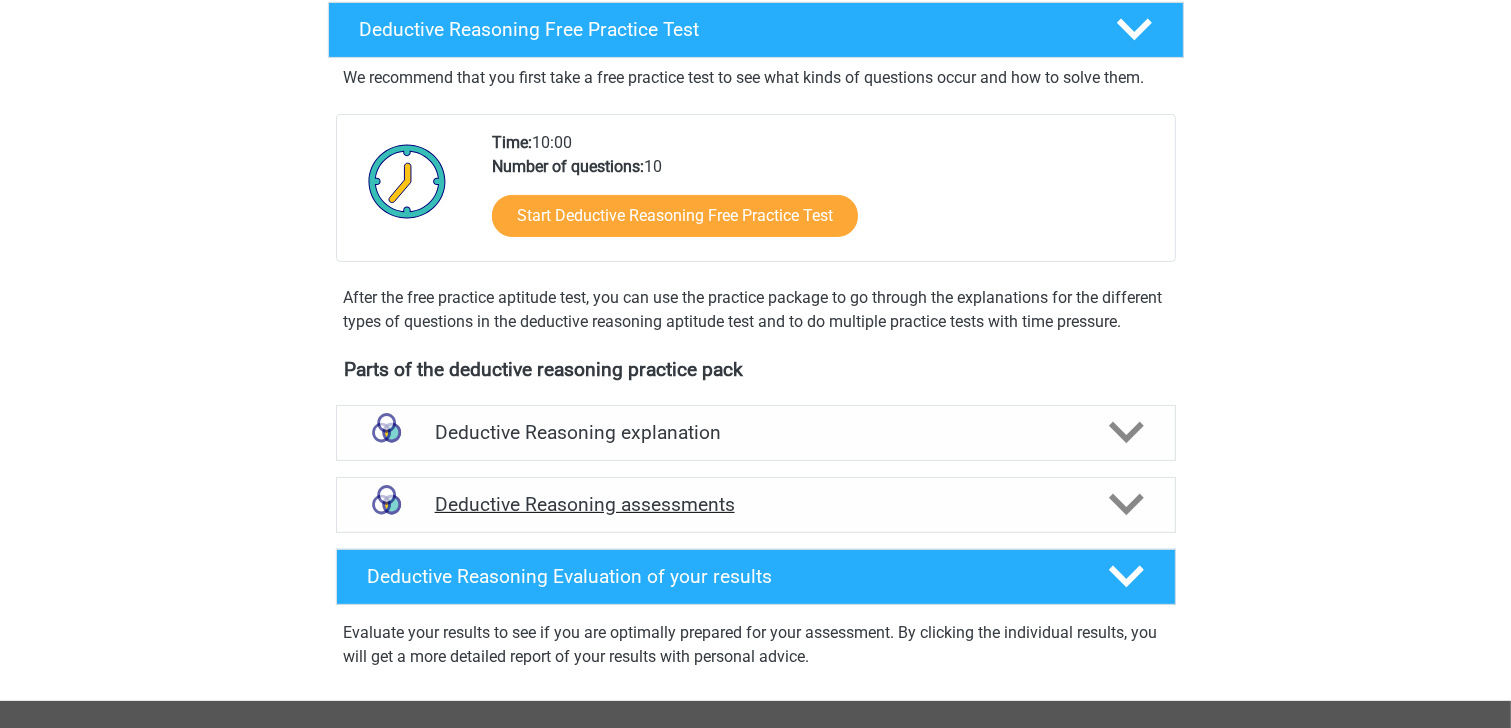 click on "Deductive Reasoning assessments" at bounding box center [756, 504] 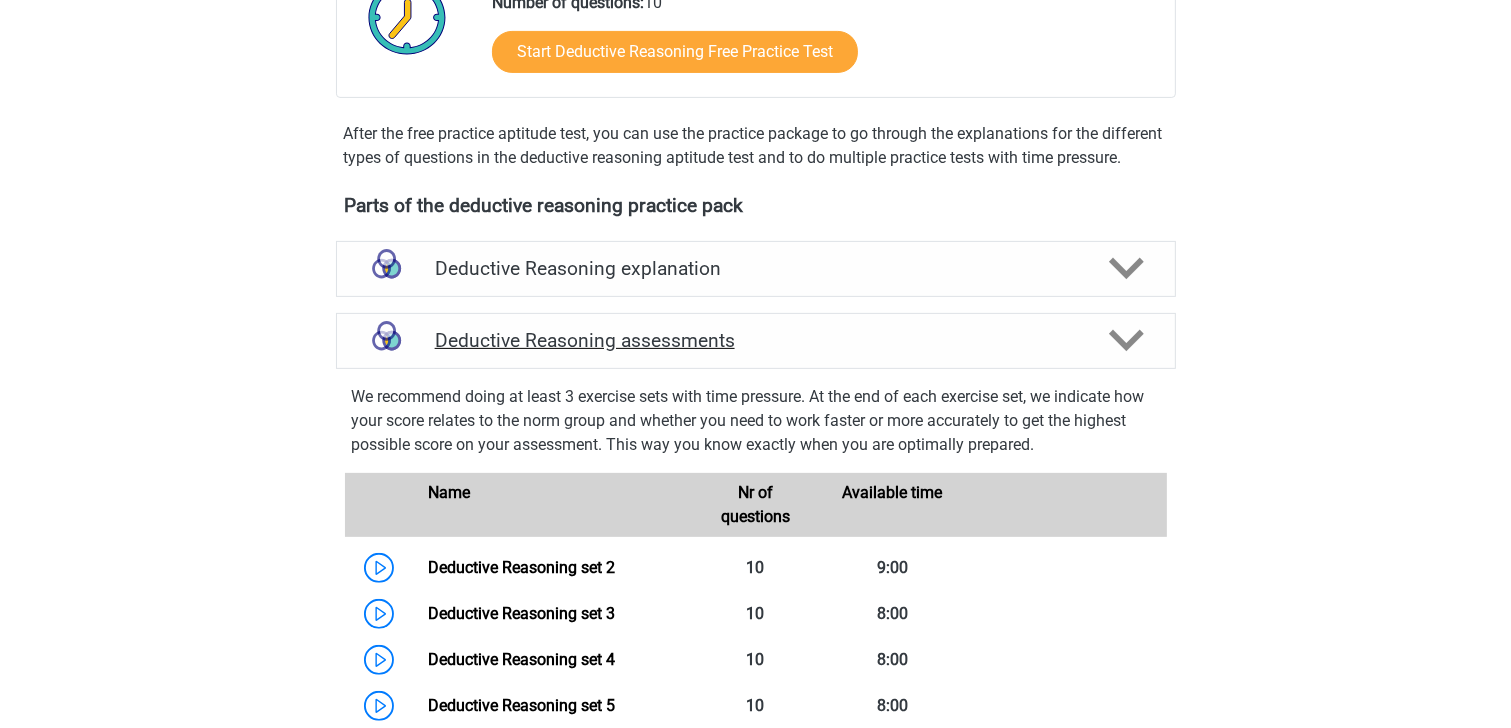 scroll, scrollTop: 640, scrollLeft: 0, axis: vertical 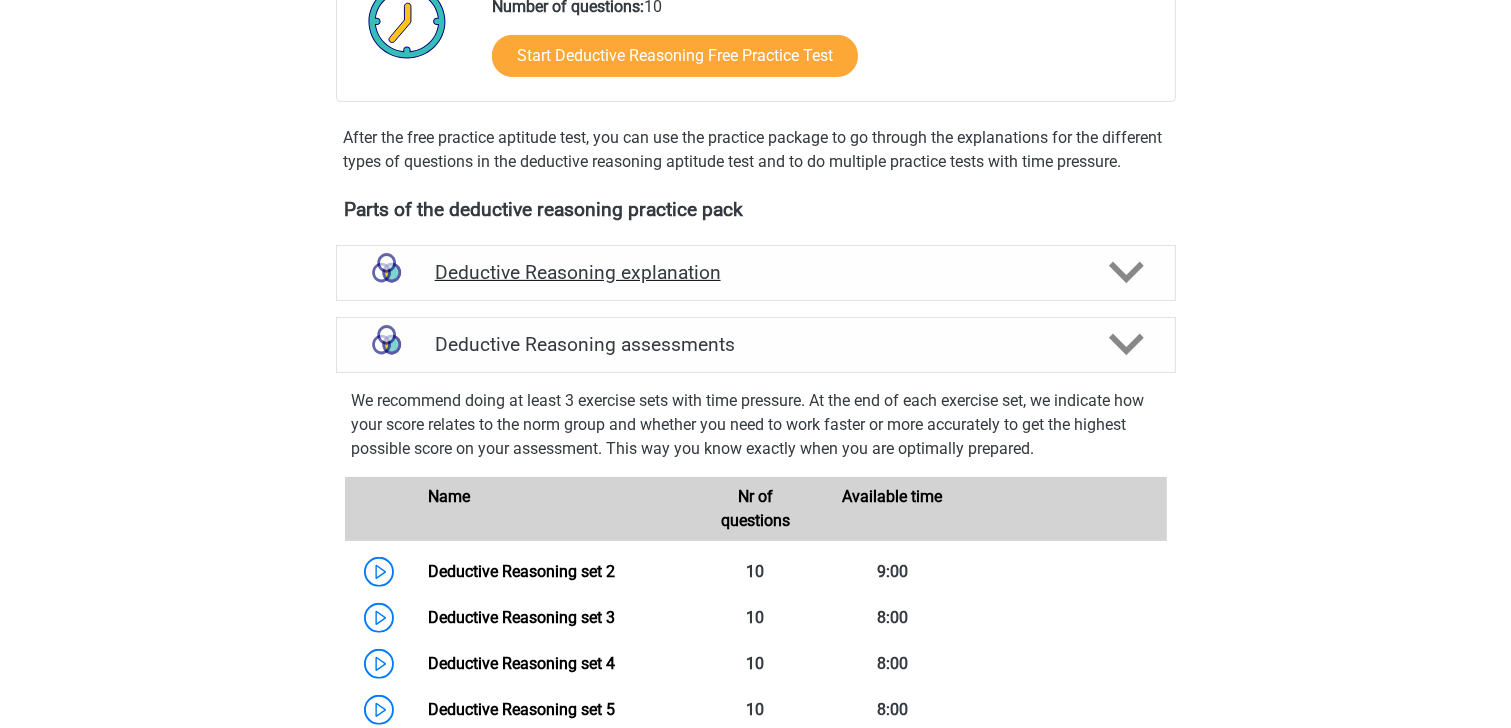 click on "Deductive Reasoning explanation" at bounding box center [756, 273] 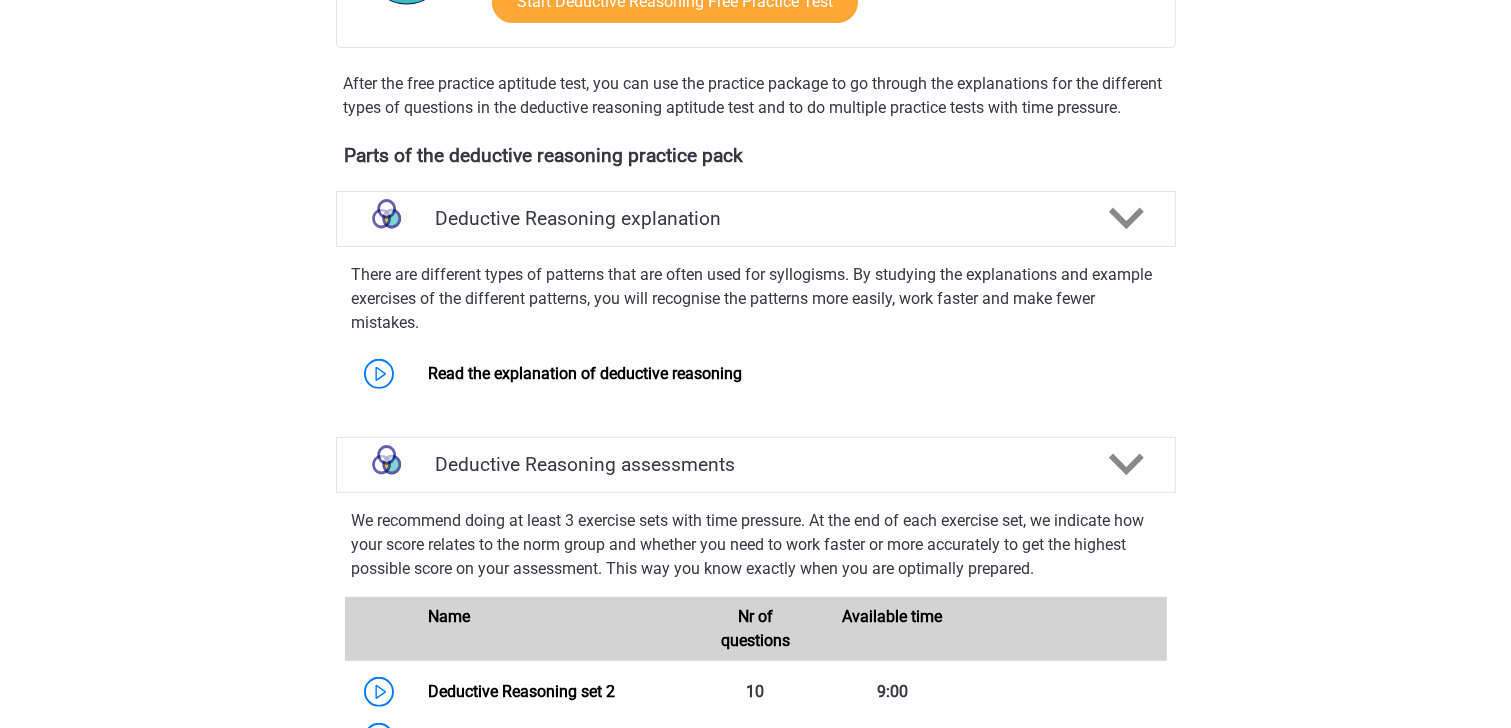 scroll, scrollTop: 720, scrollLeft: 0, axis: vertical 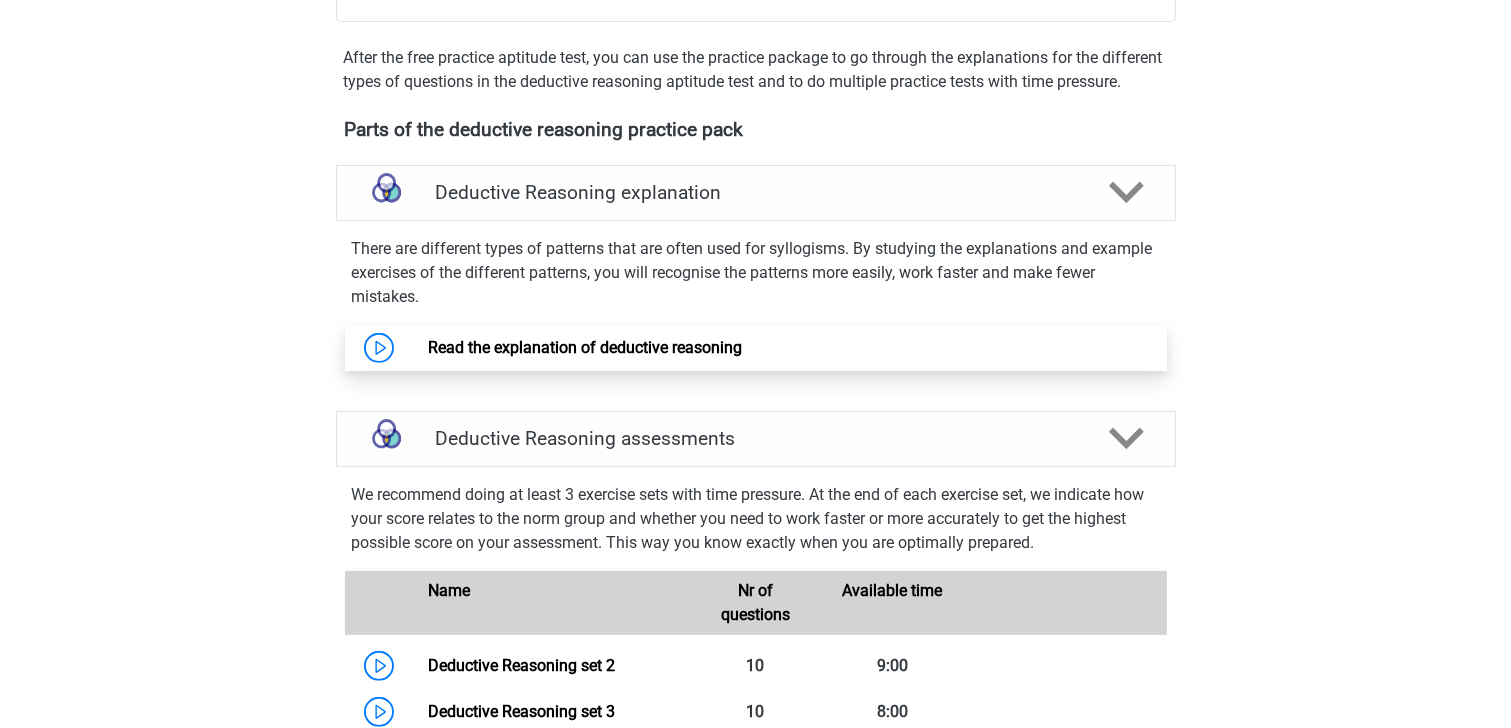 drag, startPoint x: 641, startPoint y: 368, endPoint x: 861, endPoint y: 427, distance: 227.77402 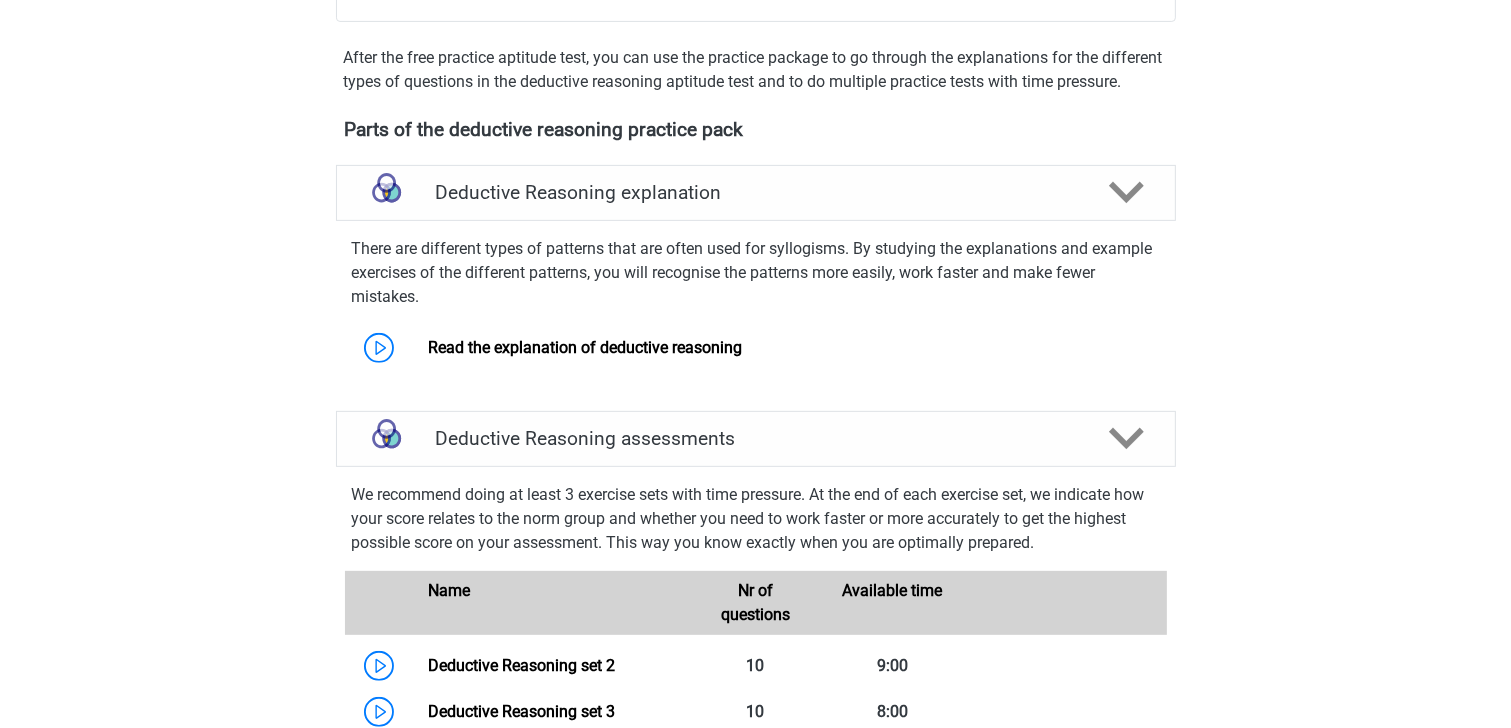 drag, startPoint x: 700, startPoint y: 414, endPoint x: 734, endPoint y: 396, distance: 38.470768 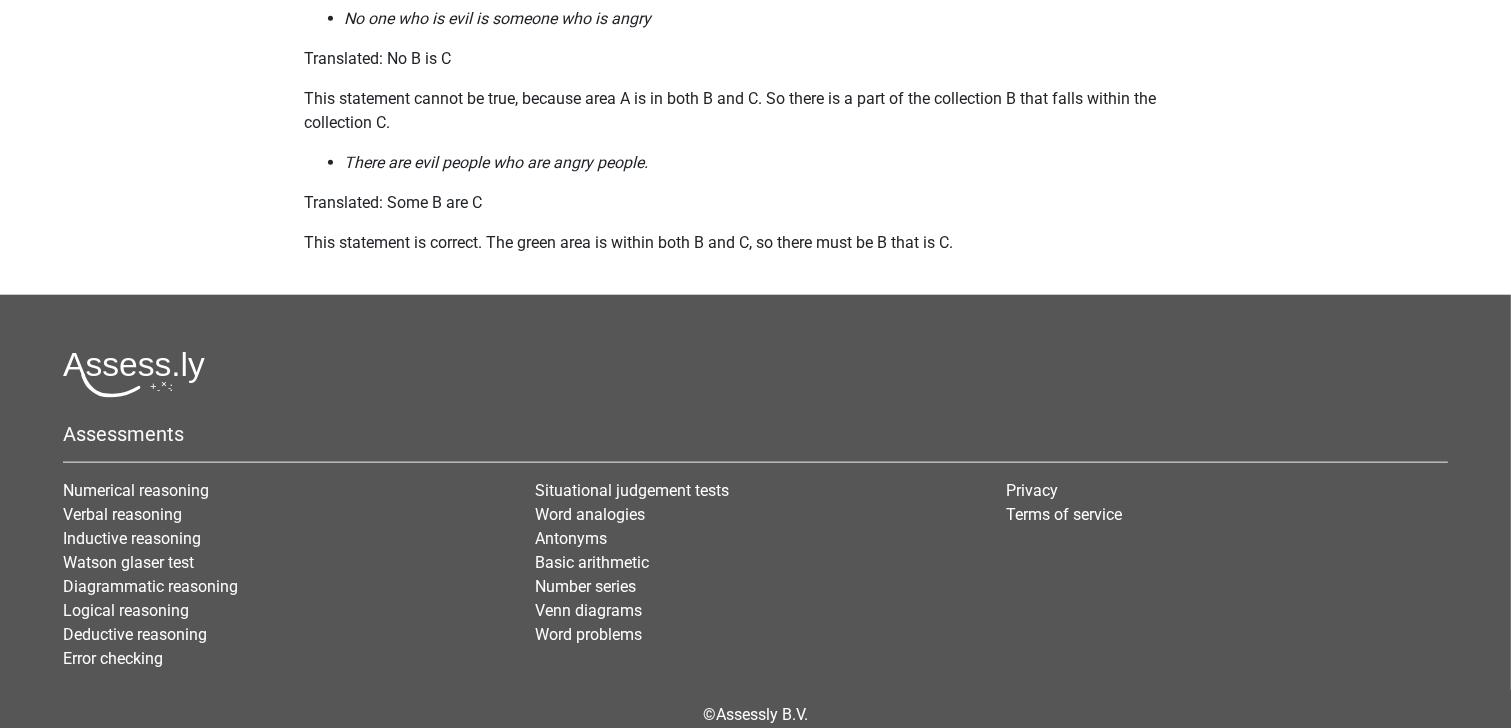 scroll, scrollTop: 2224, scrollLeft: 0, axis: vertical 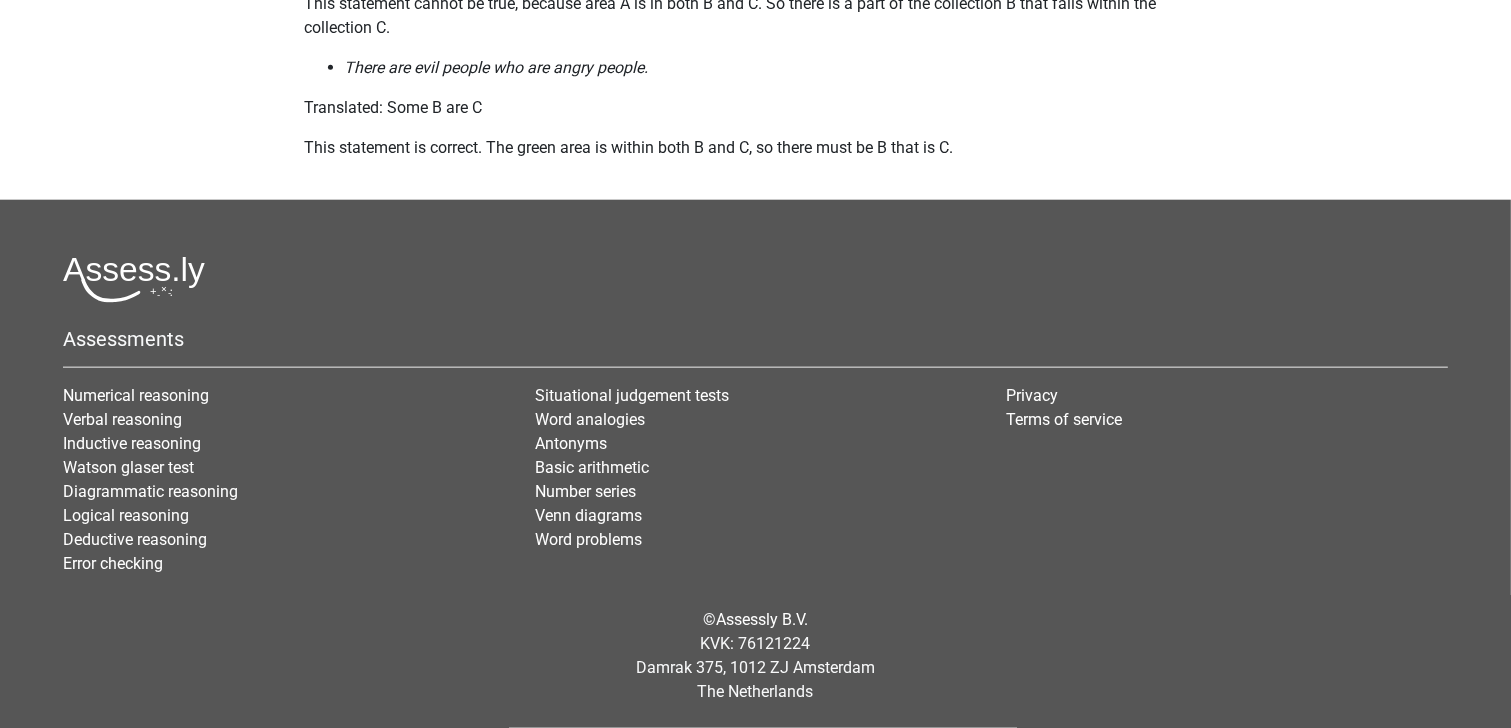 drag, startPoint x: 843, startPoint y: 551, endPoint x: 778, endPoint y: 520, distance: 72.013885 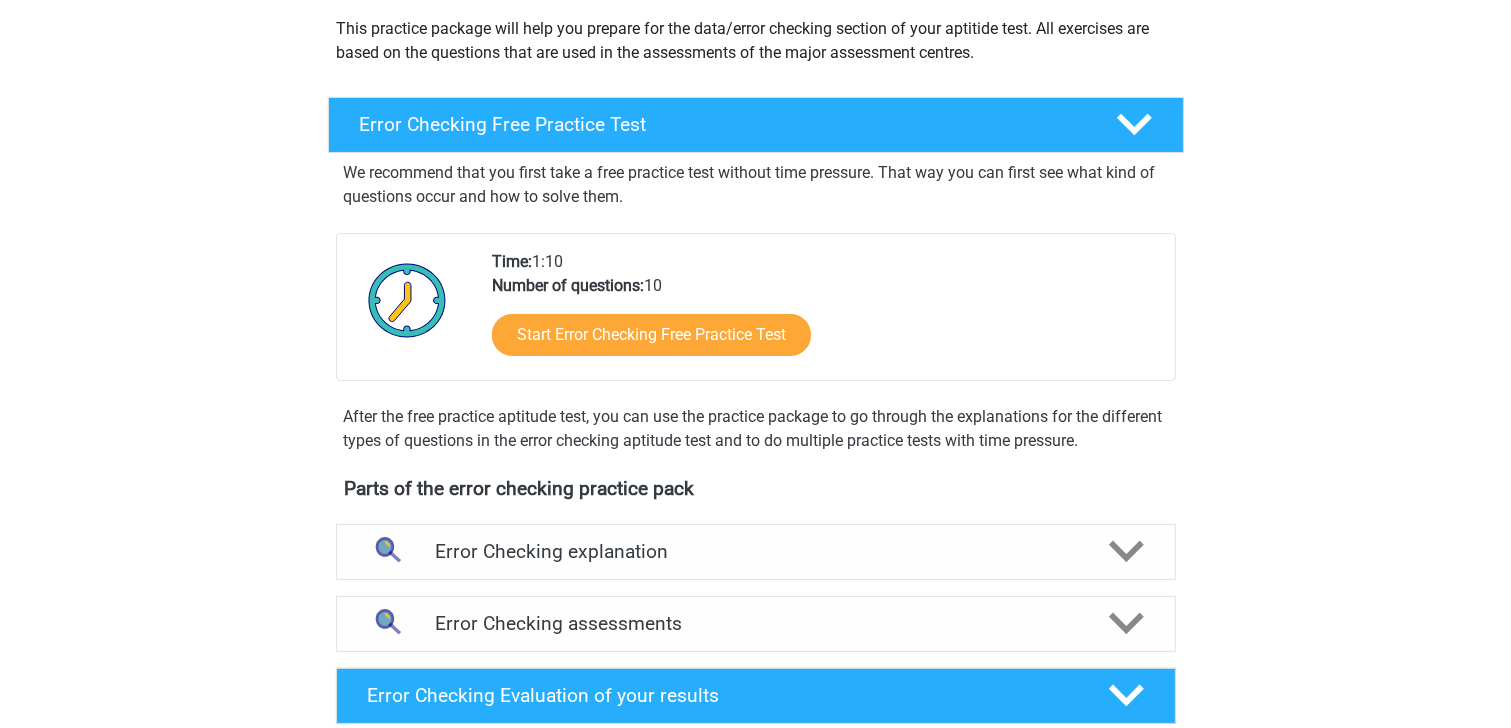 scroll, scrollTop: 480, scrollLeft: 0, axis: vertical 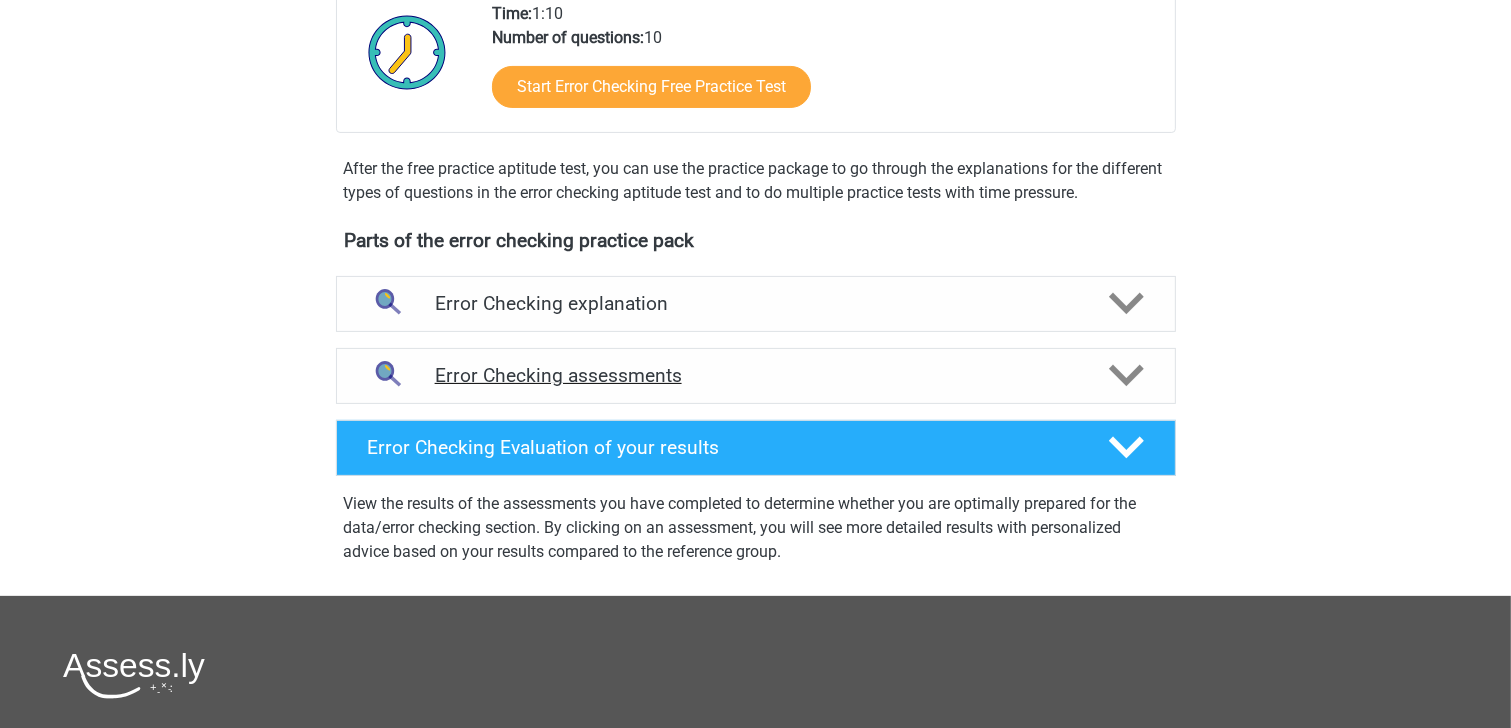 click on "Error Checking assessments" at bounding box center [756, 375] 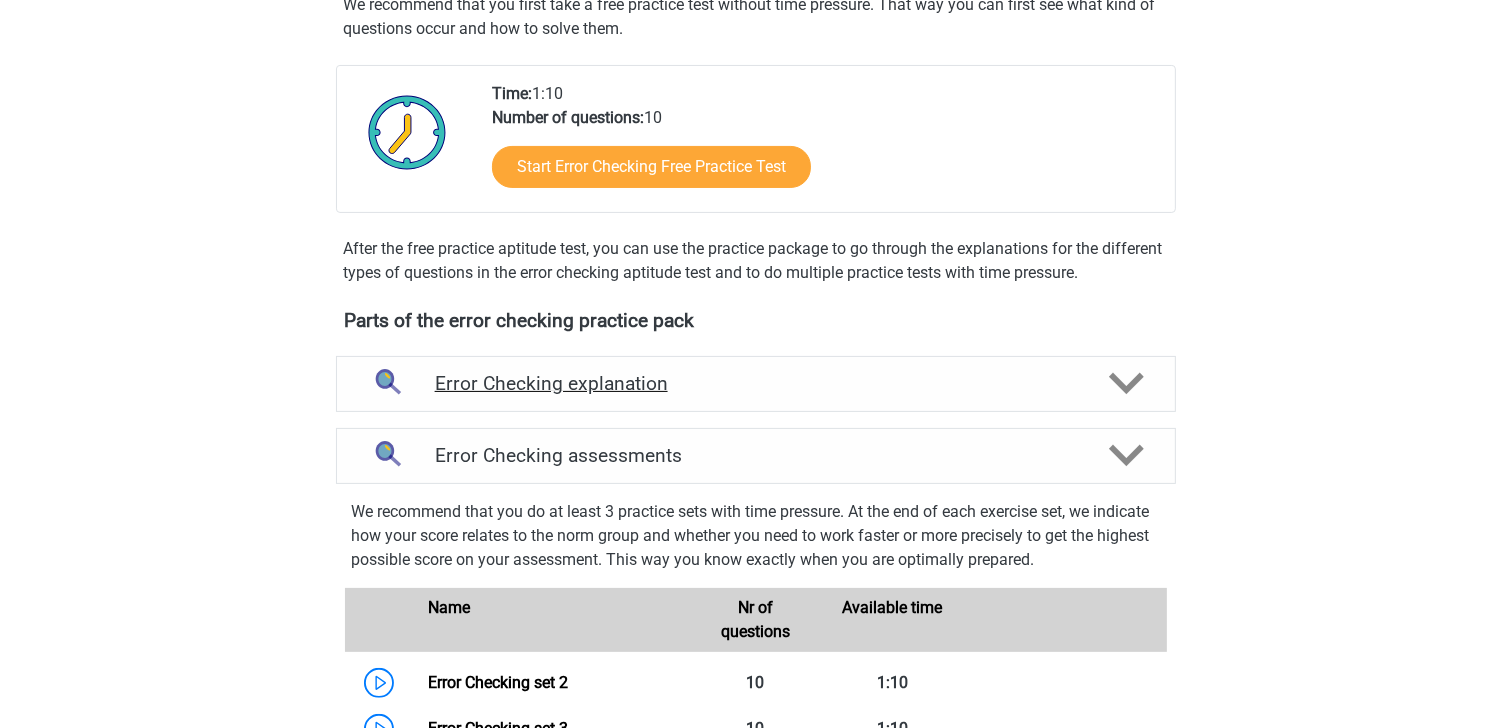 click on "Error Checking explanation" at bounding box center [756, 383] 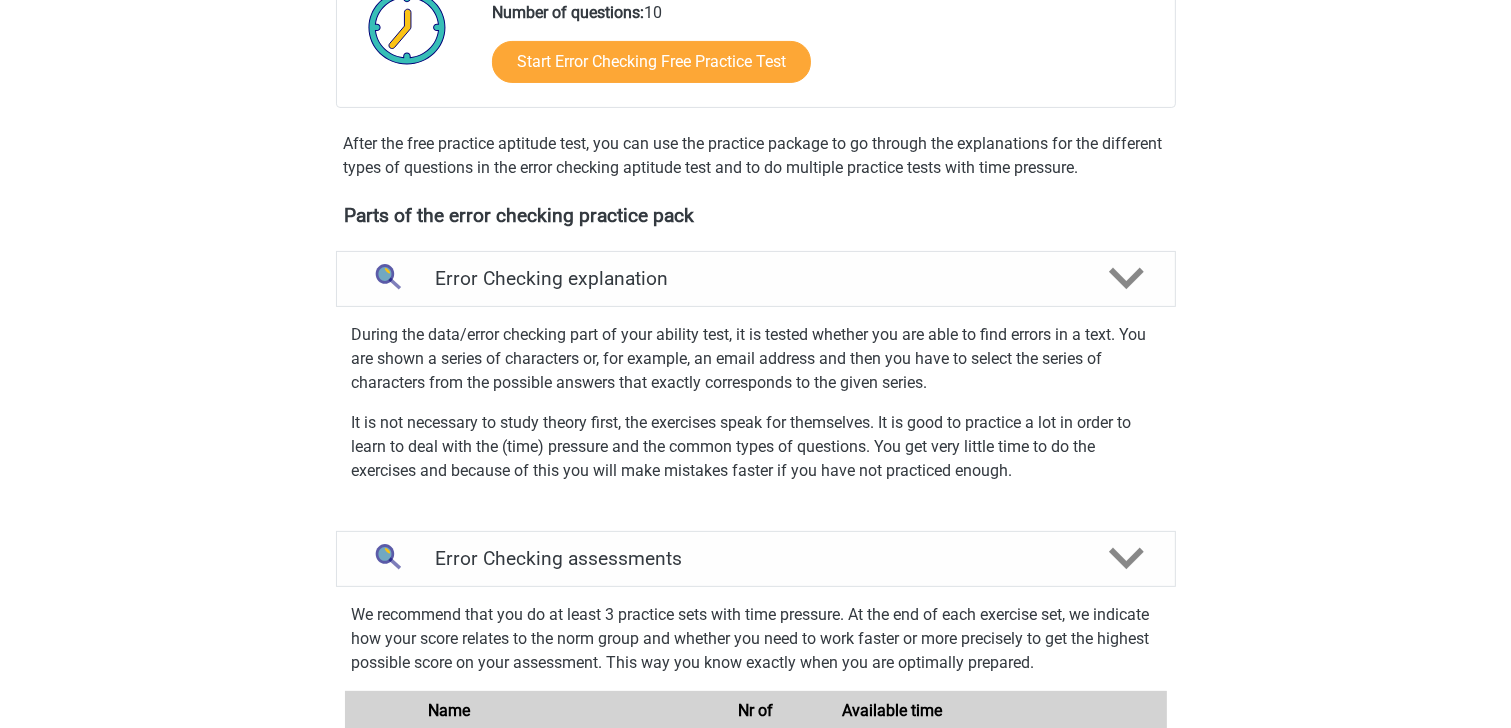 scroll, scrollTop: 720, scrollLeft: 0, axis: vertical 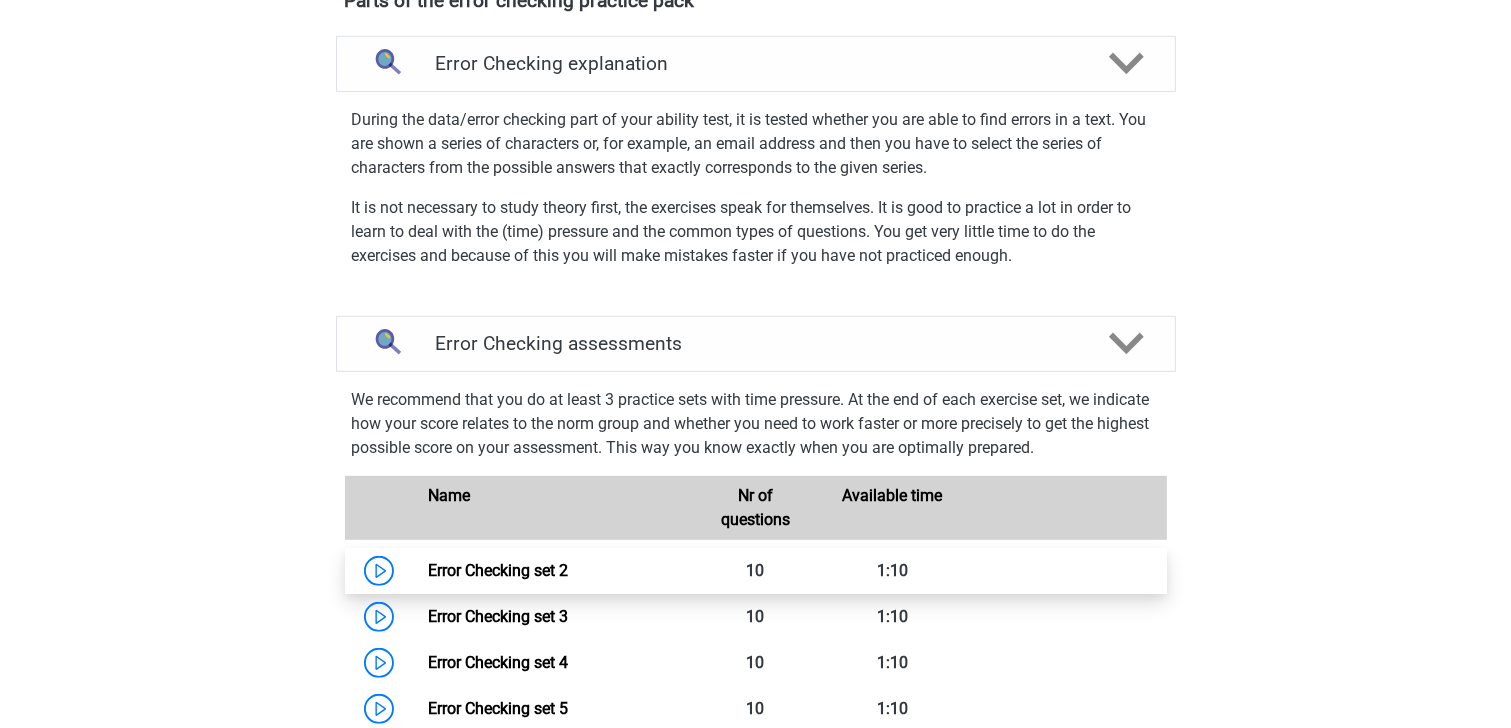 click on "Error Checking
set 2" at bounding box center [498, 570] 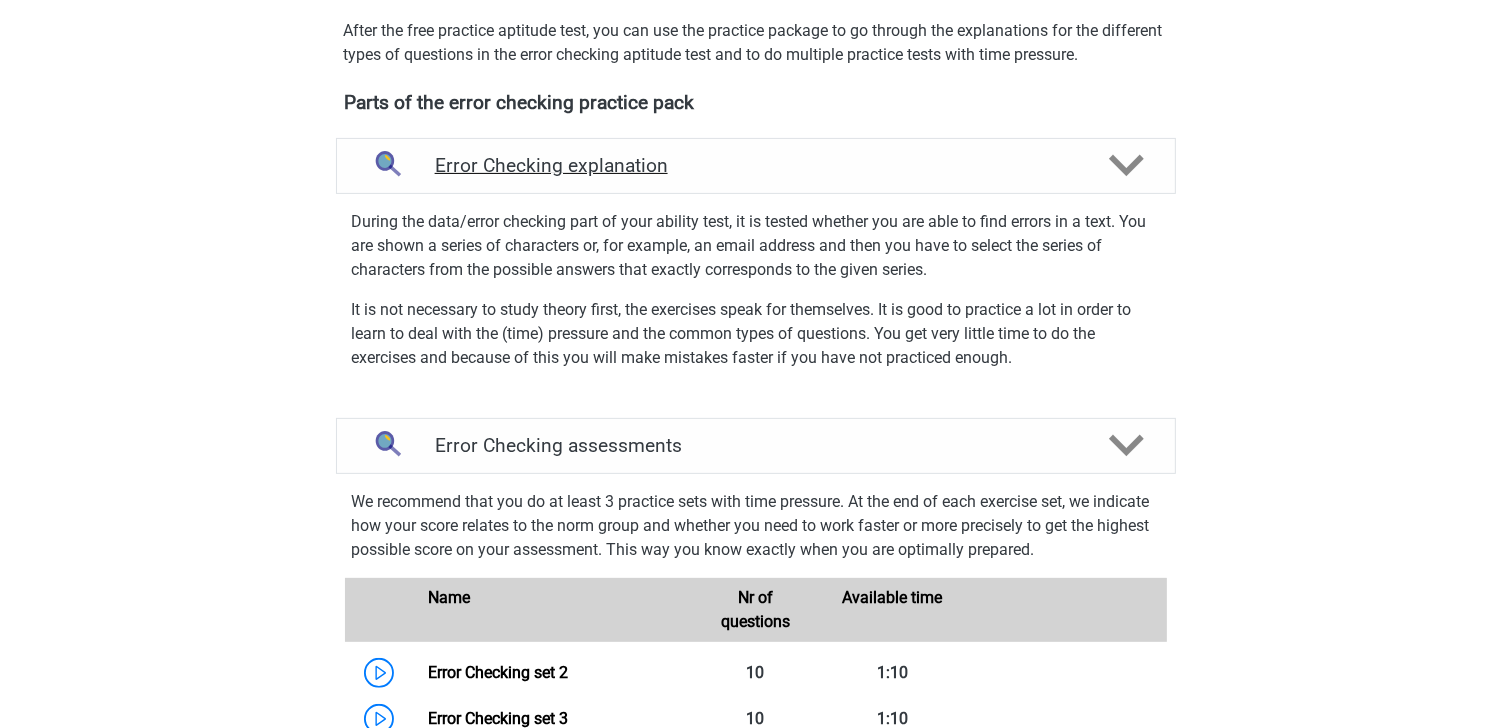 scroll, scrollTop: 320, scrollLeft: 0, axis: vertical 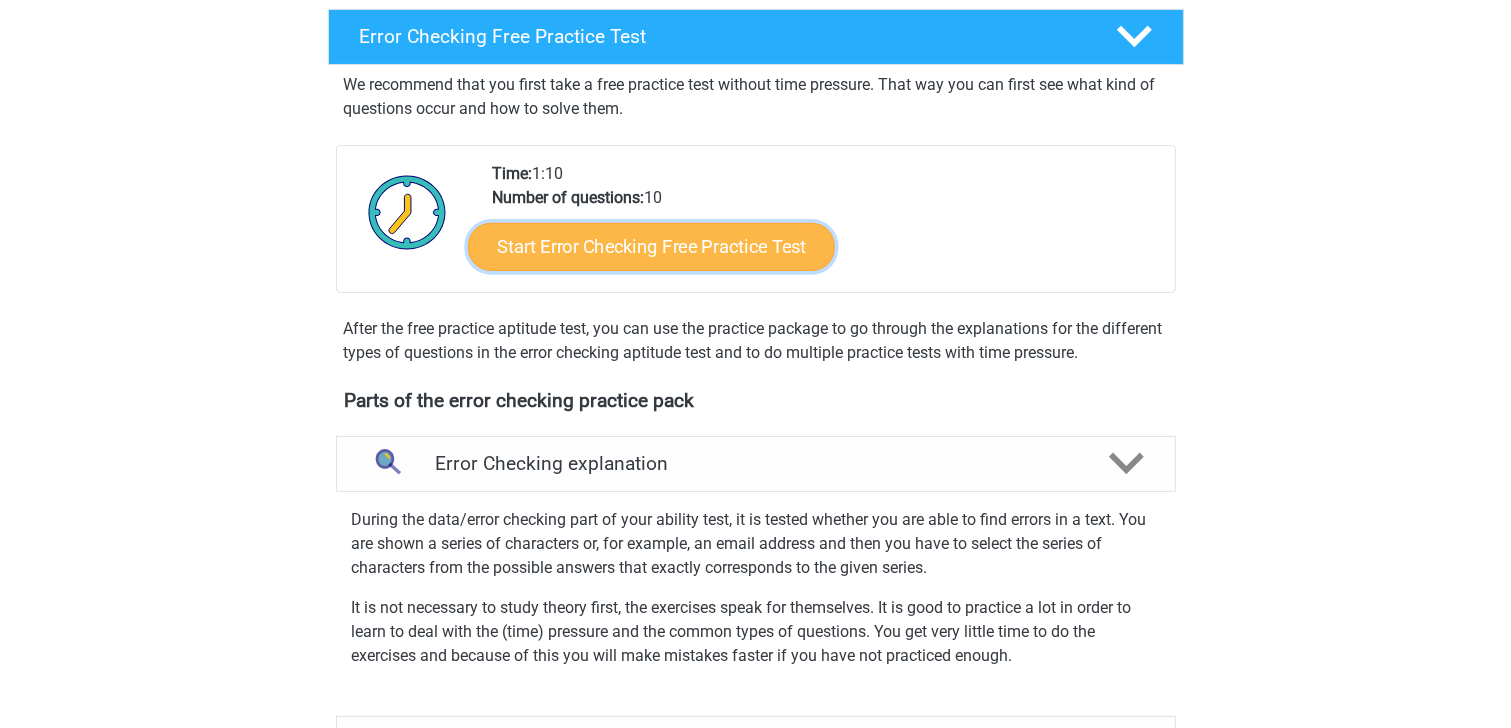 click on "Start Error Checking
Free Practice Test" at bounding box center [651, 247] 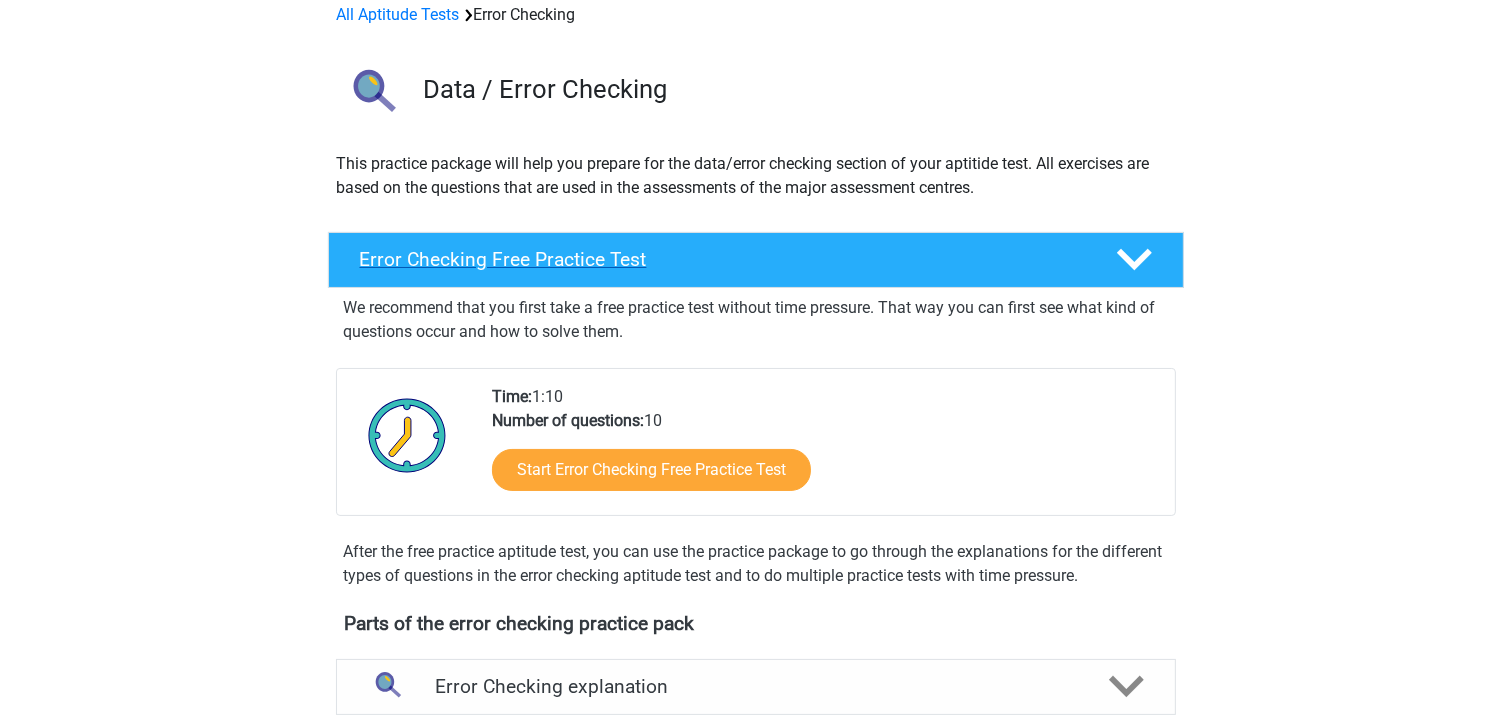 scroll, scrollTop: 0, scrollLeft: 0, axis: both 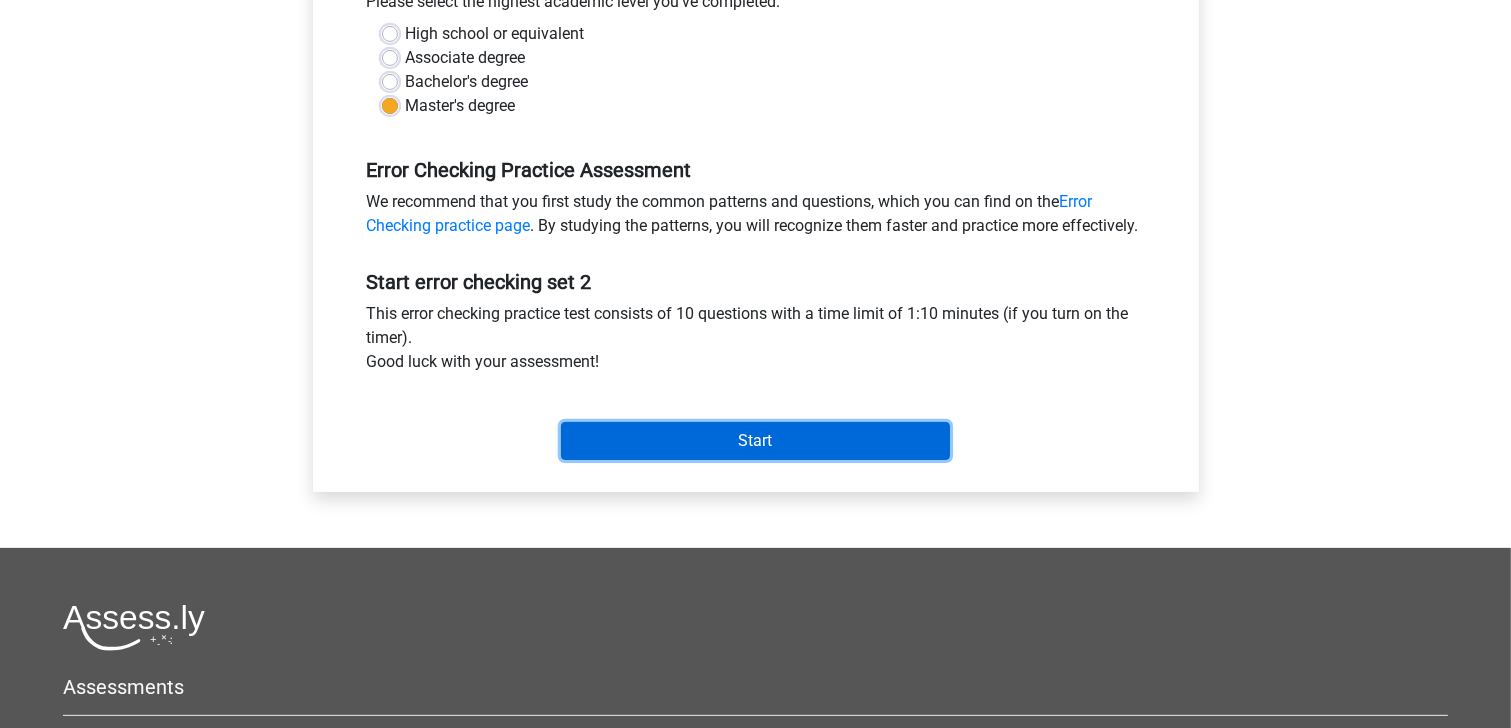 drag, startPoint x: 755, startPoint y: 476, endPoint x: 692, endPoint y: 494, distance: 65.52099 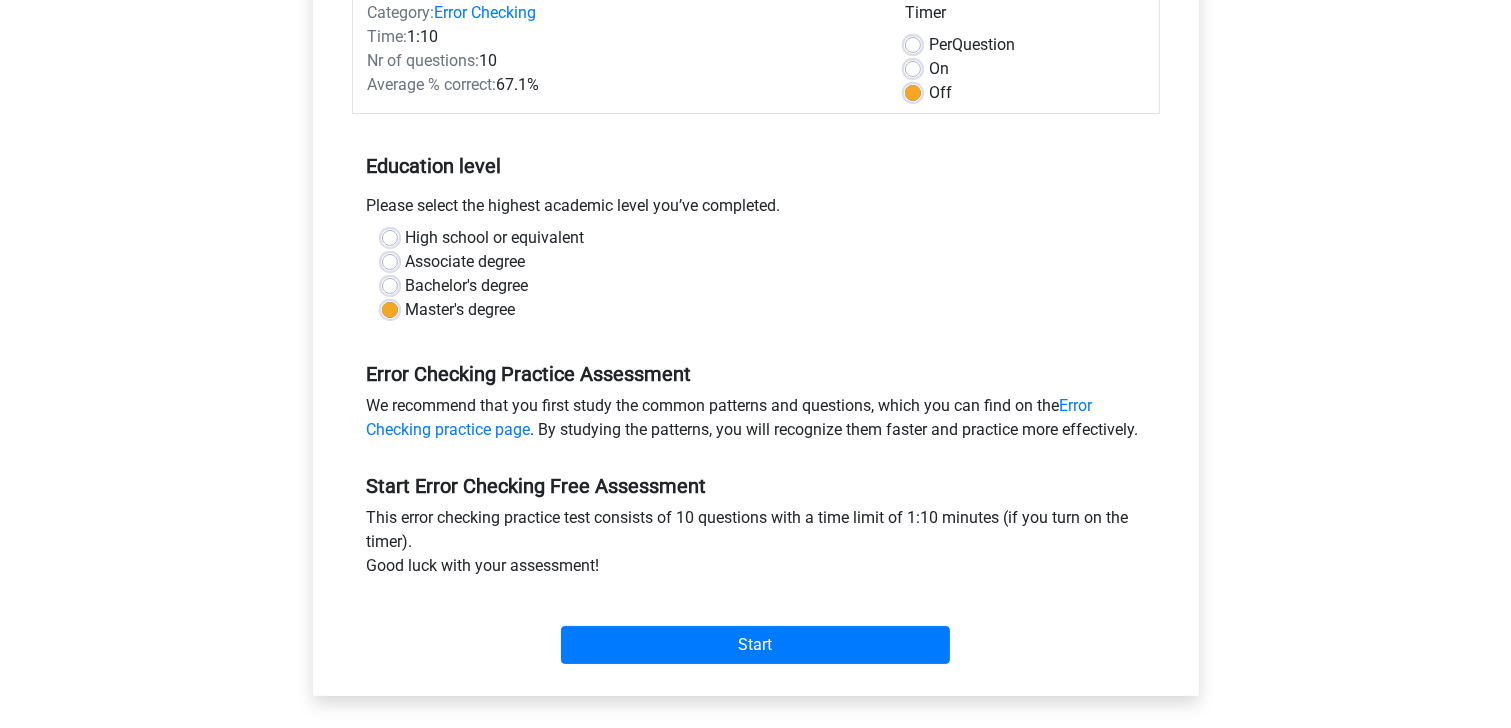 scroll, scrollTop: 400, scrollLeft: 0, axis: vertical 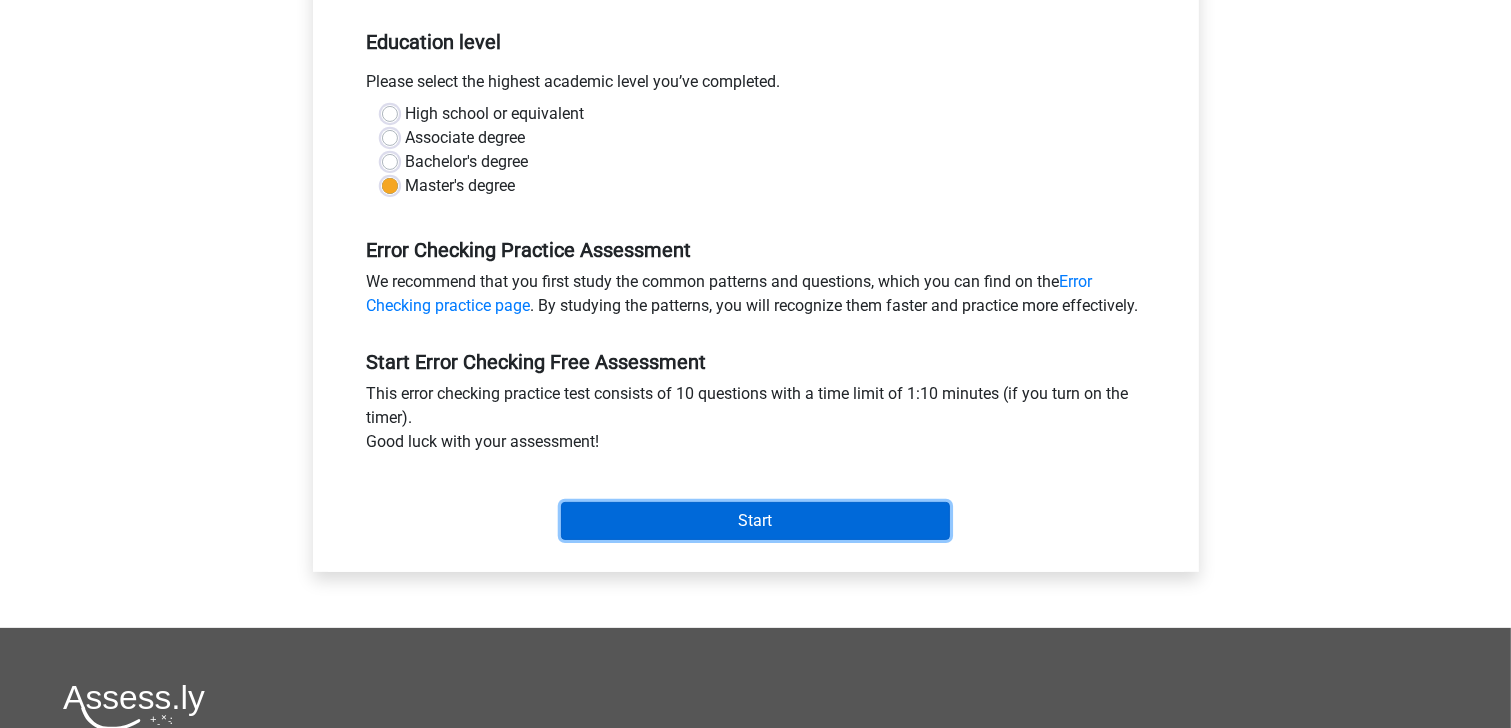 click on "Start" at bounding box center [755, 521] 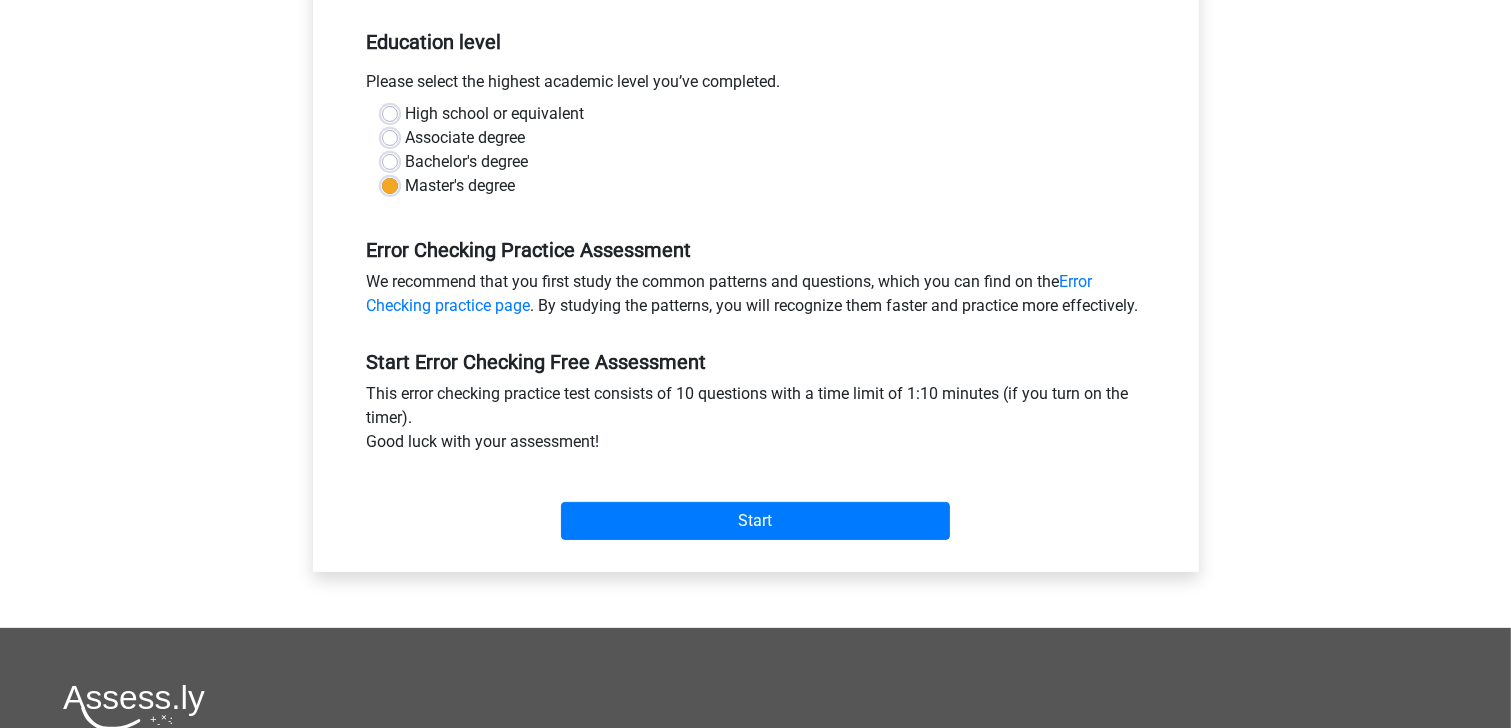 drag, startPoint x: 778, startPoint y: 336, endPoint x: 764, endPoint y: 340, distance: 14.56022 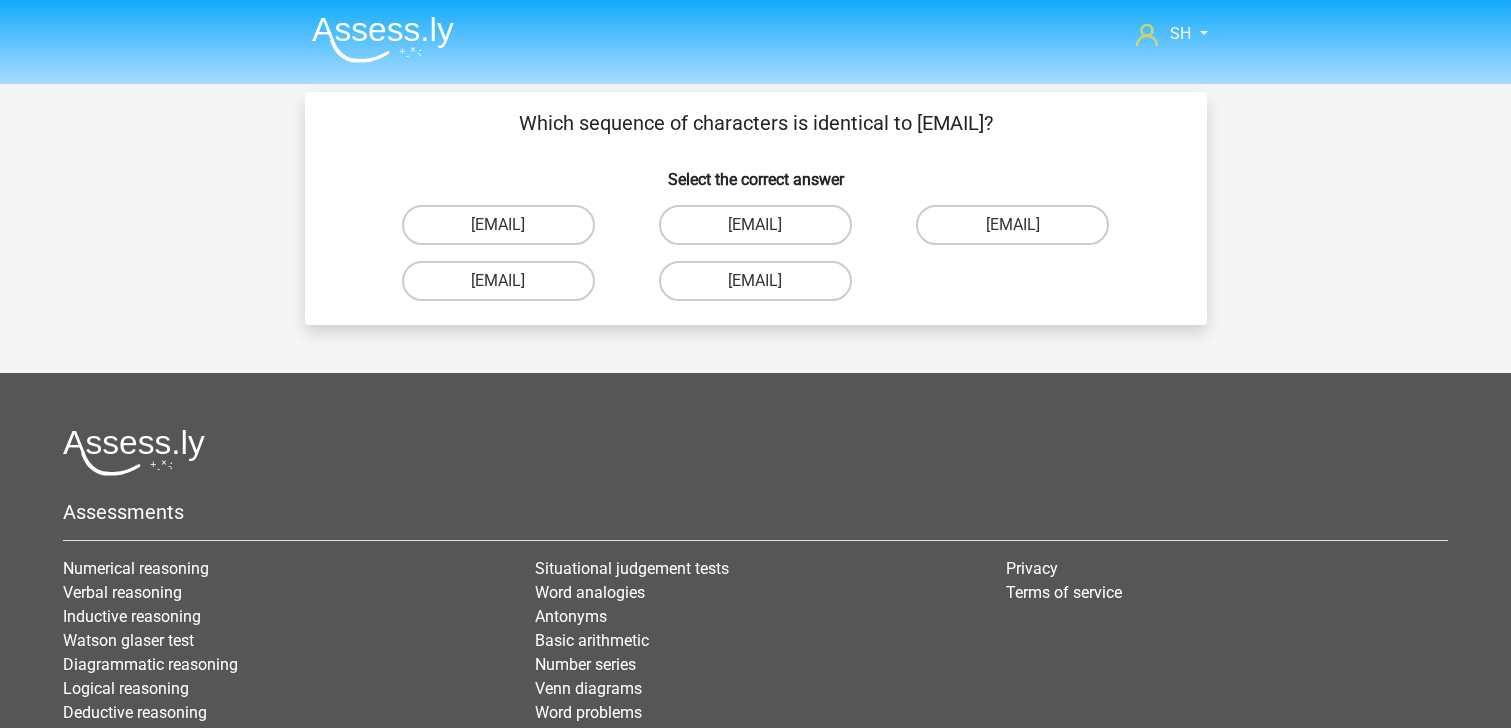 scroll, scrollTop: 0, scrollLeft: 0, axis: both 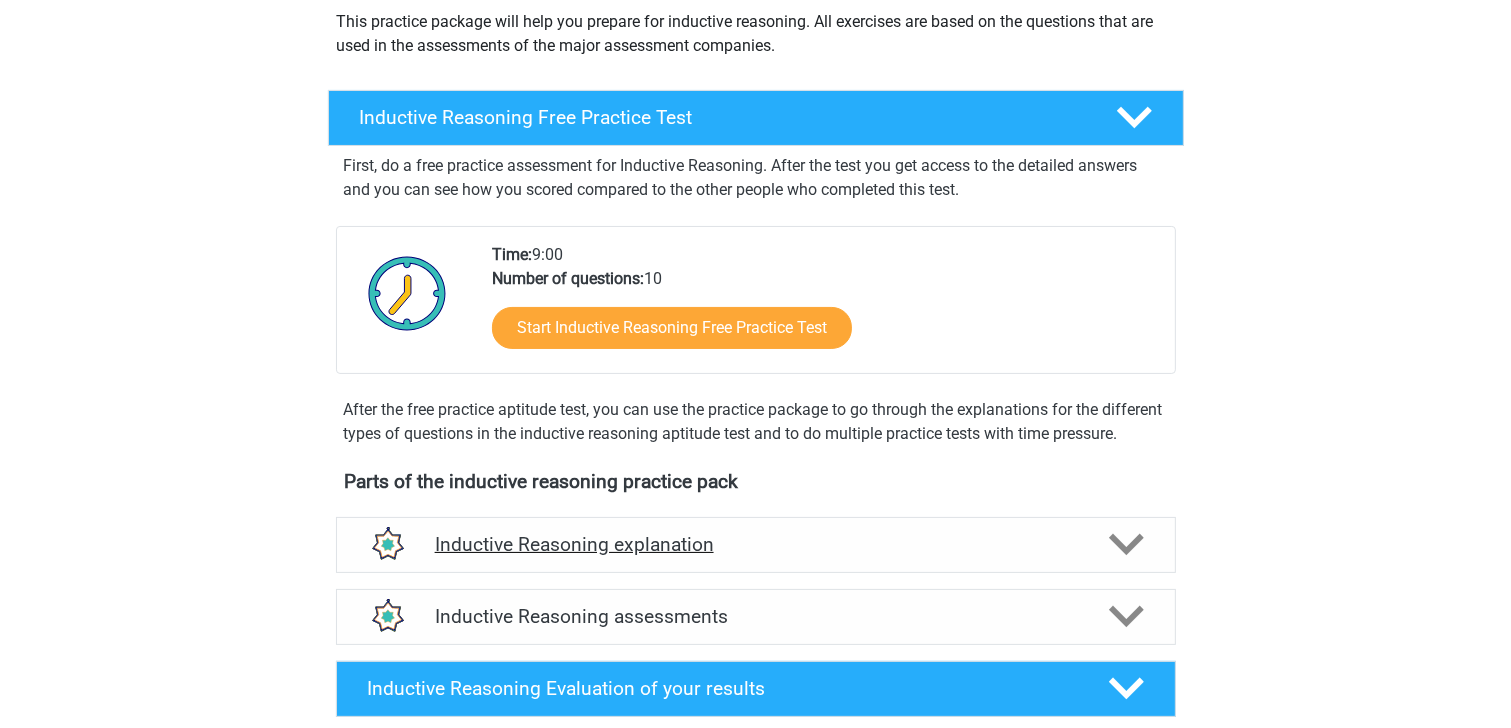 click on "Inductive Reasoning explanation" at bounding box center (756, 545) 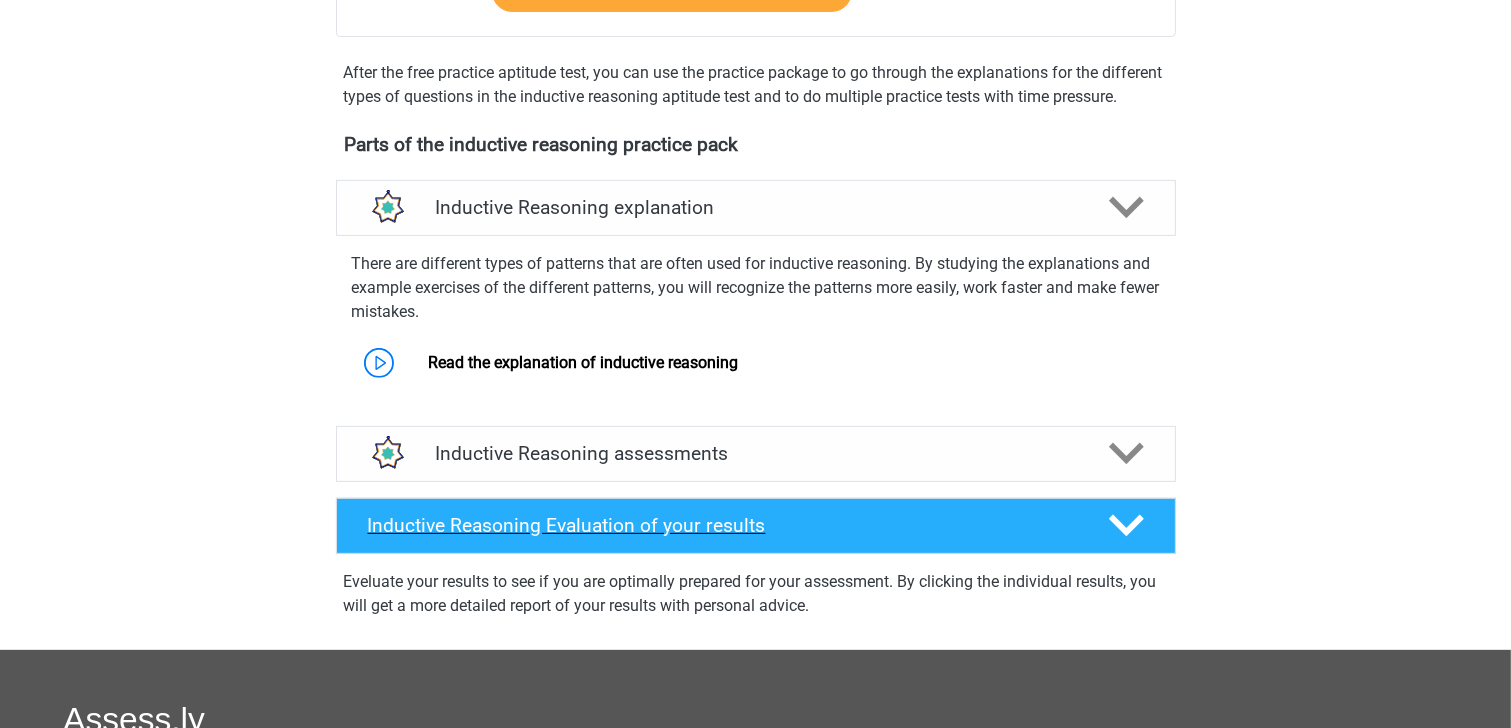 scroll, scrollTop: 640, scrollLeft: 0, axis: vertical 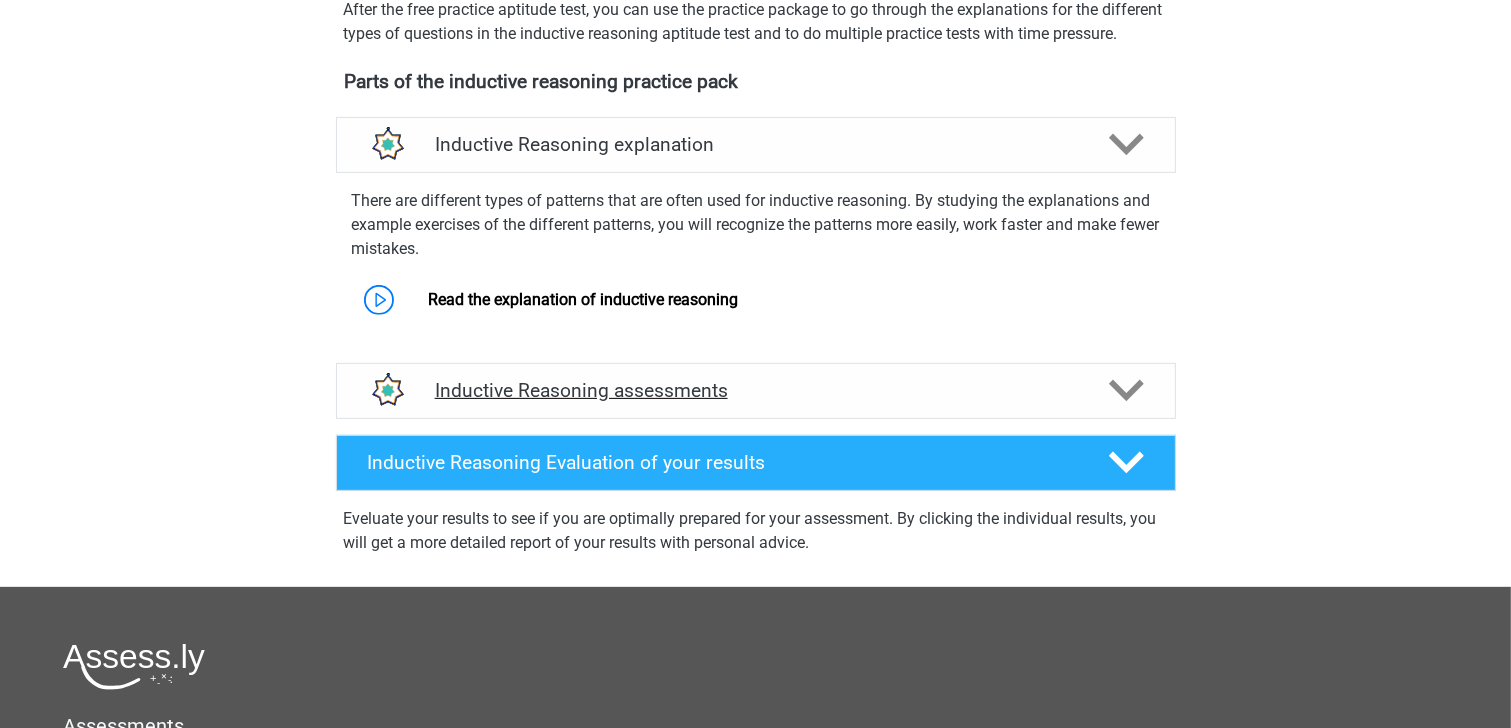 click on "Inductive Reasoning assessments" at bounding box center (756, 390) 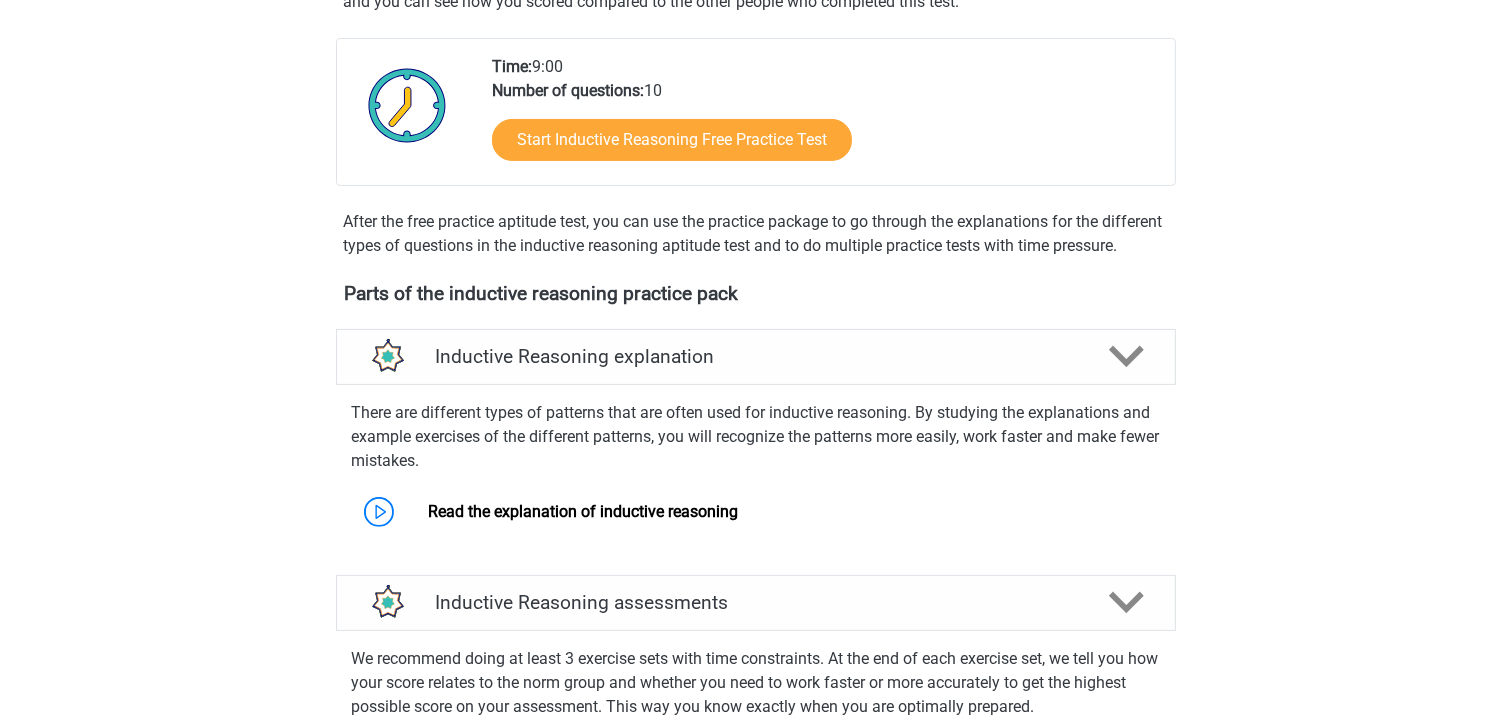 scroll, scrollTop: 400, scrollLeft: 0, axis: vertical 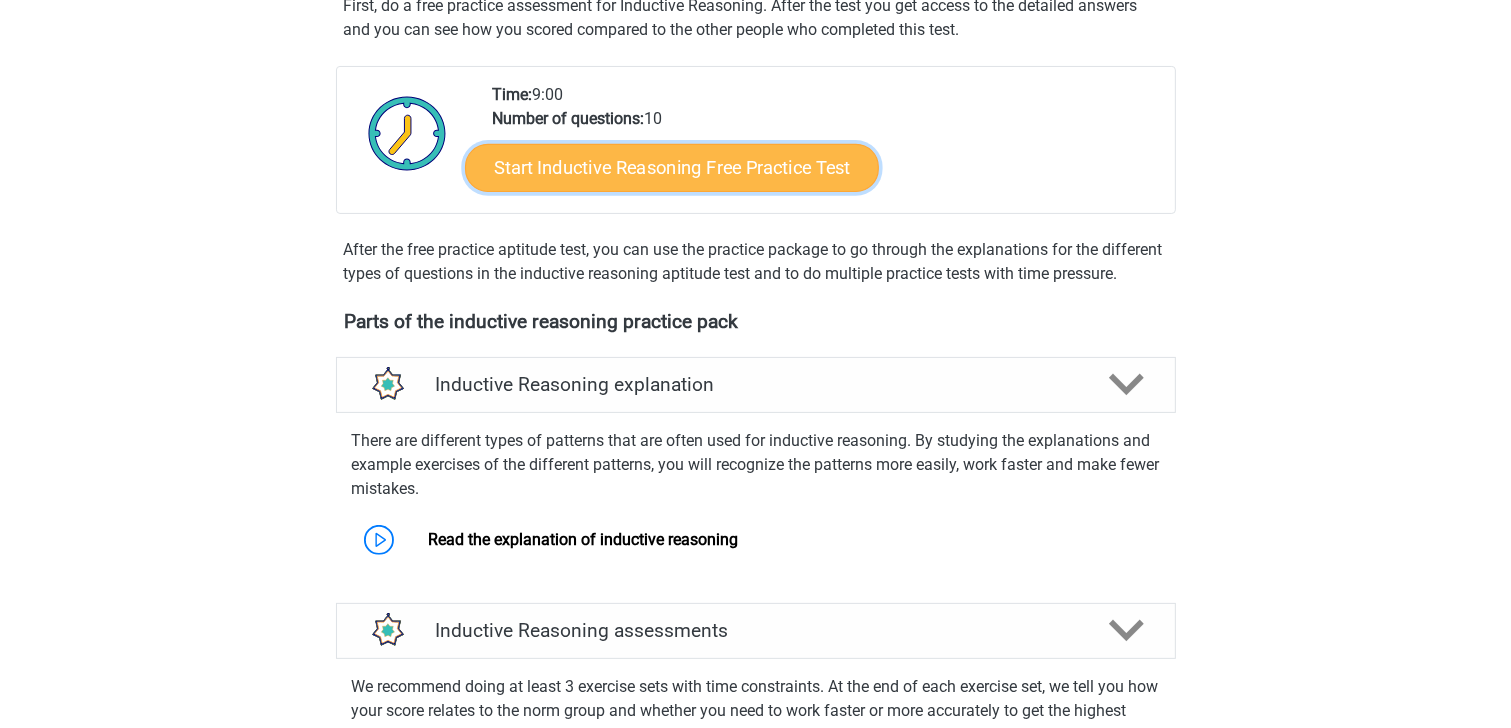 click on "Start Inductive Reasoning
Free Practice Test" at bounding box center [672, 167] 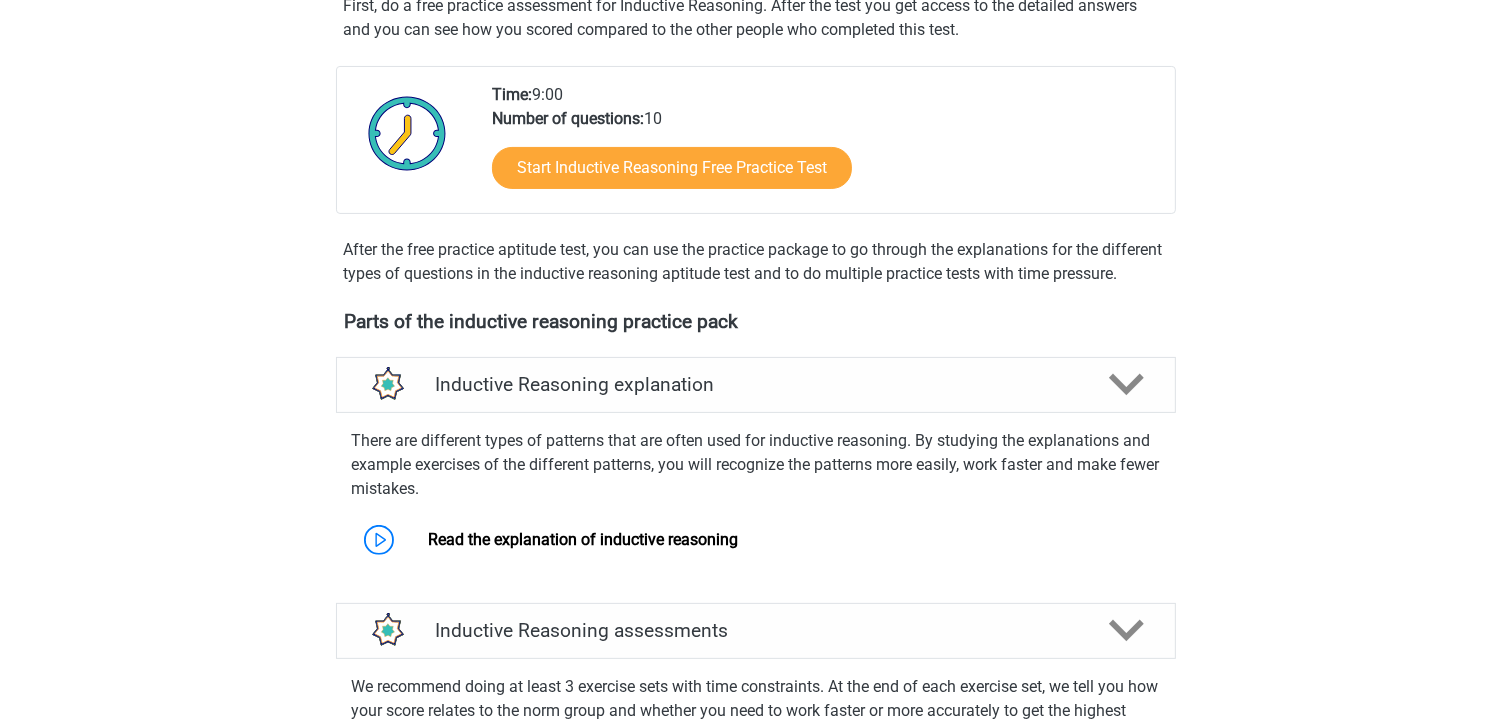 drag, startPoint x: 641, startPoint y: 471, endPoint x: 604, endPoint y: 487, distance: 40.311287 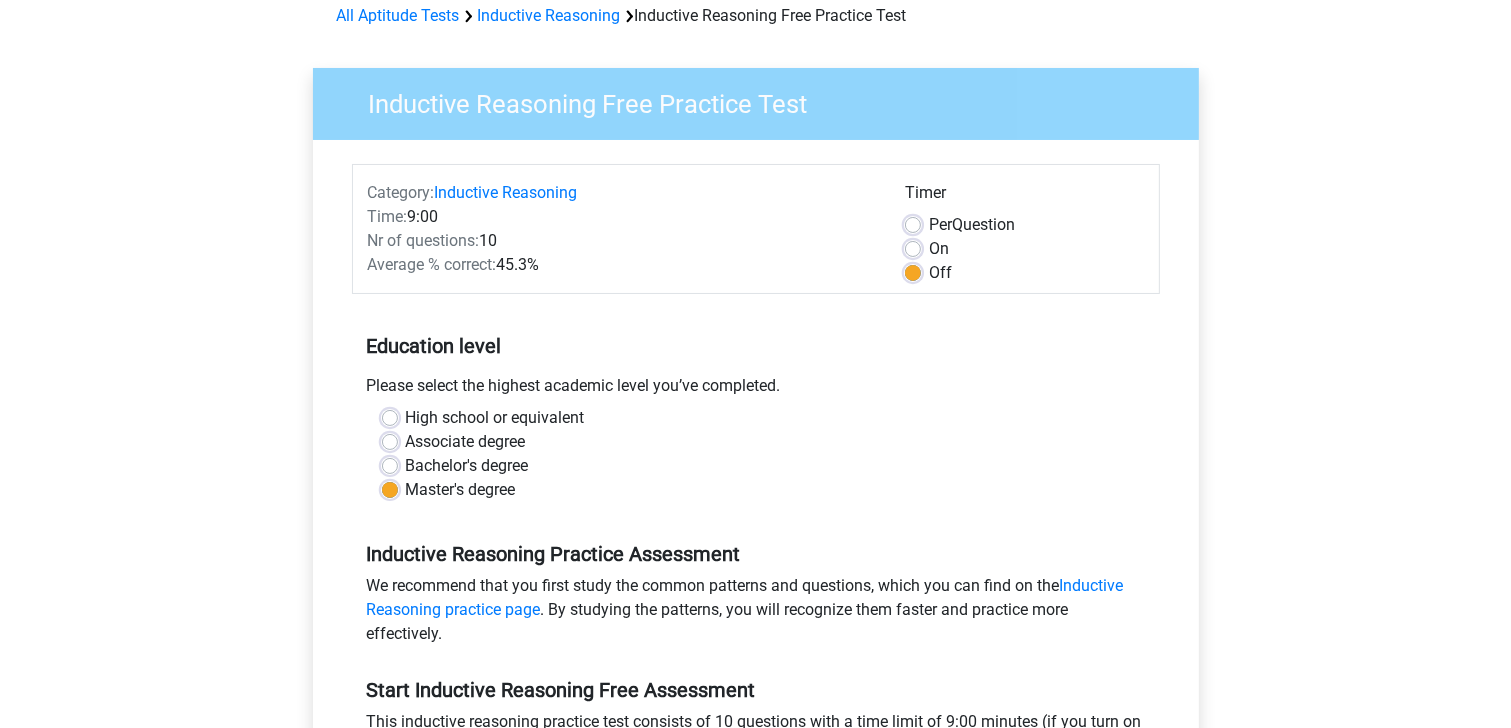 scroll, scrollTop: 240, scrollLeft: 0, axis: vertical 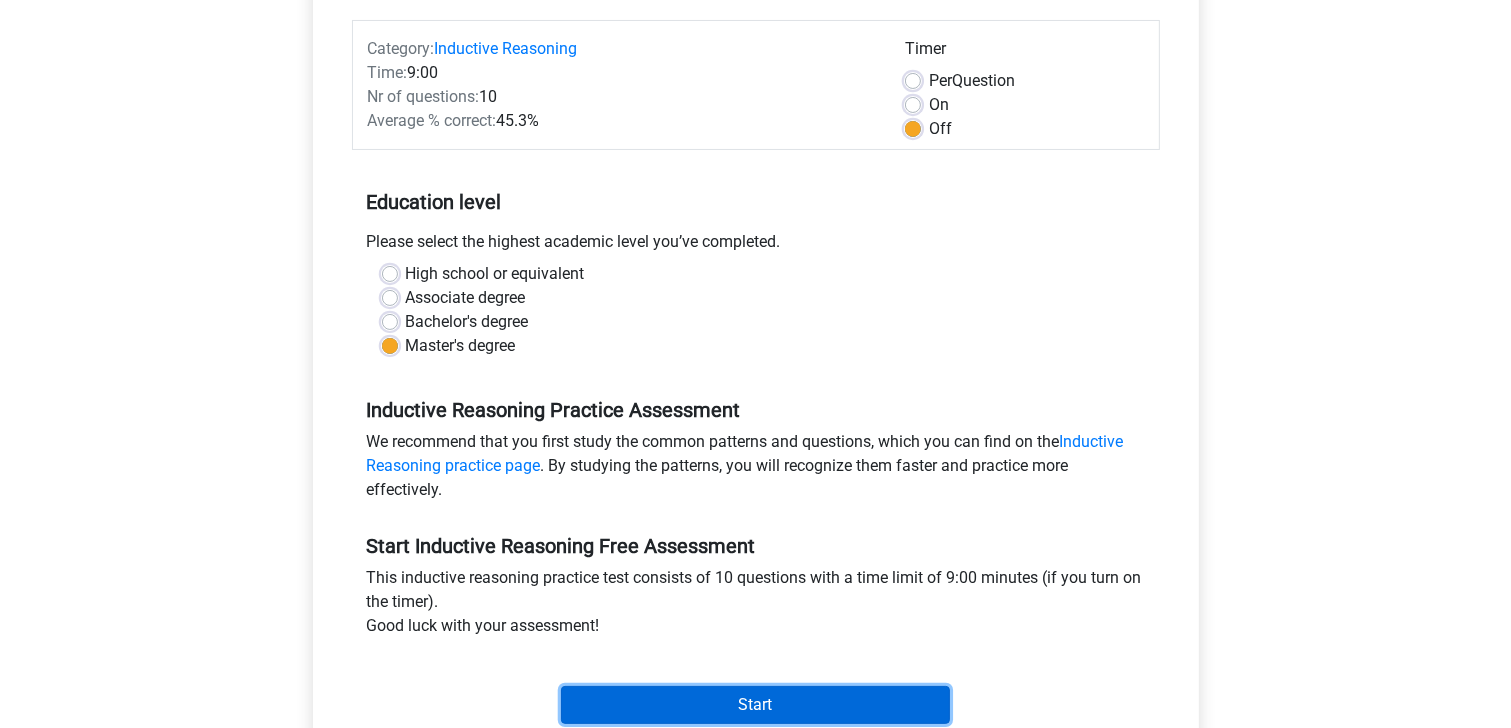 click on "Start" at bounding box center [755, 705] 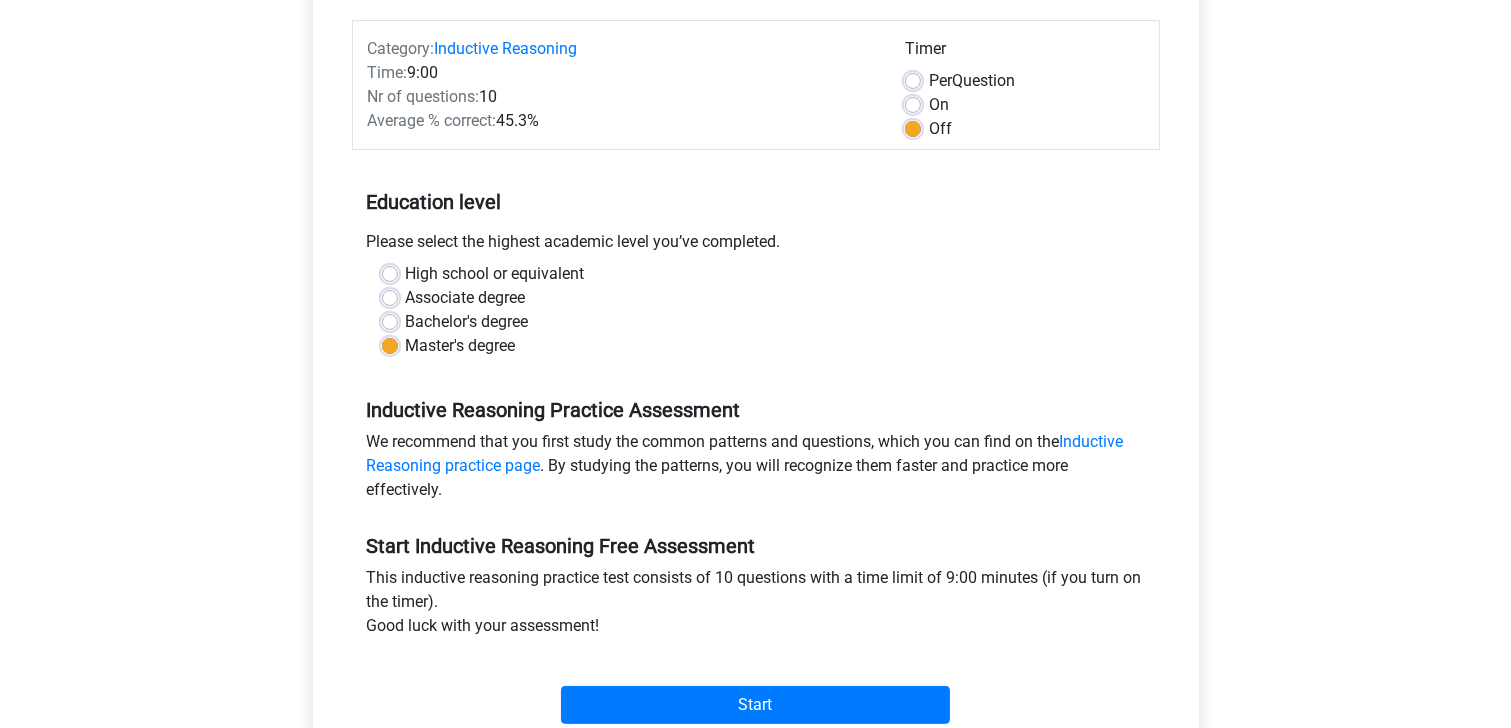 drag, startPoint x: 609, startPoint y: 608, endPoint x: 590, endPoint y: 607, distance: 19.026299 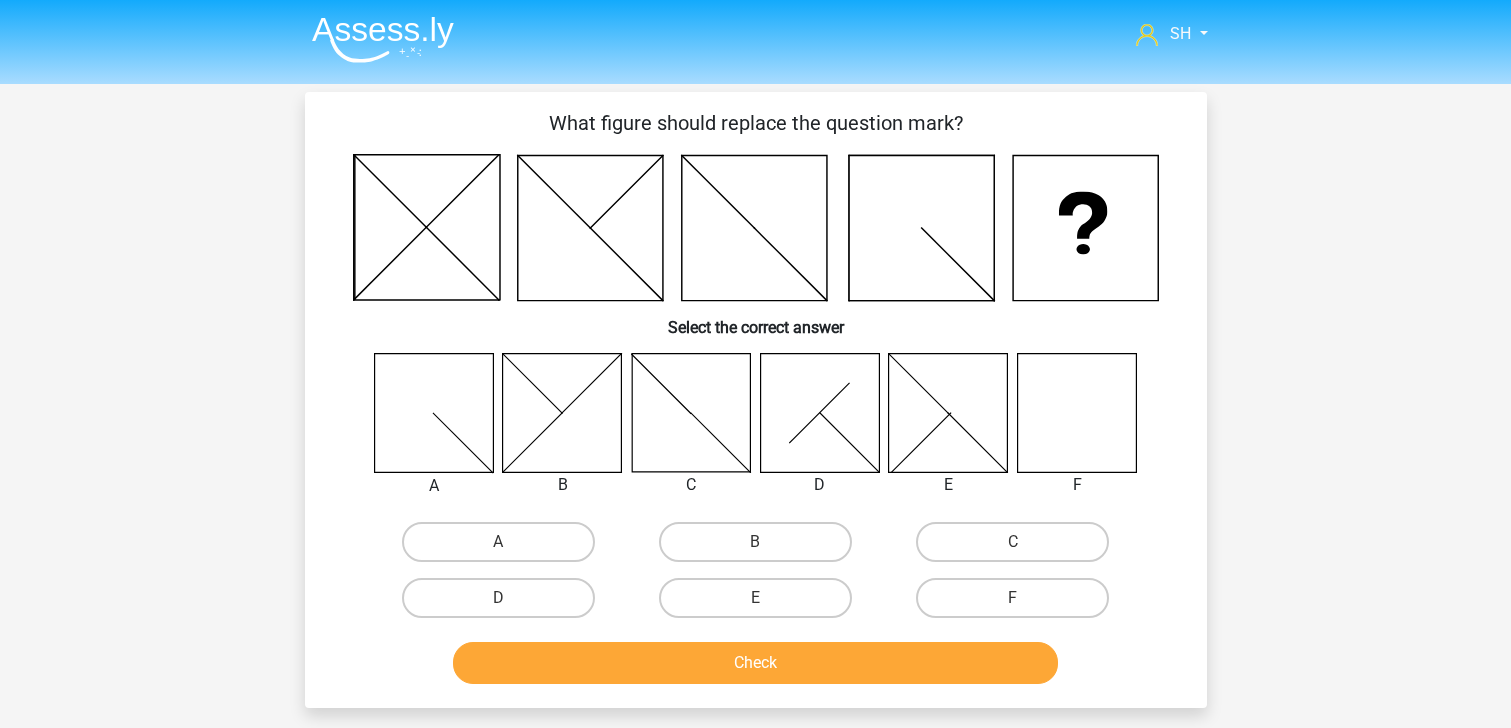 scroll, scrollTop: 0, scrollLeft: 0, axis: both 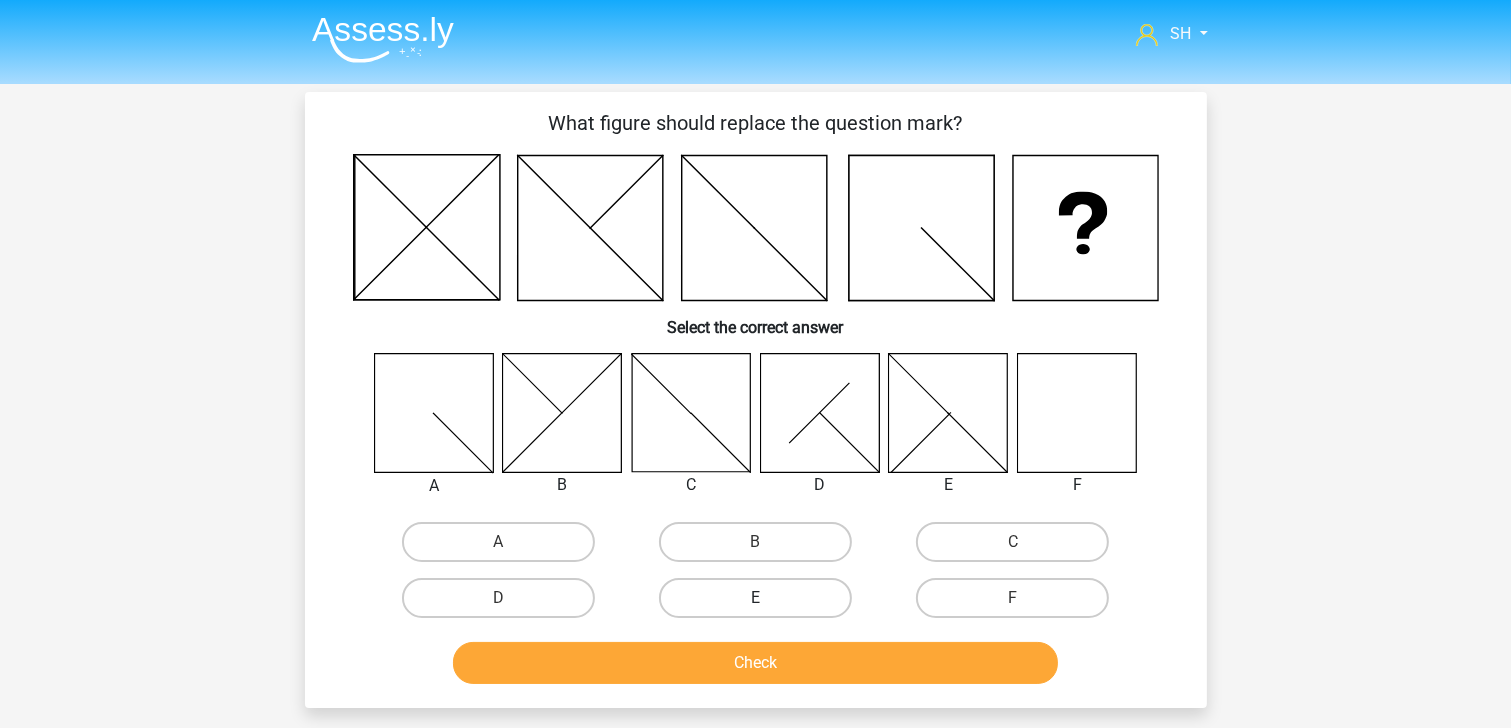 drag, startPoint x: 729, startPoint y: 589, endPoint x: 732, endPoint y: 612, distance: 23.194826 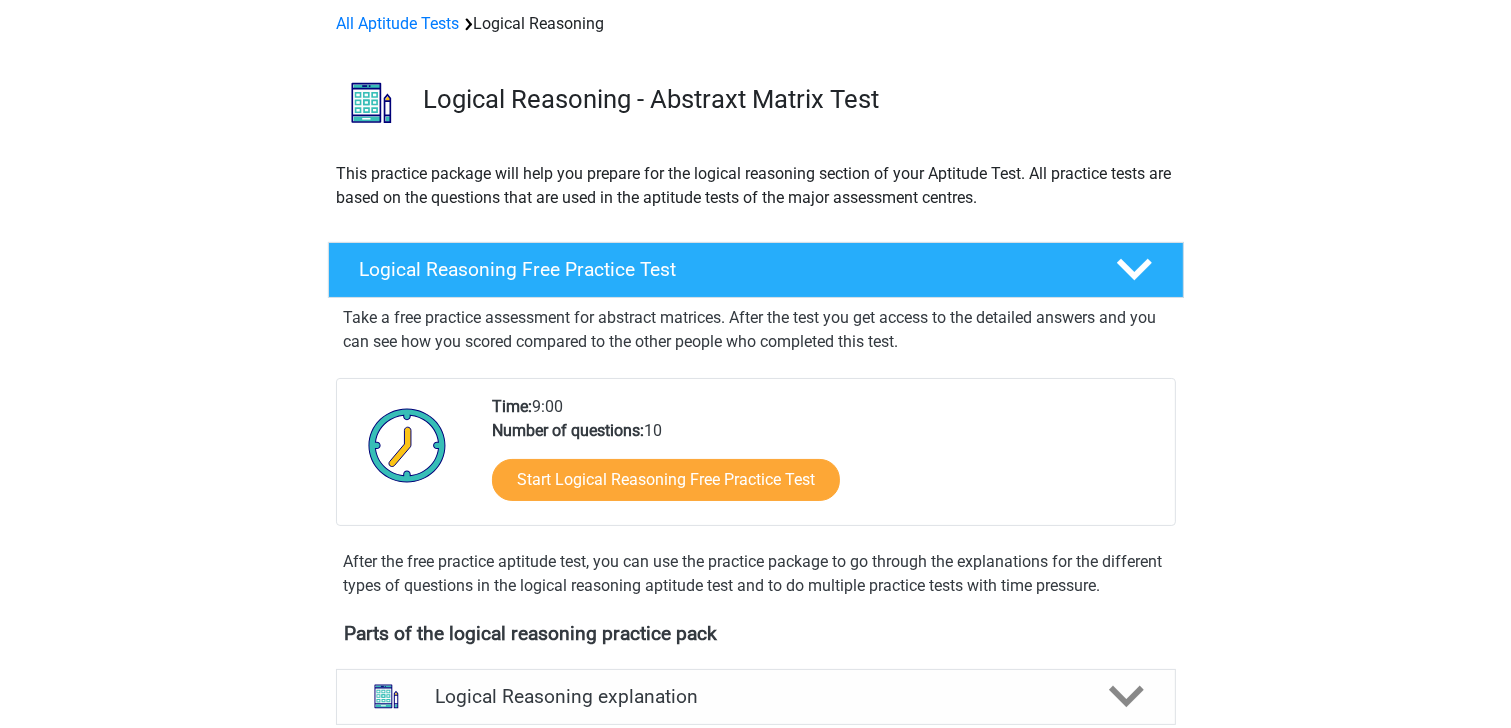 scroll, scrollTop: 240, scrollLeft: 0, axis: vertical 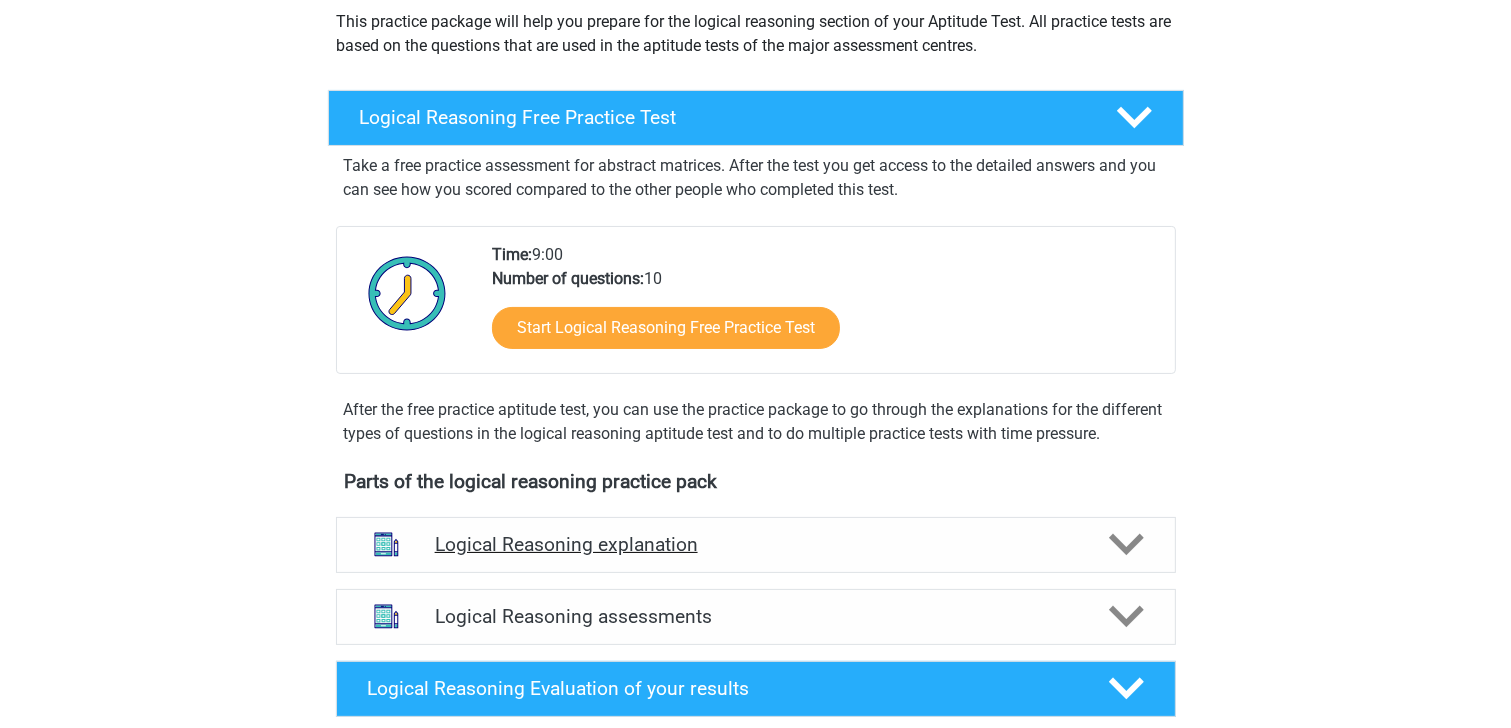click on "Logical Reasoning explanation" at bounding box center [756, 544] 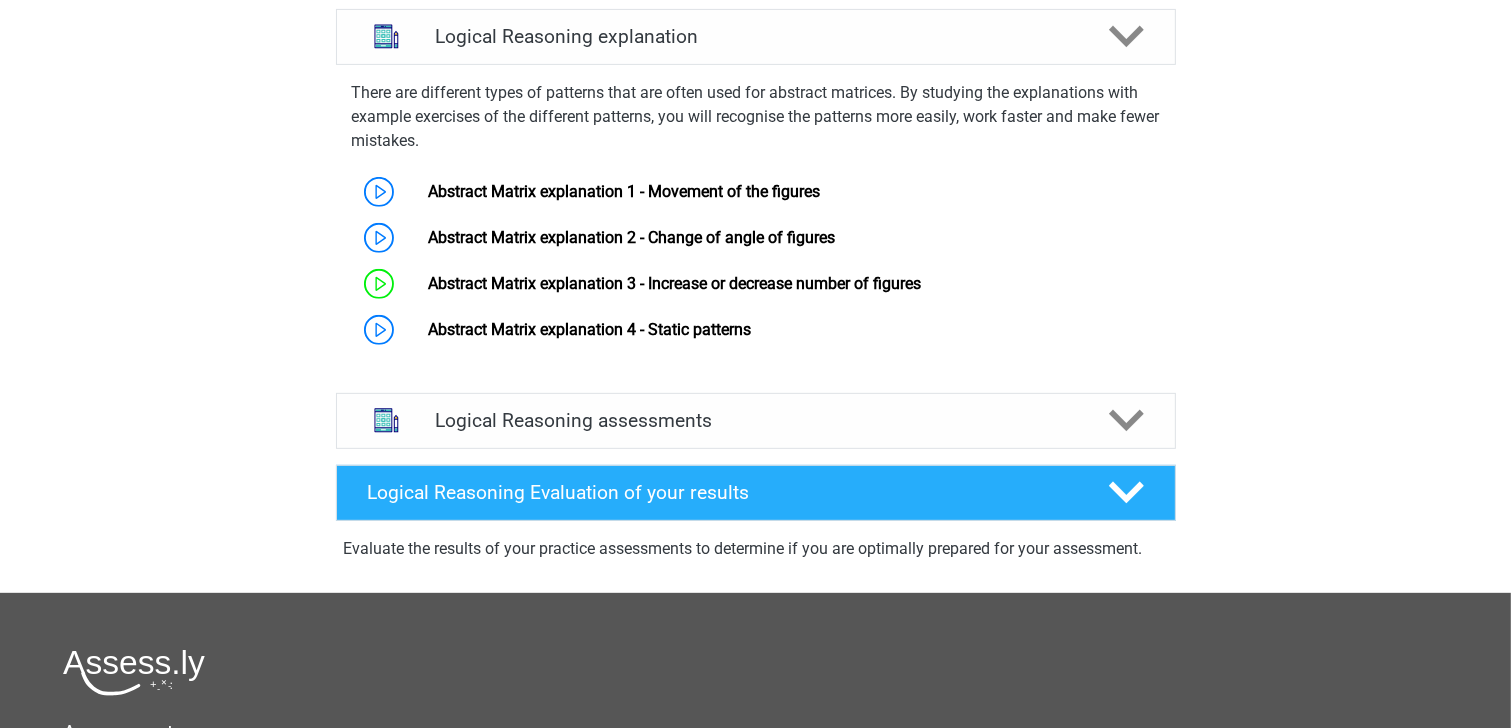 scroll, scrollTop: 720, scrollLeft: 0, axis: vertical 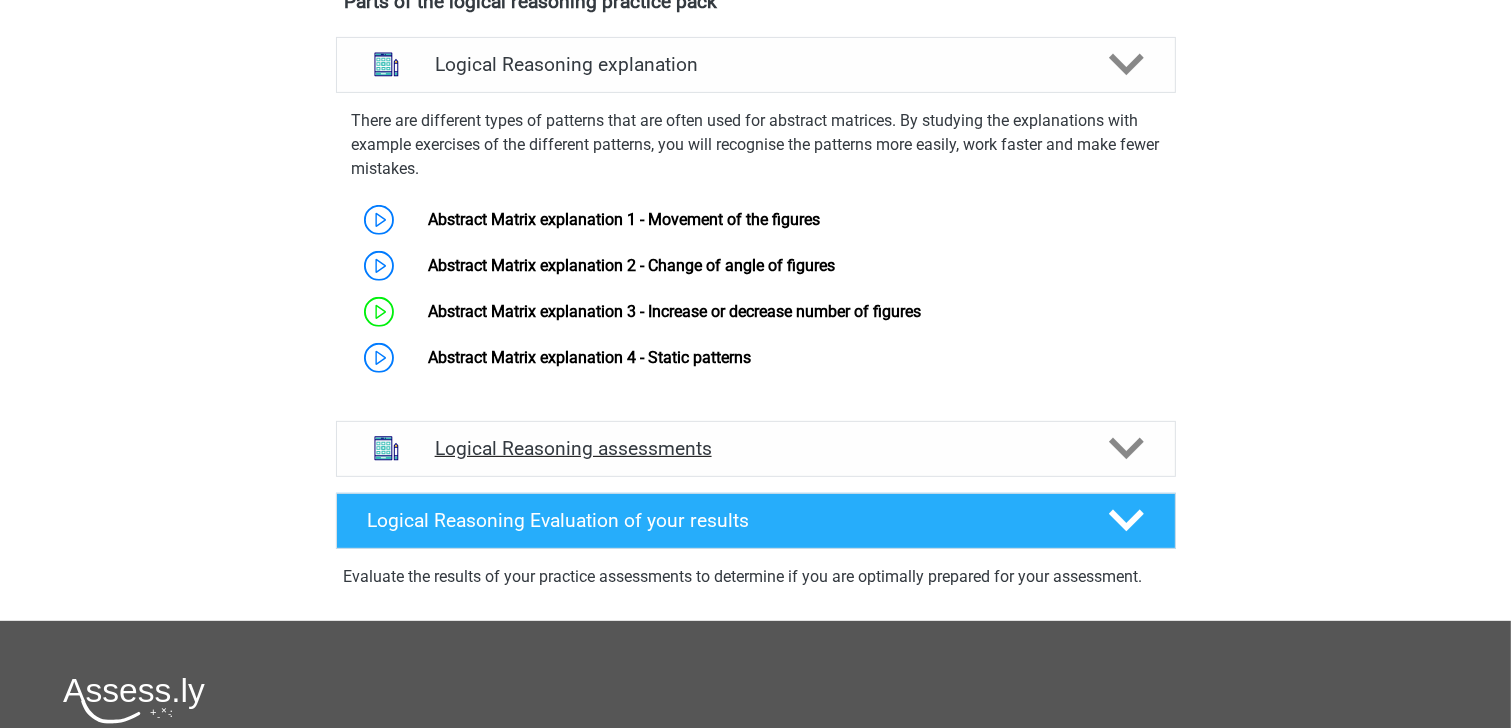 click on "Logical Reasoning assessments" at bounding box center [756, 448] 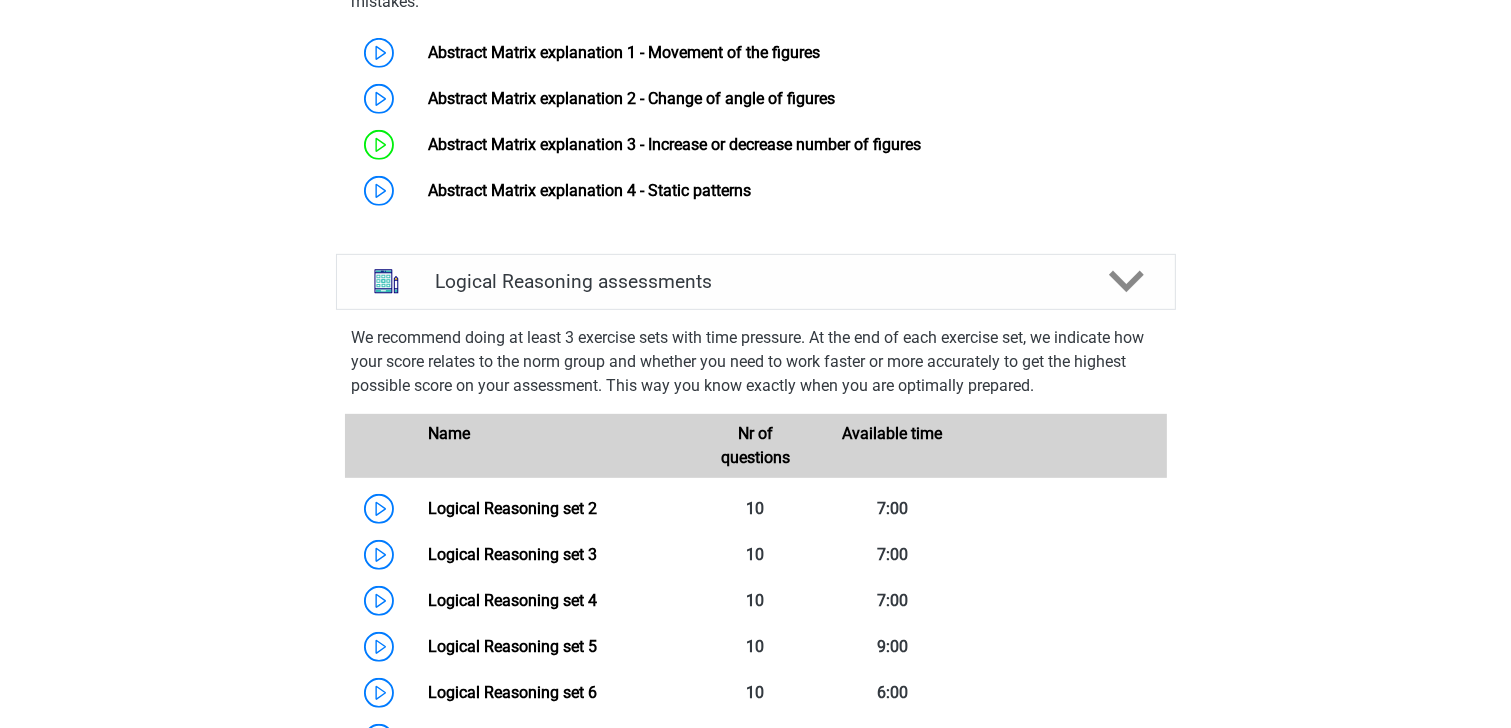scroll, scrollTop: 880, scrollLeft: 0, axis: vertical 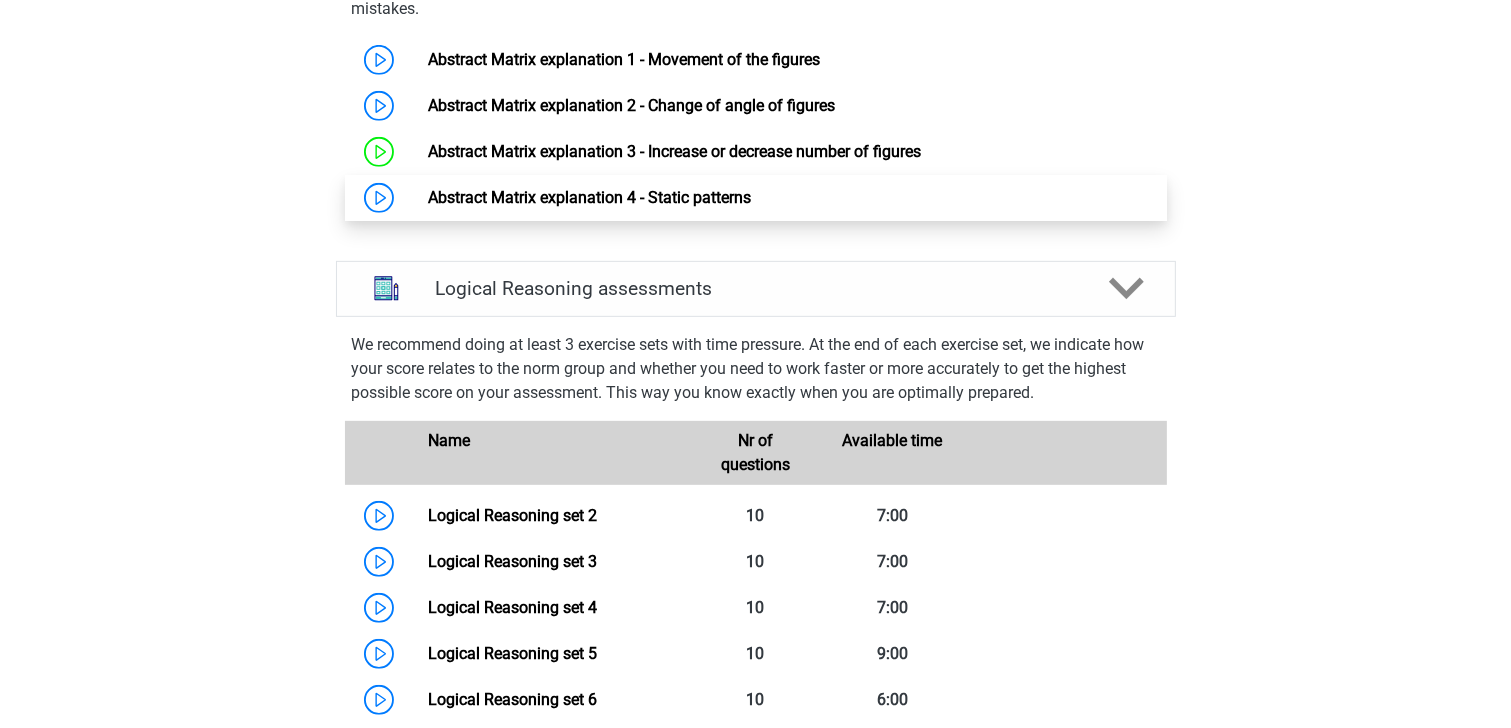 click on "Abstract Matrix explanation 4 - Static patterns" at bounding box center (589, 197) 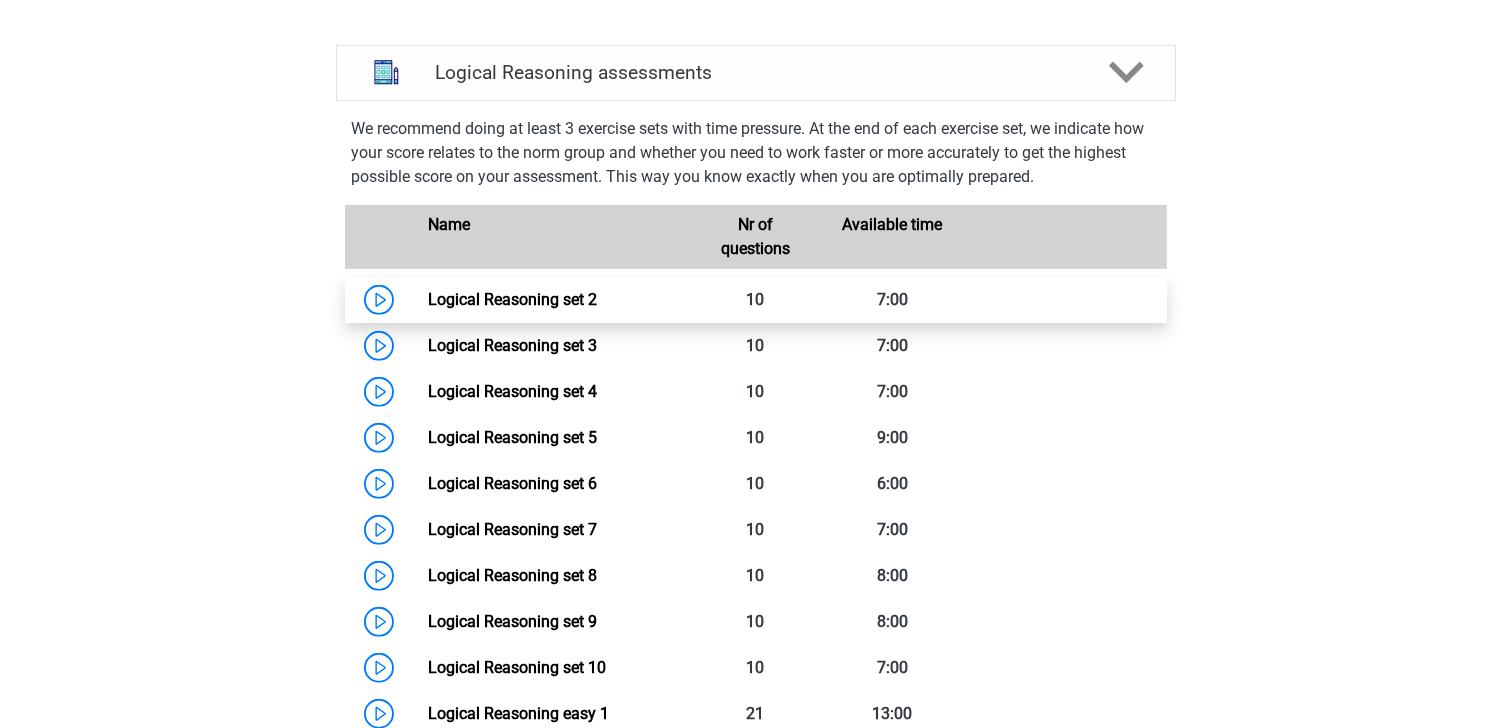 scroll, scrollTop: 1120, scrollLeft: 0, axis: vertical 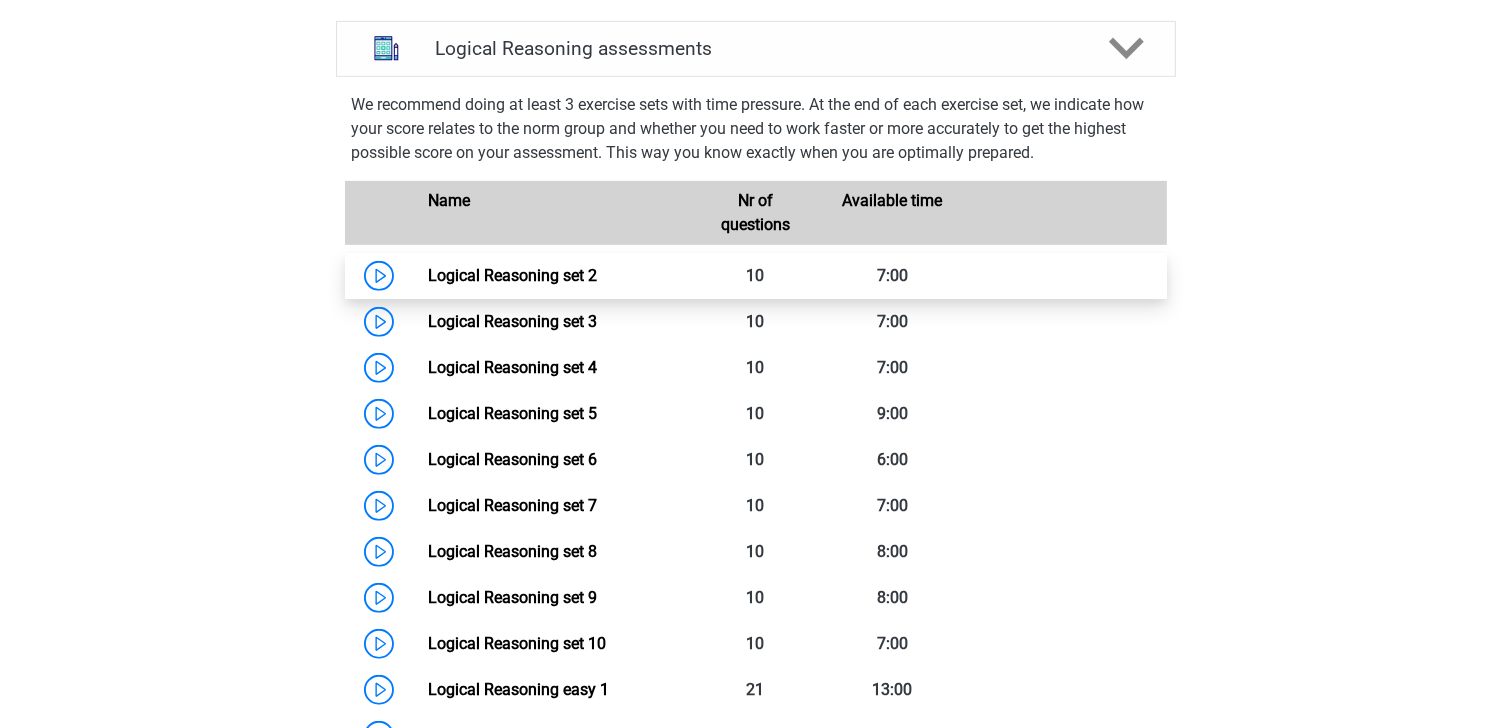 click on "Logical Reasoning
set 2" at bounding box center (512, 275) 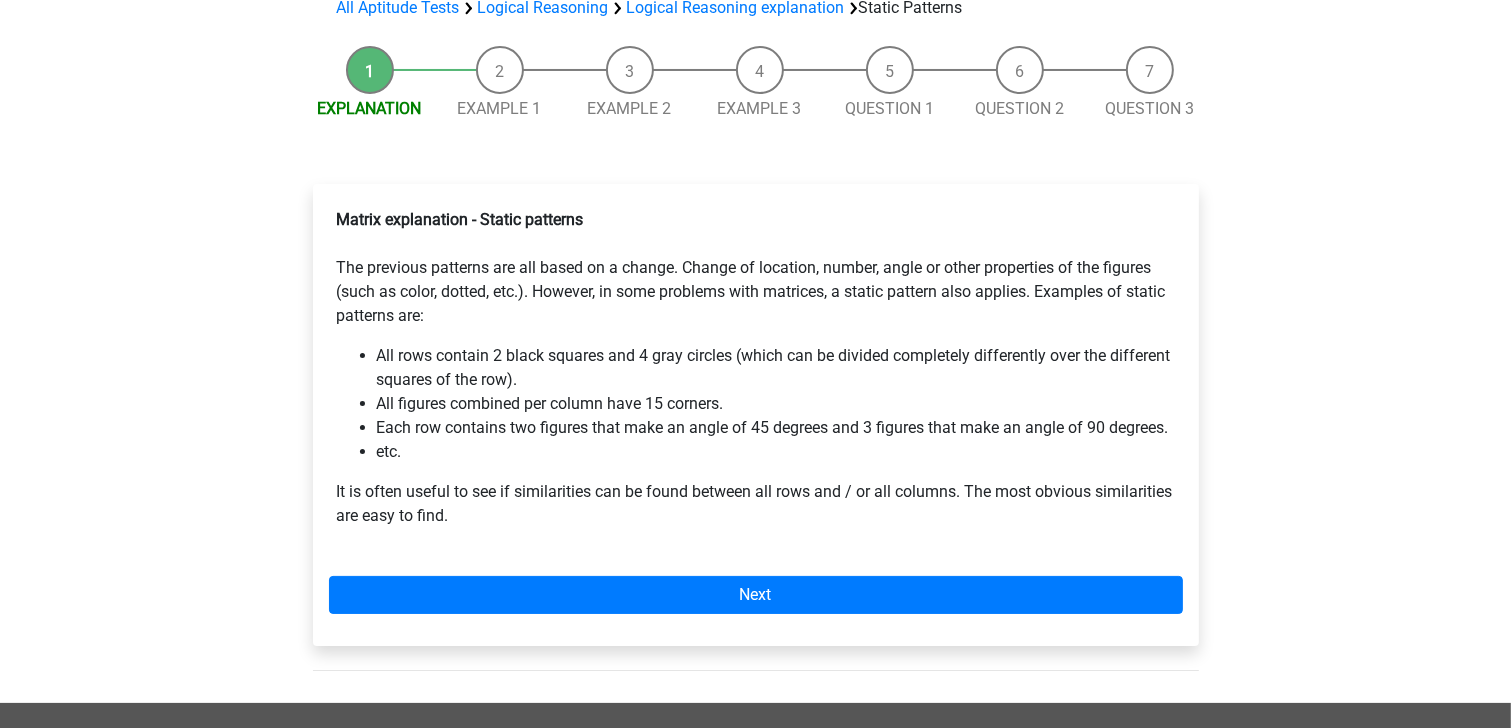 scroll, scrollTop: 400, scrollLeft: 0, axis: vertical 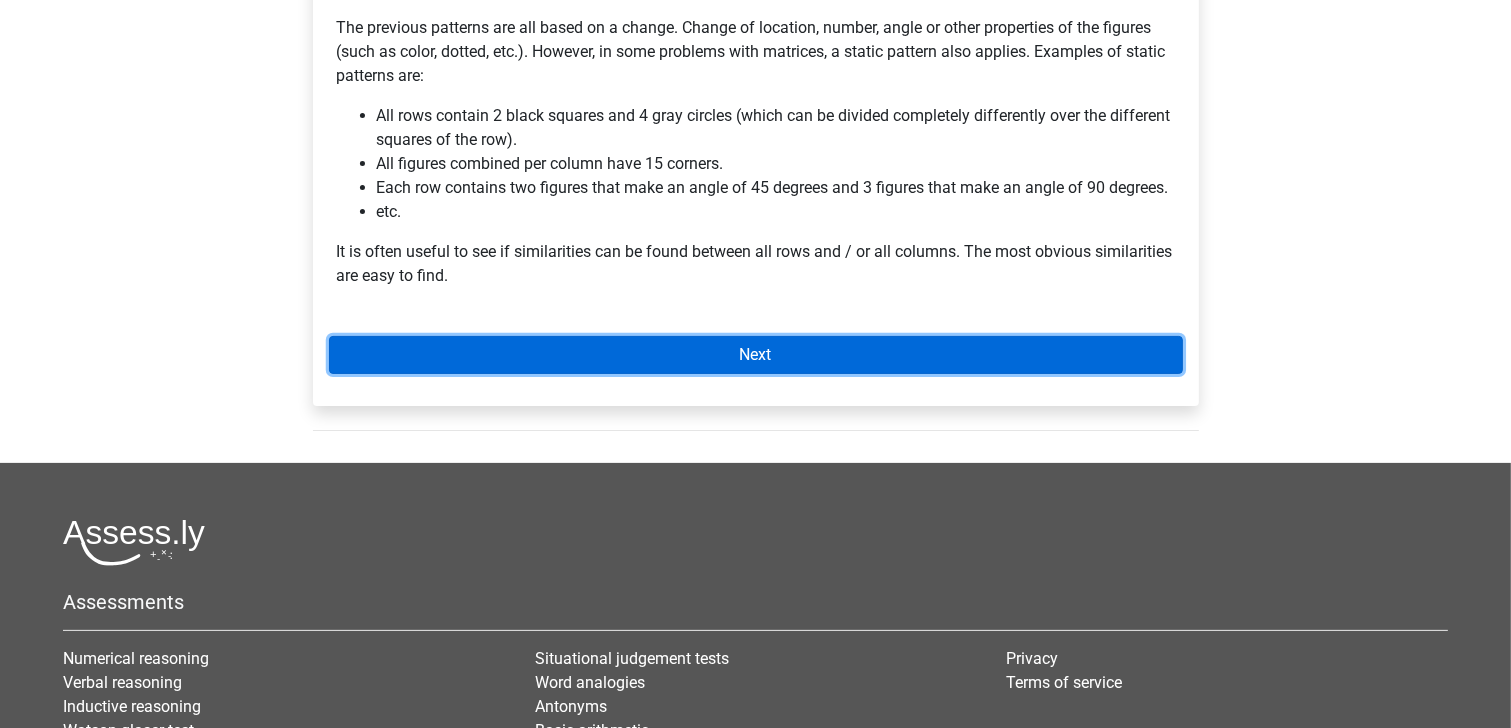 click on "Next" at bounding box center [756, 355] 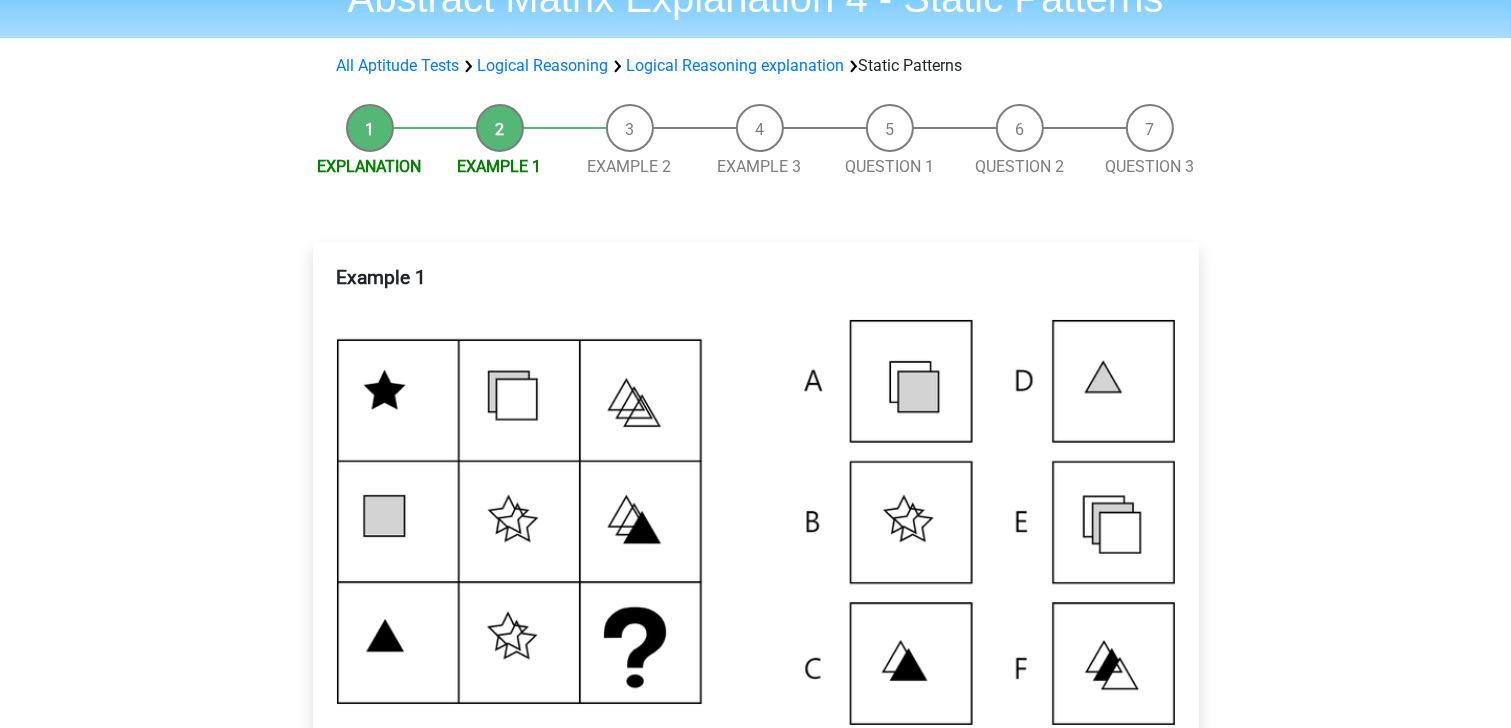 scroll, scrollTop: 400, scrollLeft: 0, axis: vertical 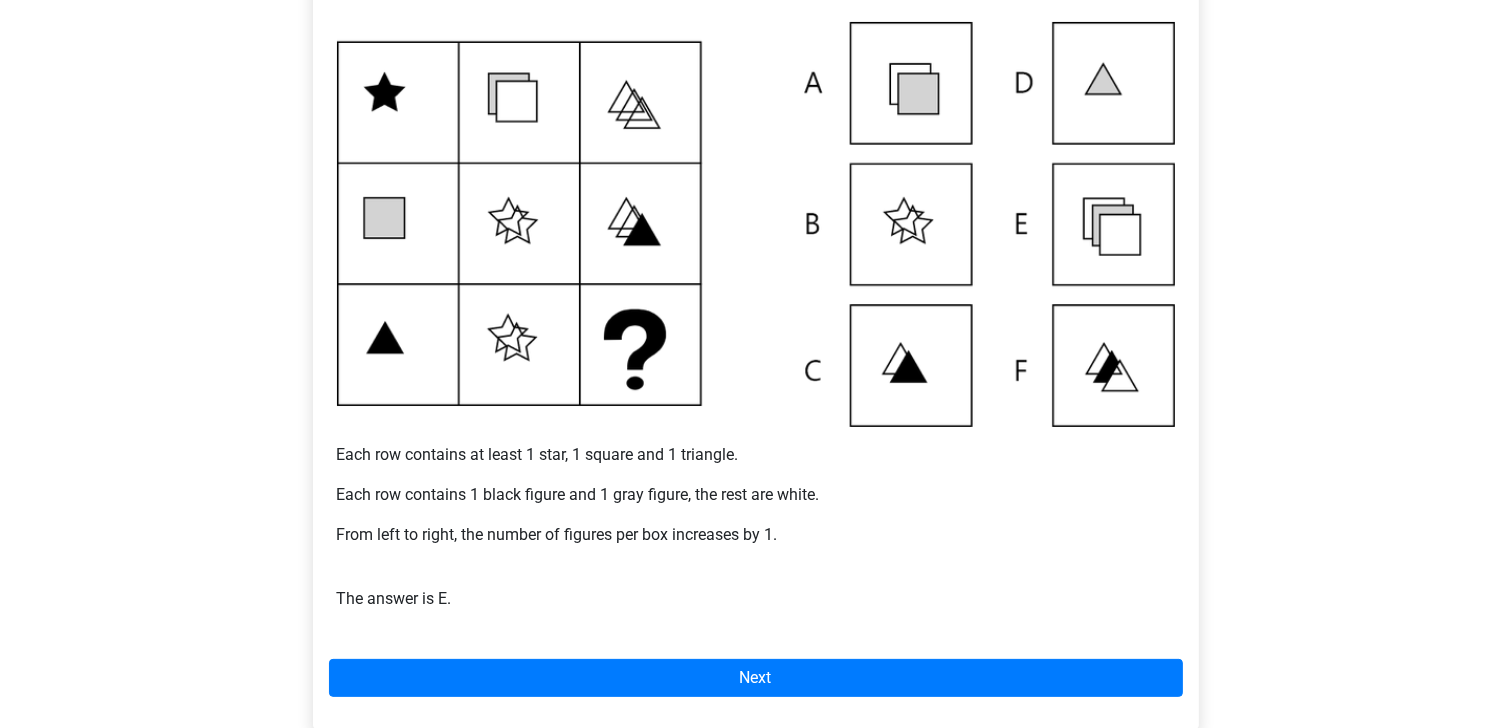 drag, startPoint x: 667, startPoint y: 500, endPoint x: 641, endPoint y: 502, distance: 26.076809 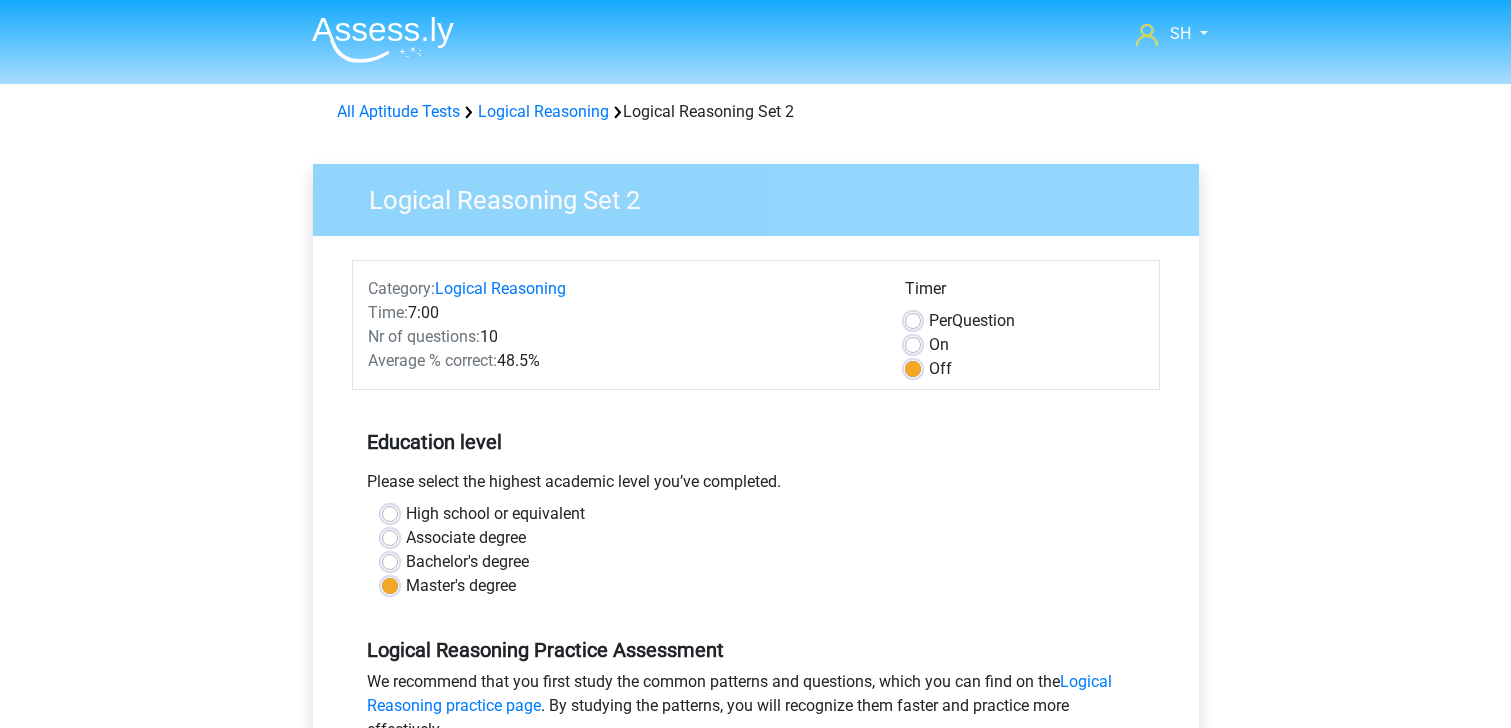 scroll, scrollTop: 0, scrollLeft: 0, axis: both 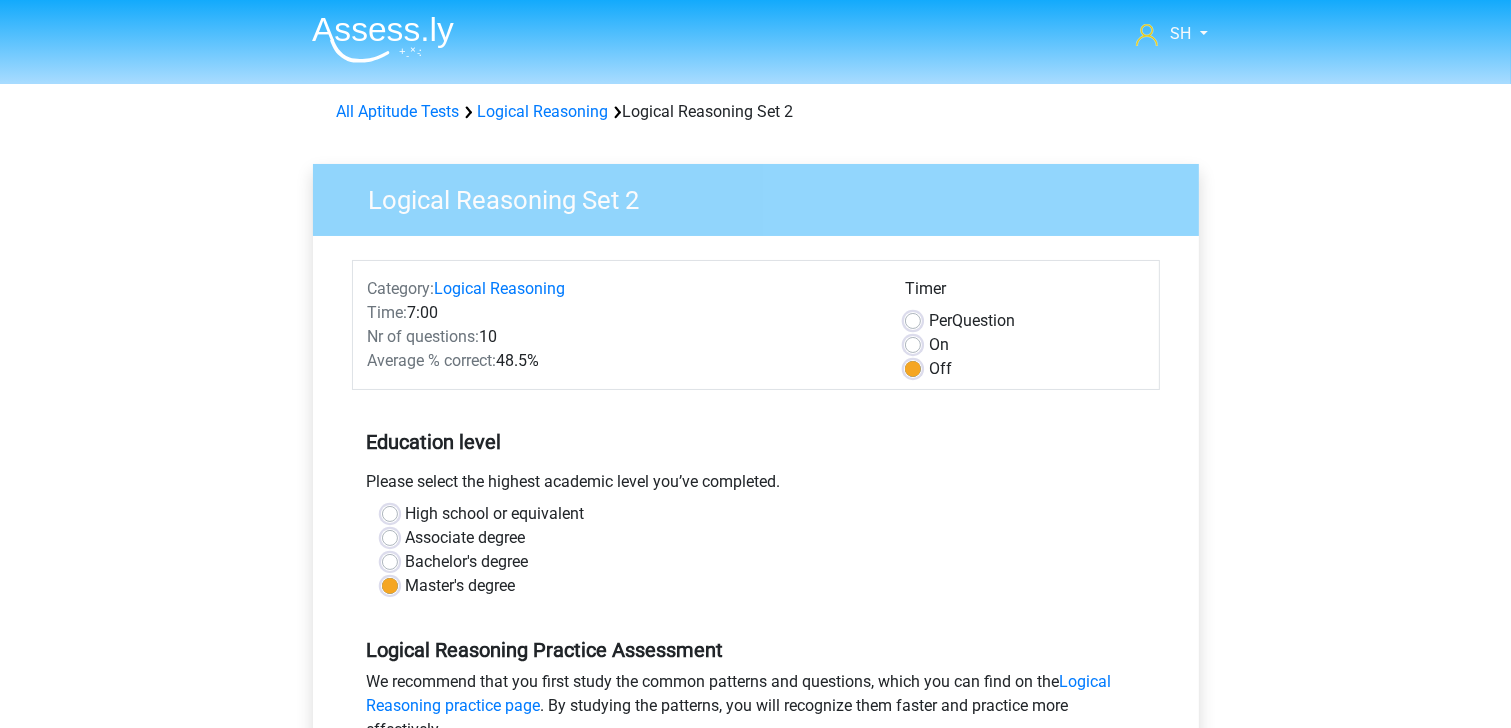 click on "On" at bounding box center (939, 345) 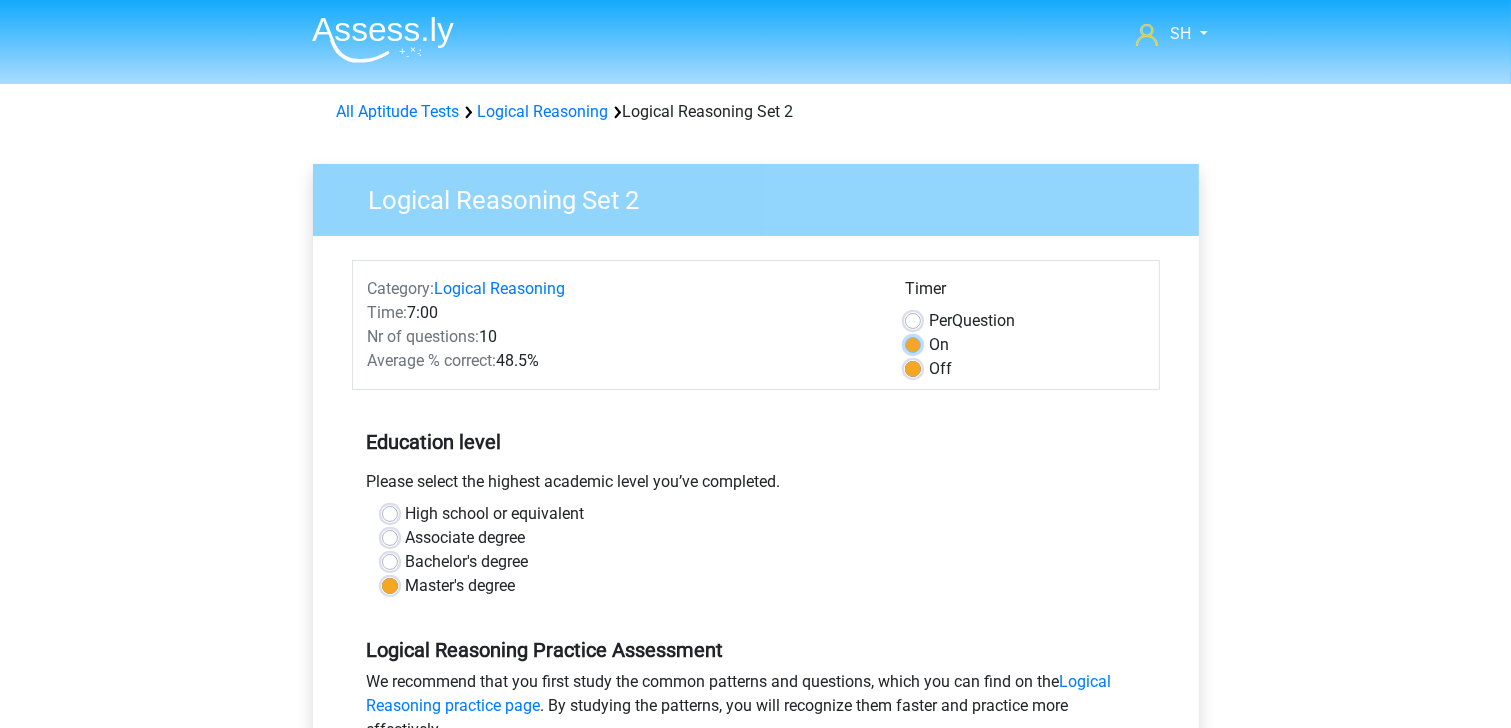 click on "On" at bounding box center [913, 343] 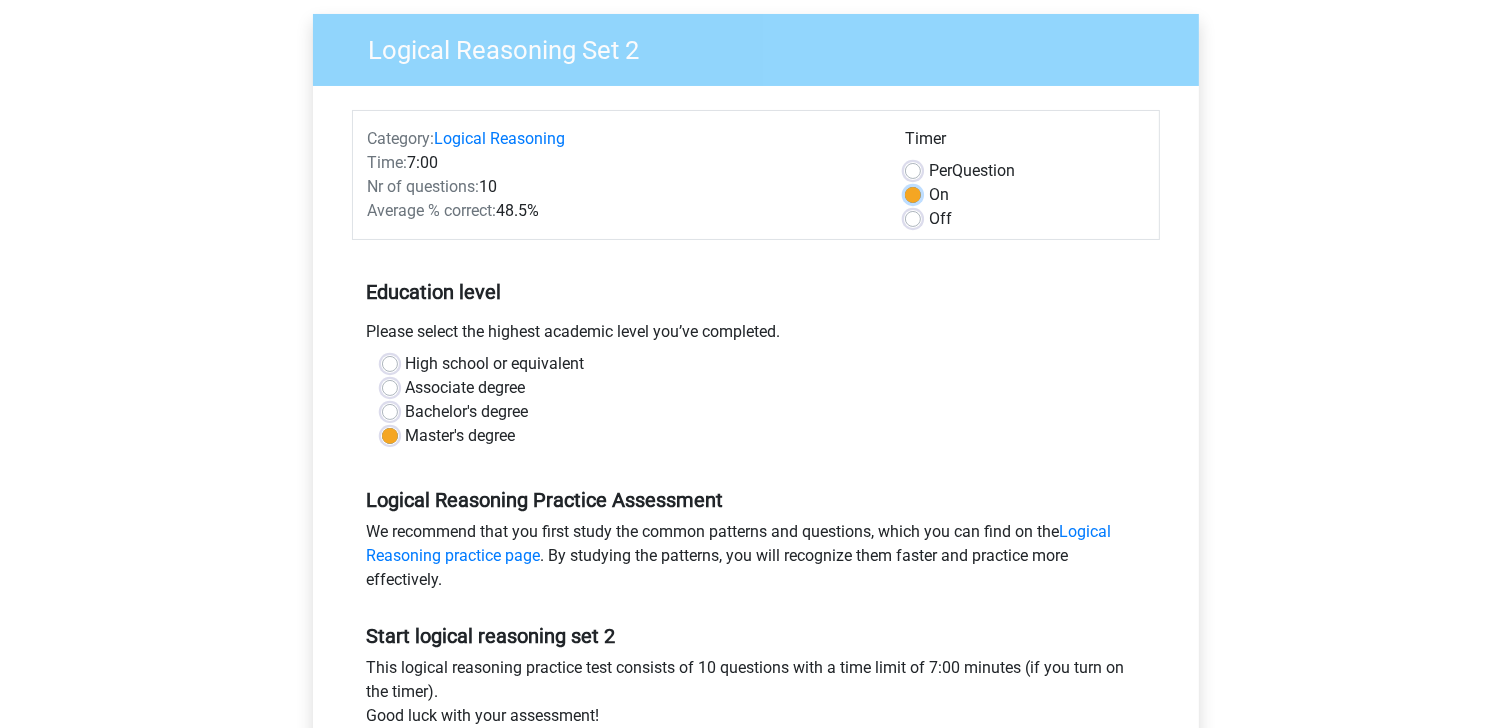 scroll, scrollTop: 320, scrollLeft: 0, axis: vertical 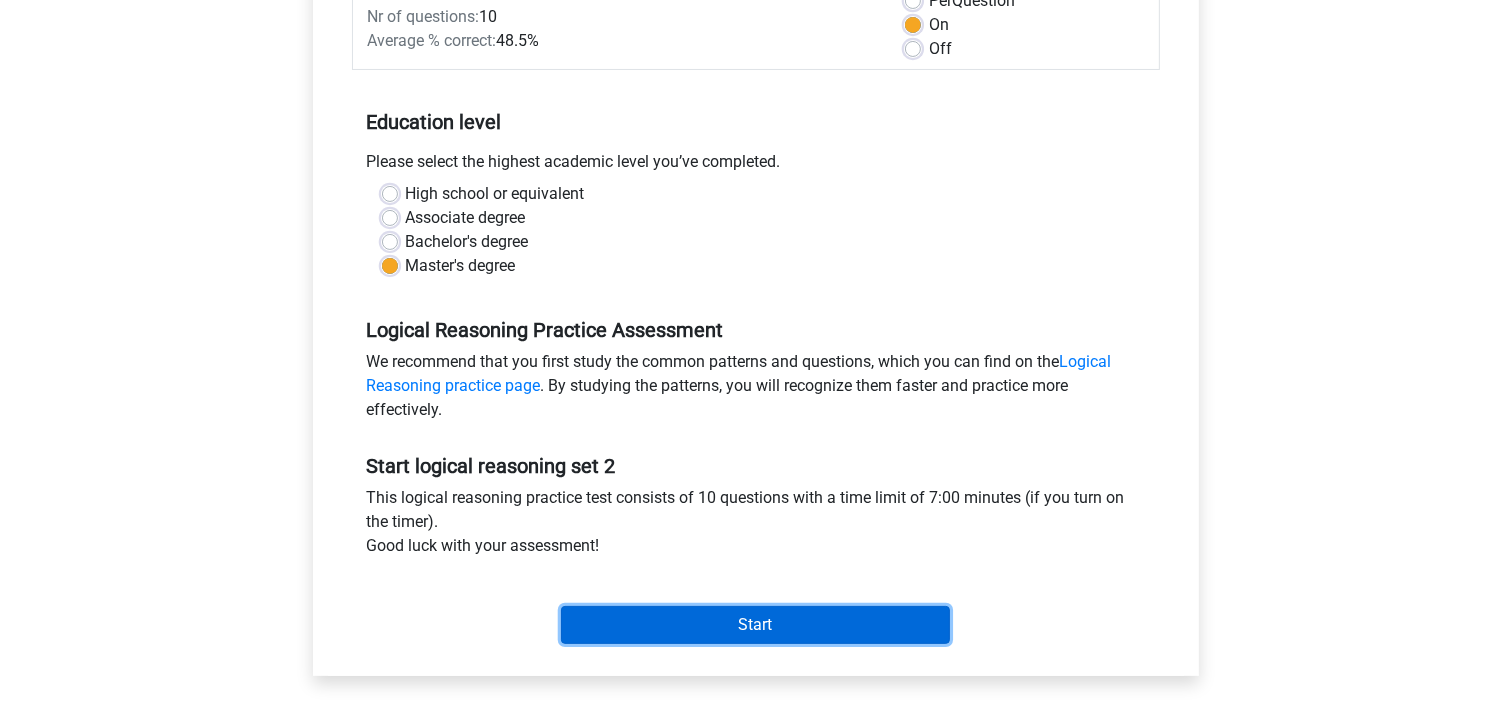 click on "Start" at bounding box center [755, 625] 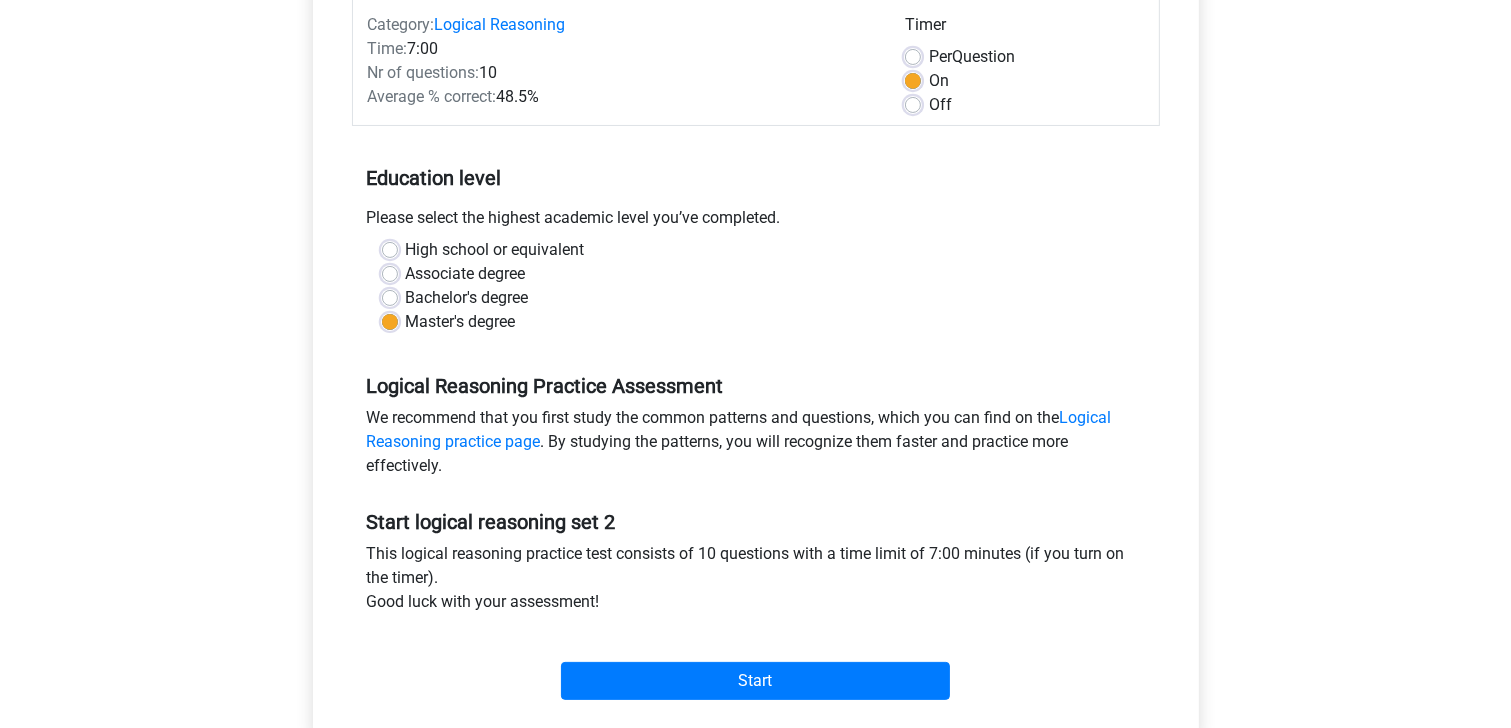 scroll, scrollTop: 240, scrollLeft: 0, axis: vertical 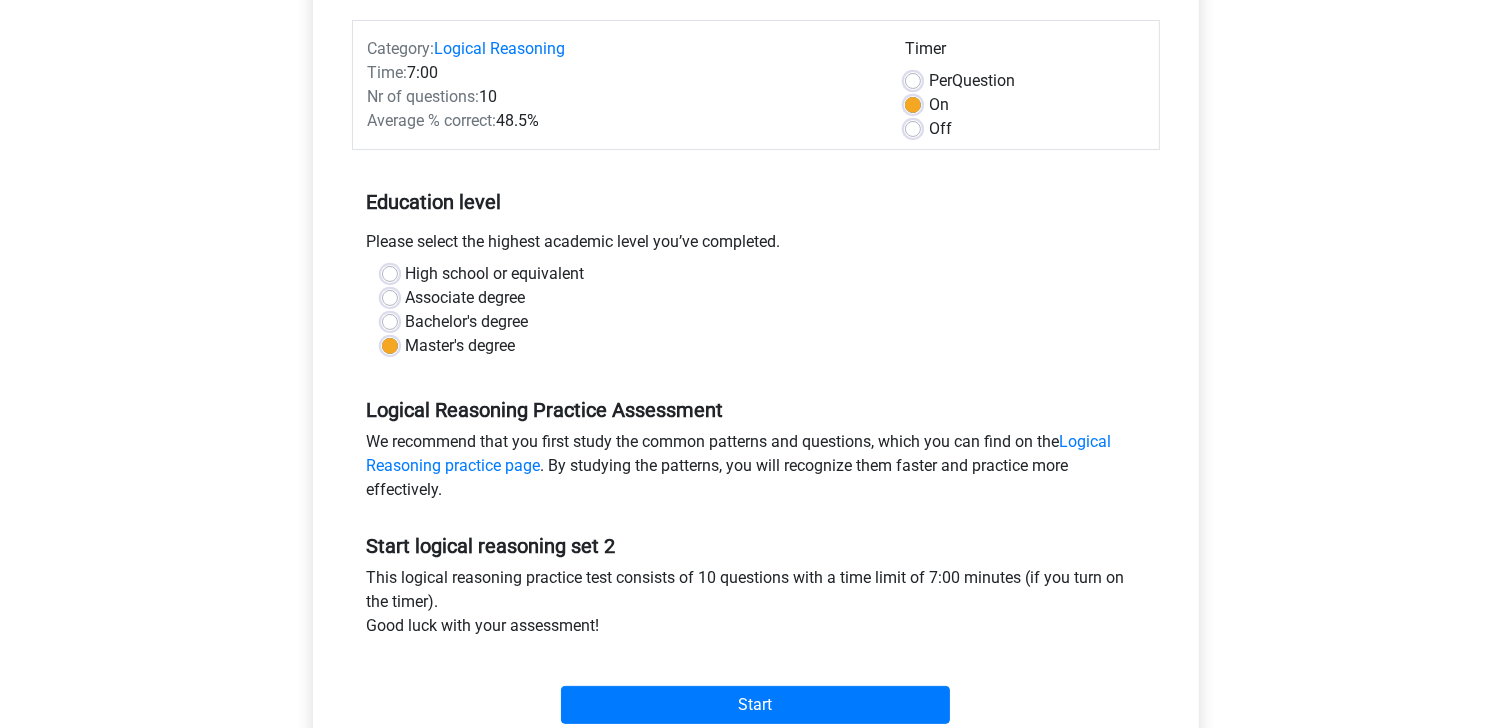 click on "Off" at bounding box center (940, 129) 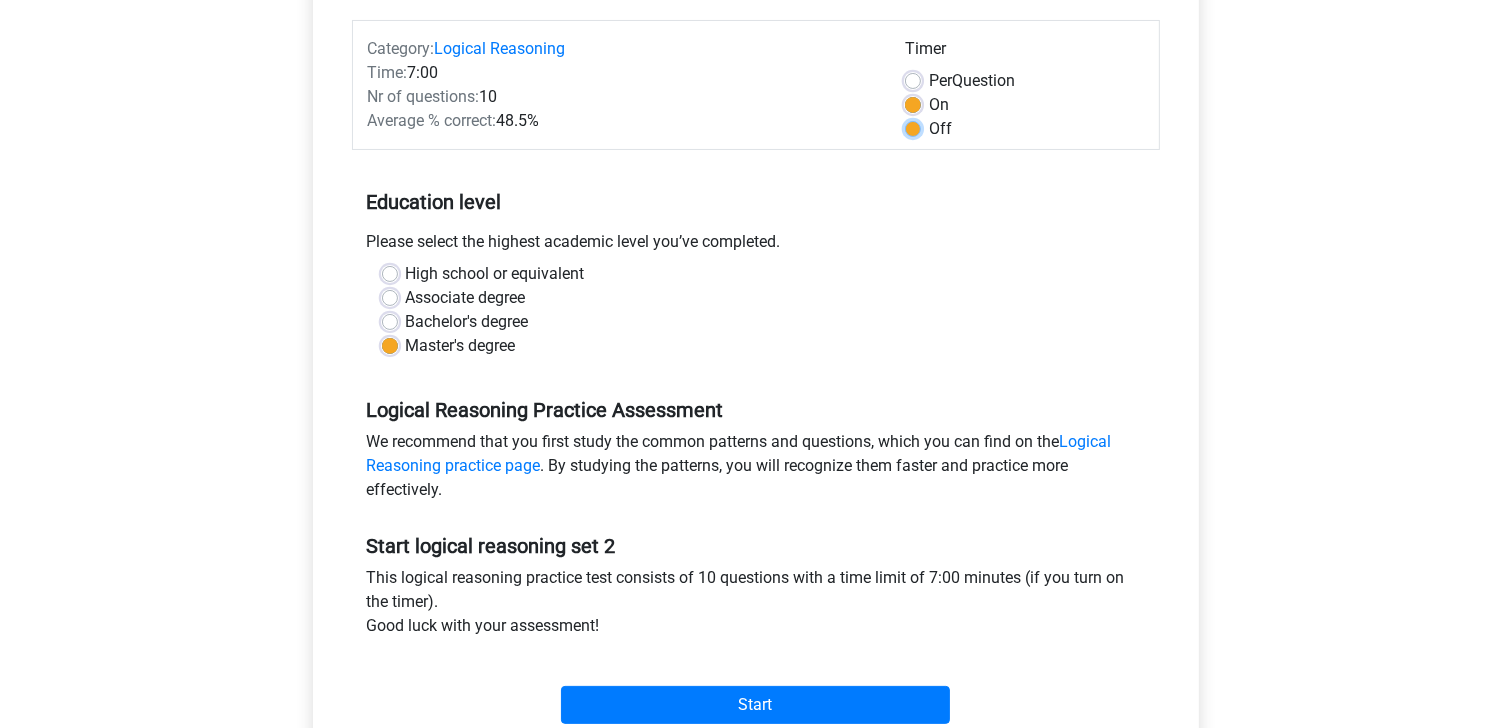 click on "Off" at bounding box center [913, 127] 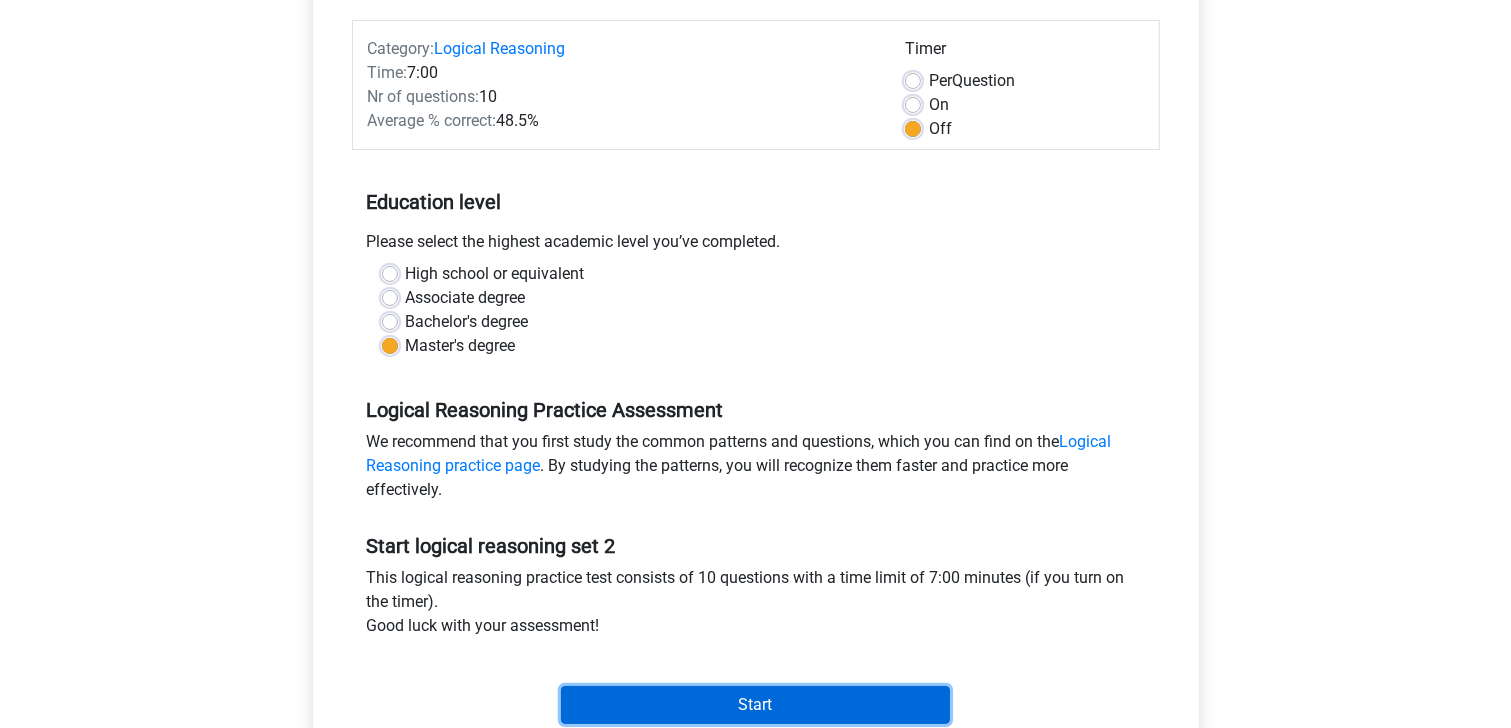click on "Start" at bounding box center [755, 705] 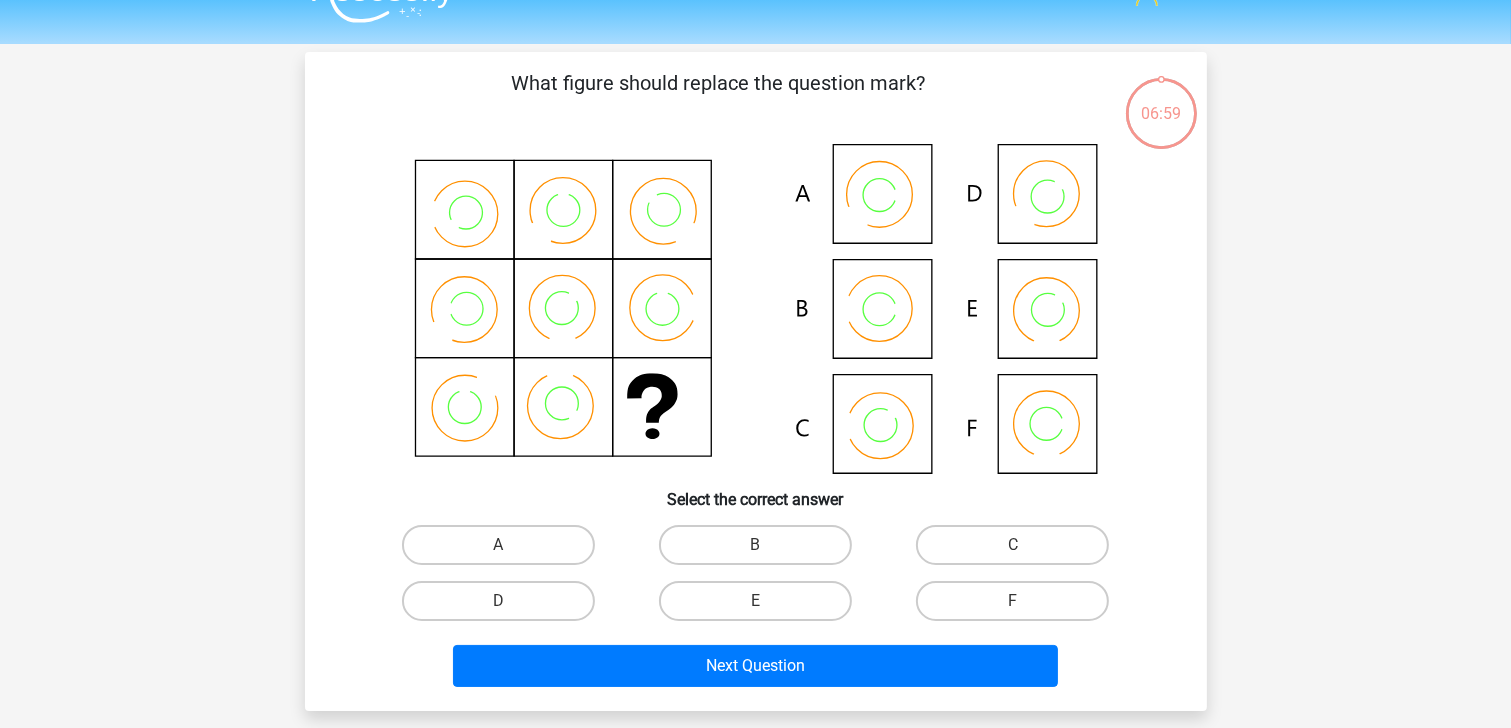 scroll, scrollTop: 80, scrollLeft: 0, axis: vertical 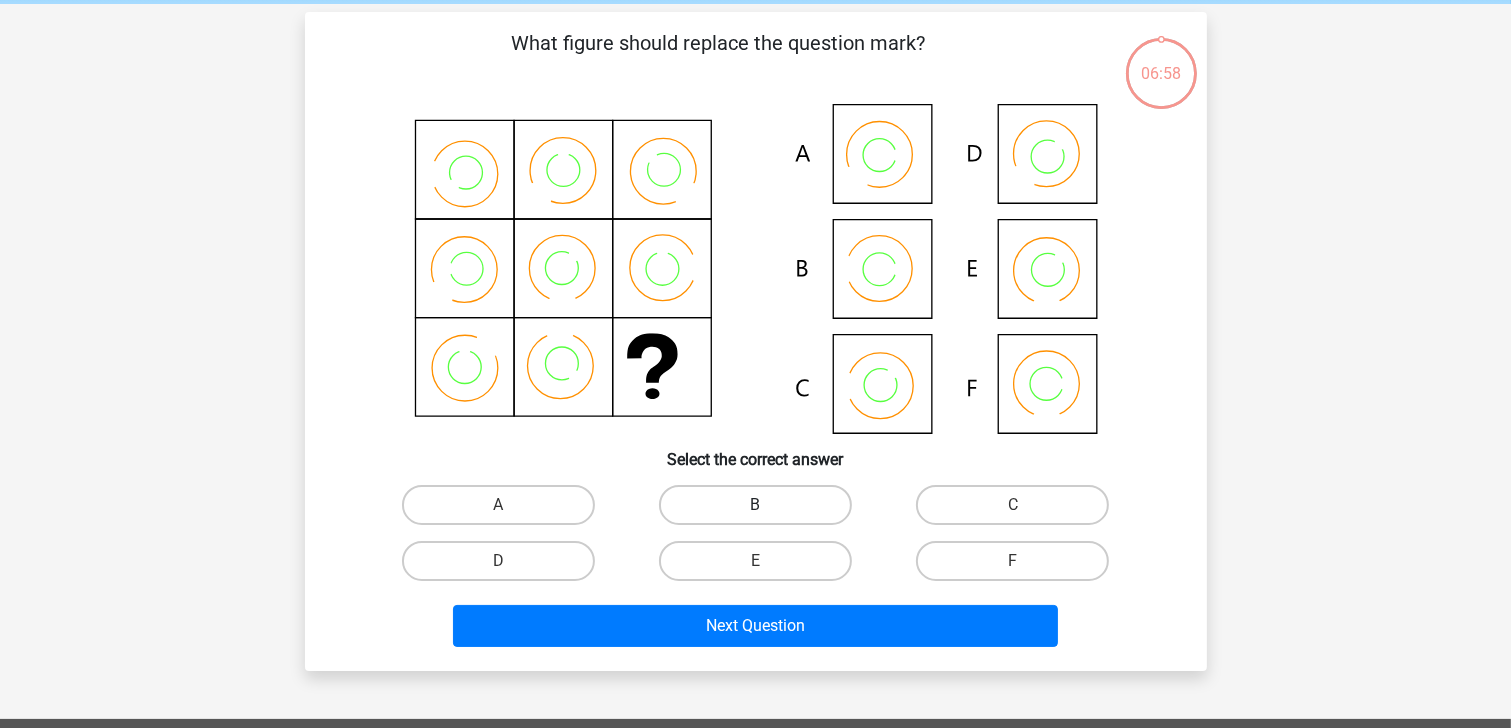 drag, startPoint x: 832, startPoint y: 504, endPoint x: 810, endPoint y: 511, distance: 23.086792 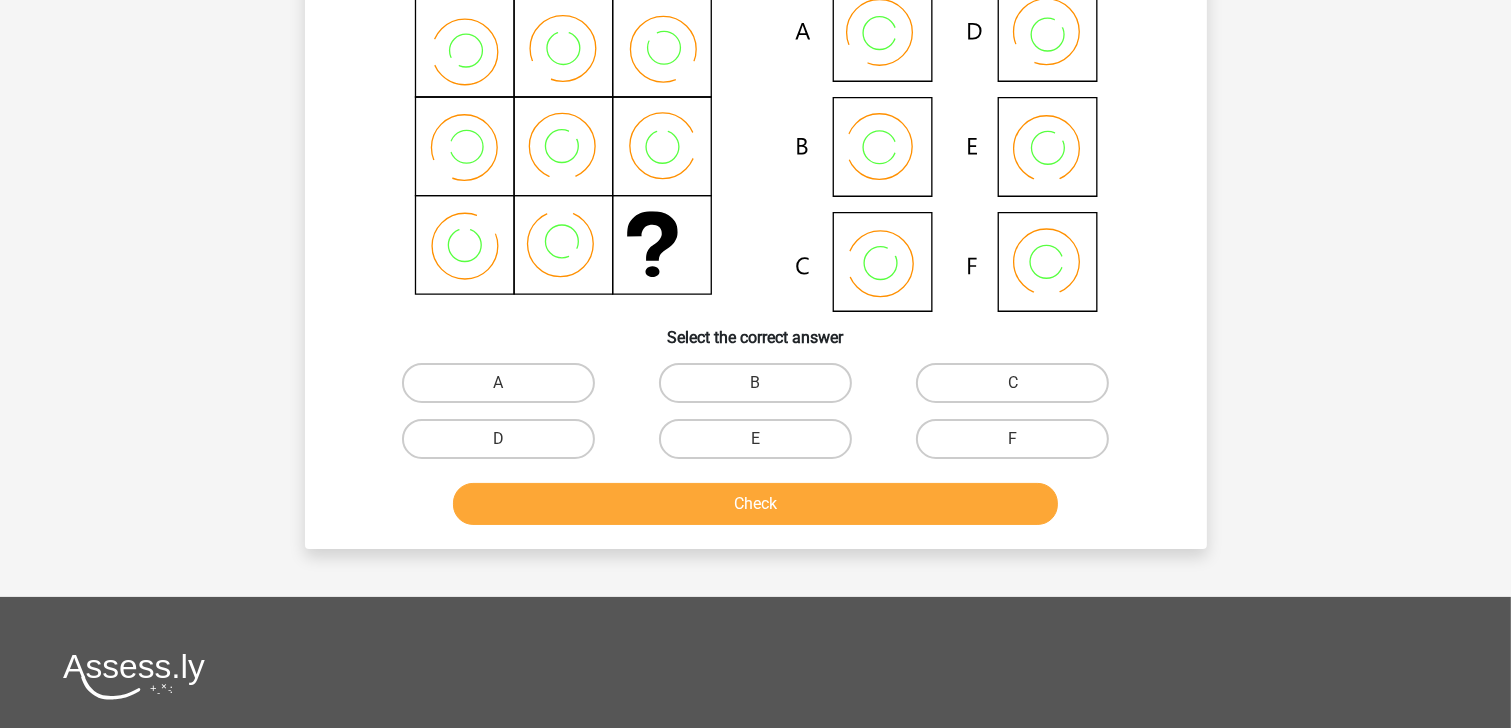 scroll, scrollTop: 80, scrollLeft: 0, axis: vertical 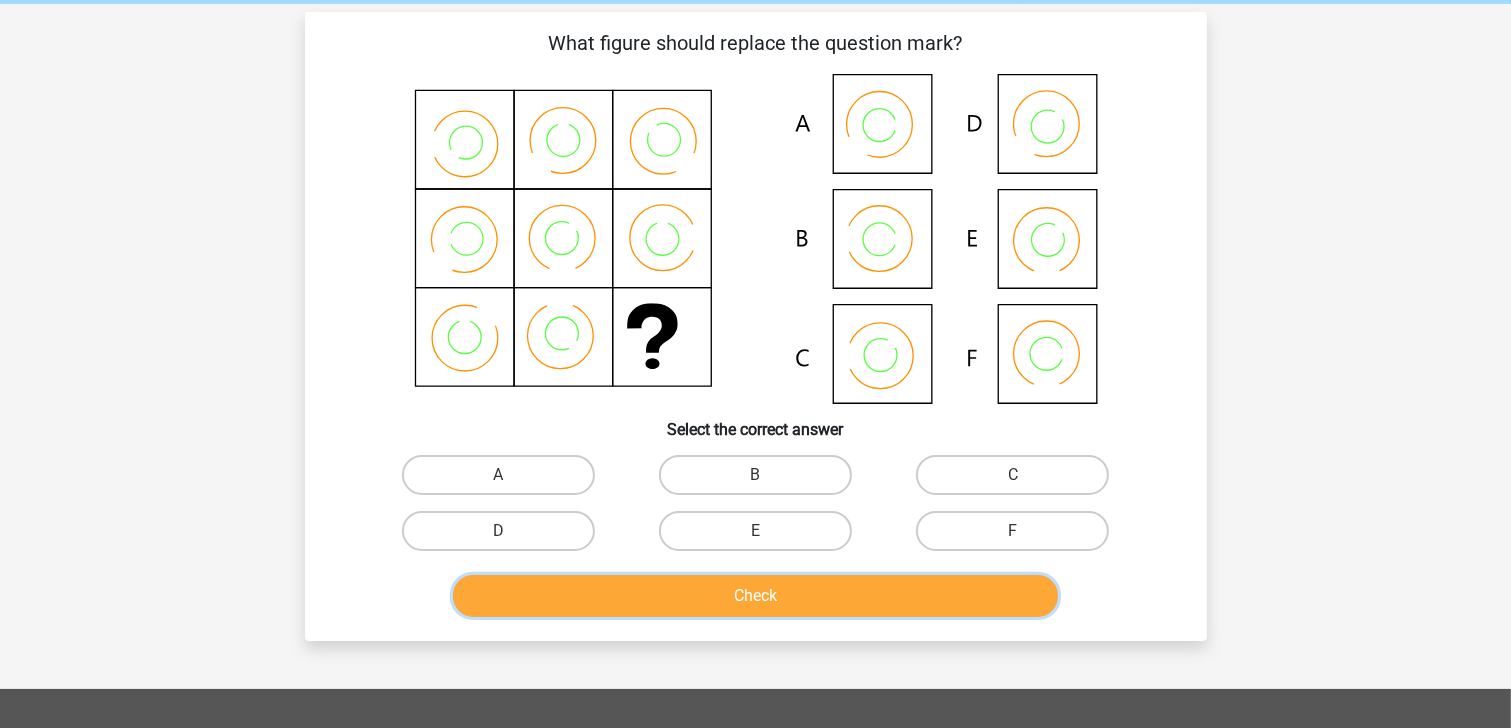 click on "Check" at bounding box center [755, 596] 